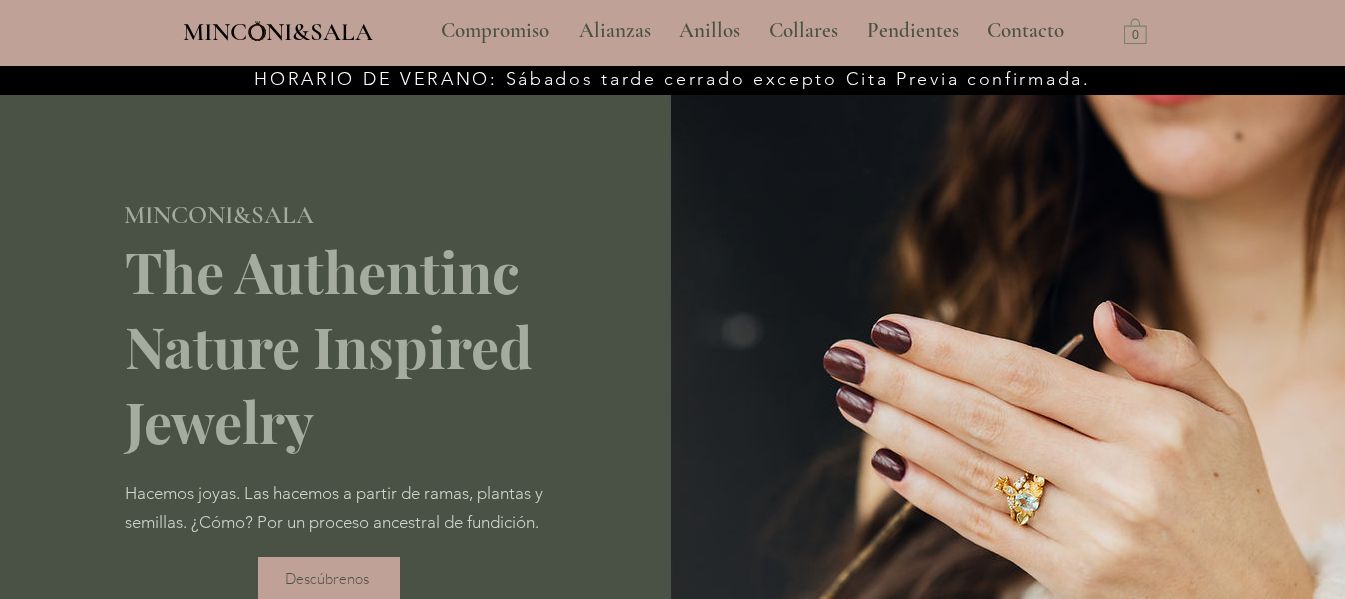 scroll, scrollTop: 0, scrollLeft: 0, axis: both 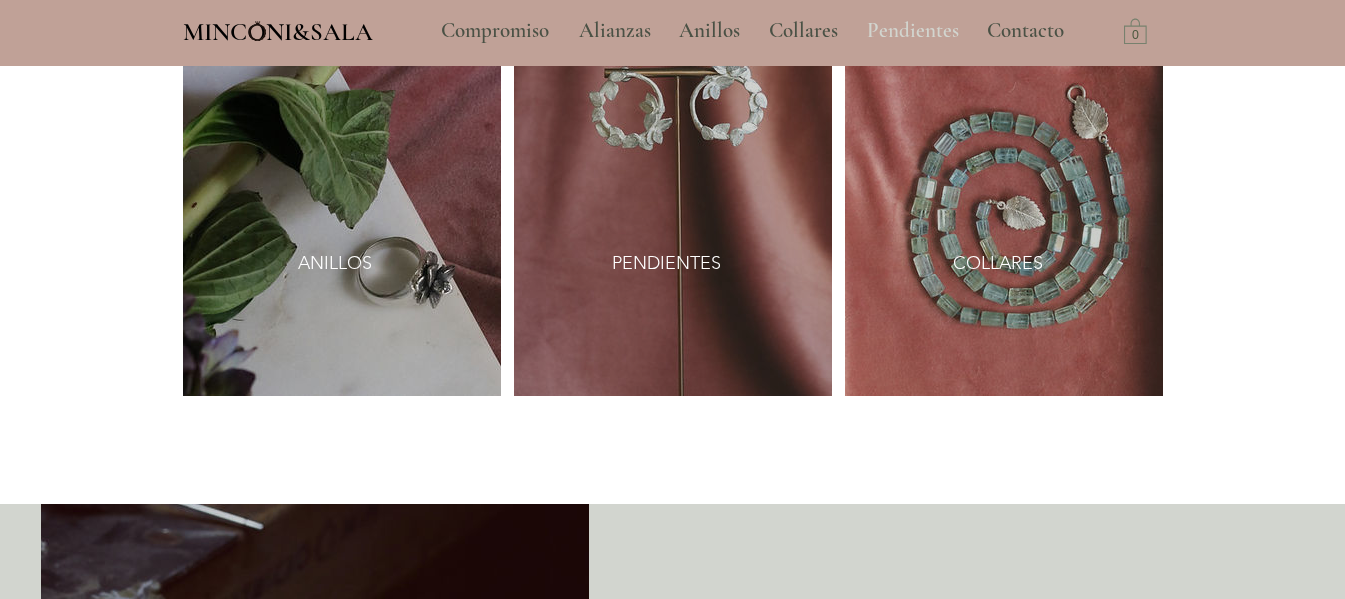 click on "Pendientes" at bounding box center [913, 31] 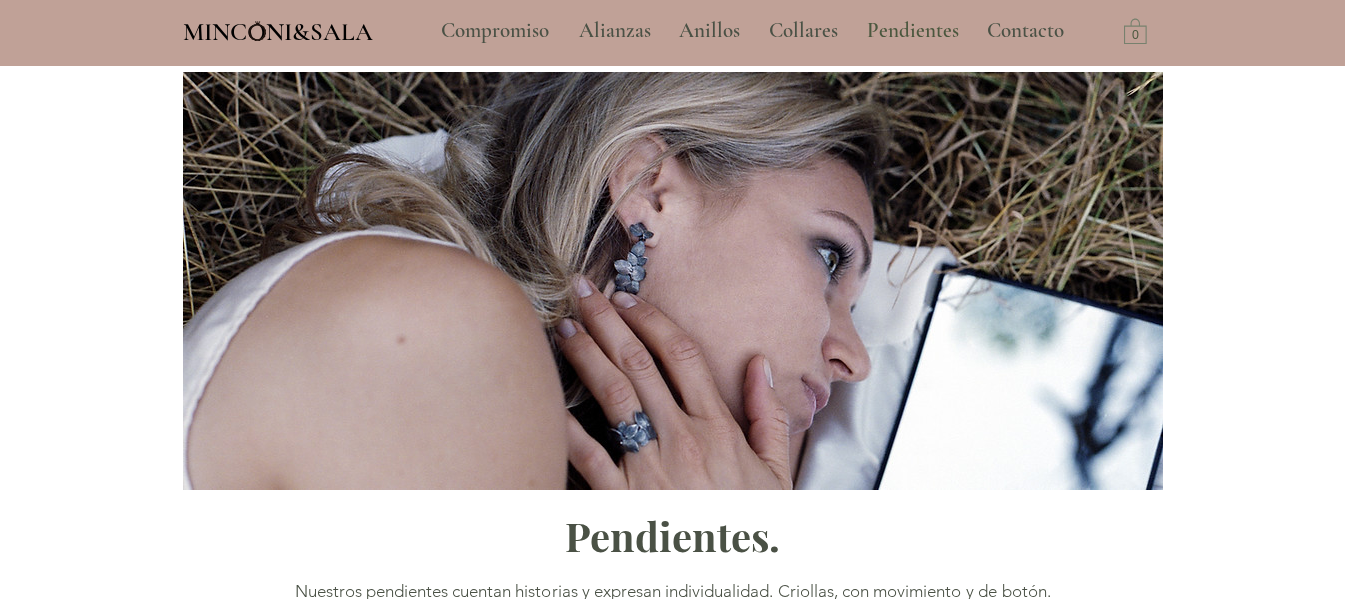 scroll, scrollTop: 0, scrollLeft: 0, axis: both 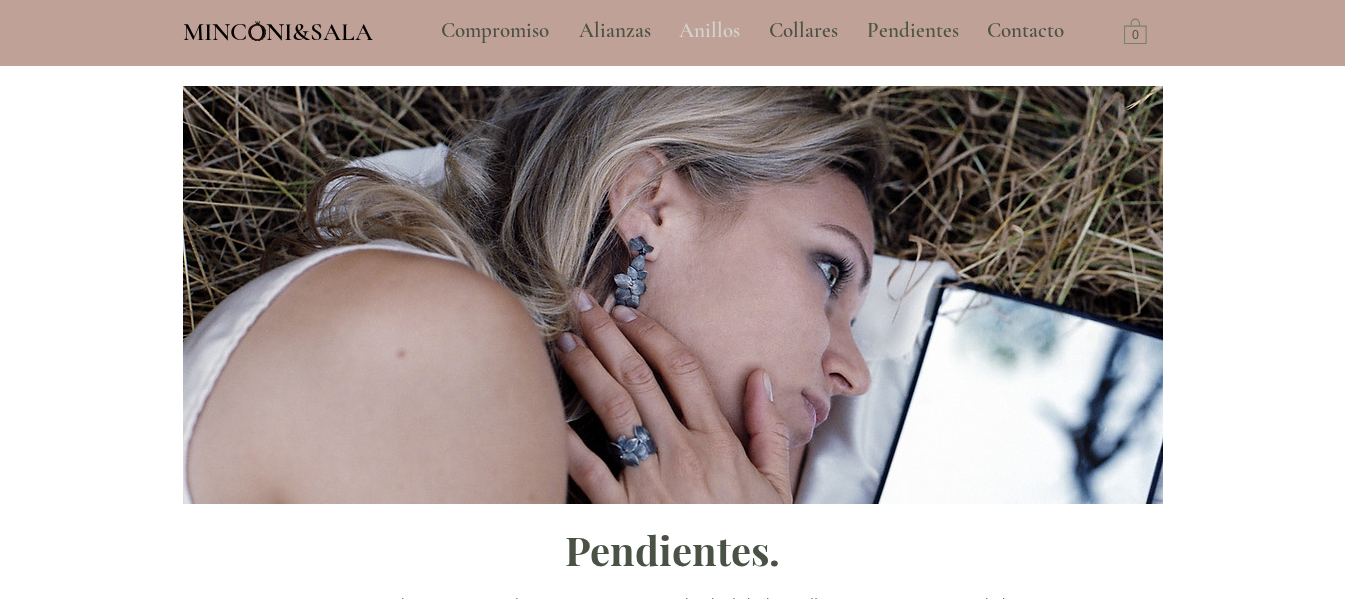 click on "Anillos" at bounding box center [709, 31] 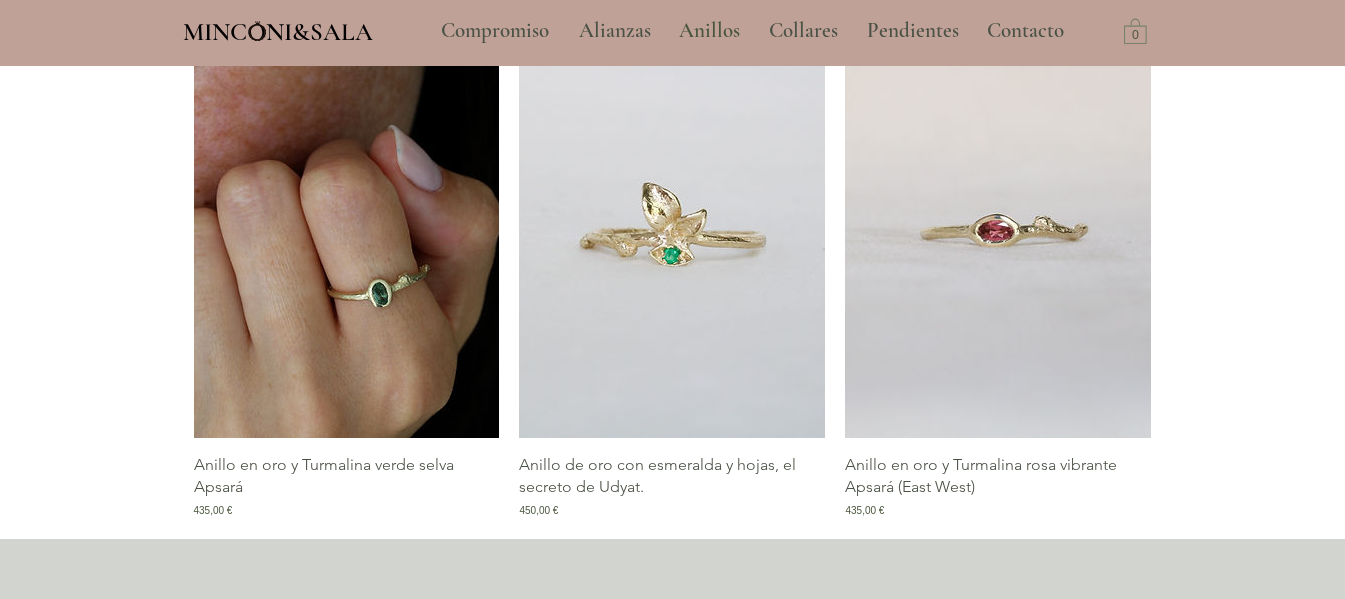 scroll, scrollTop: 2500, scrollLeft: 0, axis: vertical 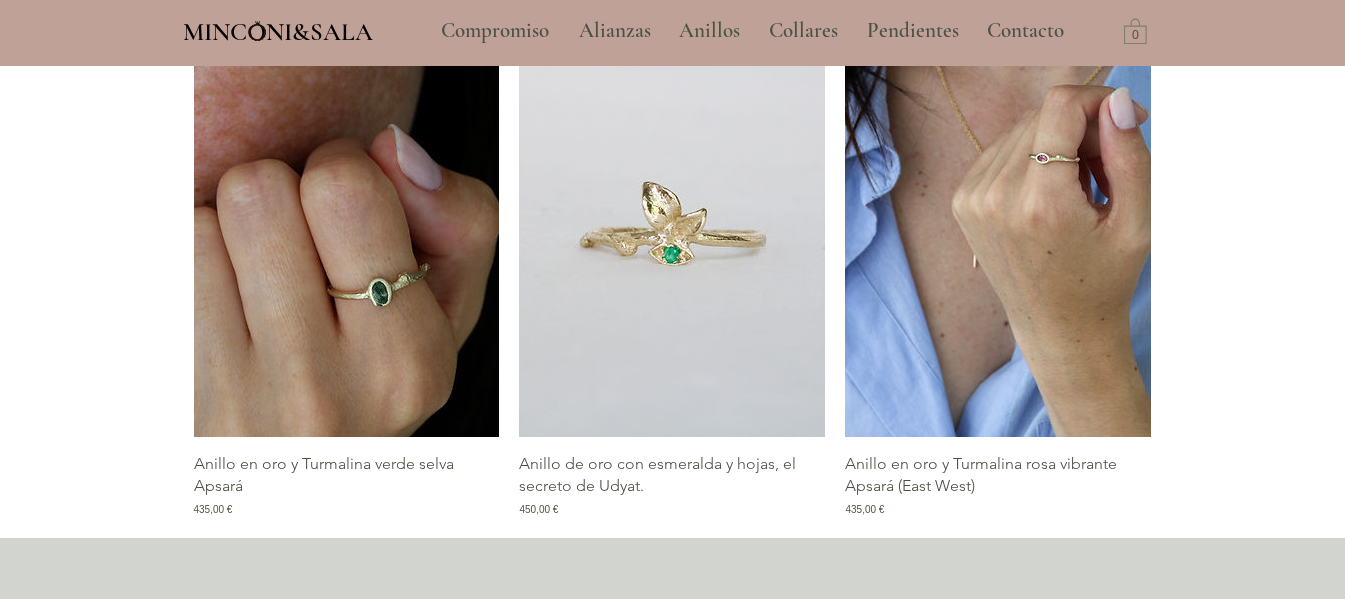 click at bounding box center (998, 207) 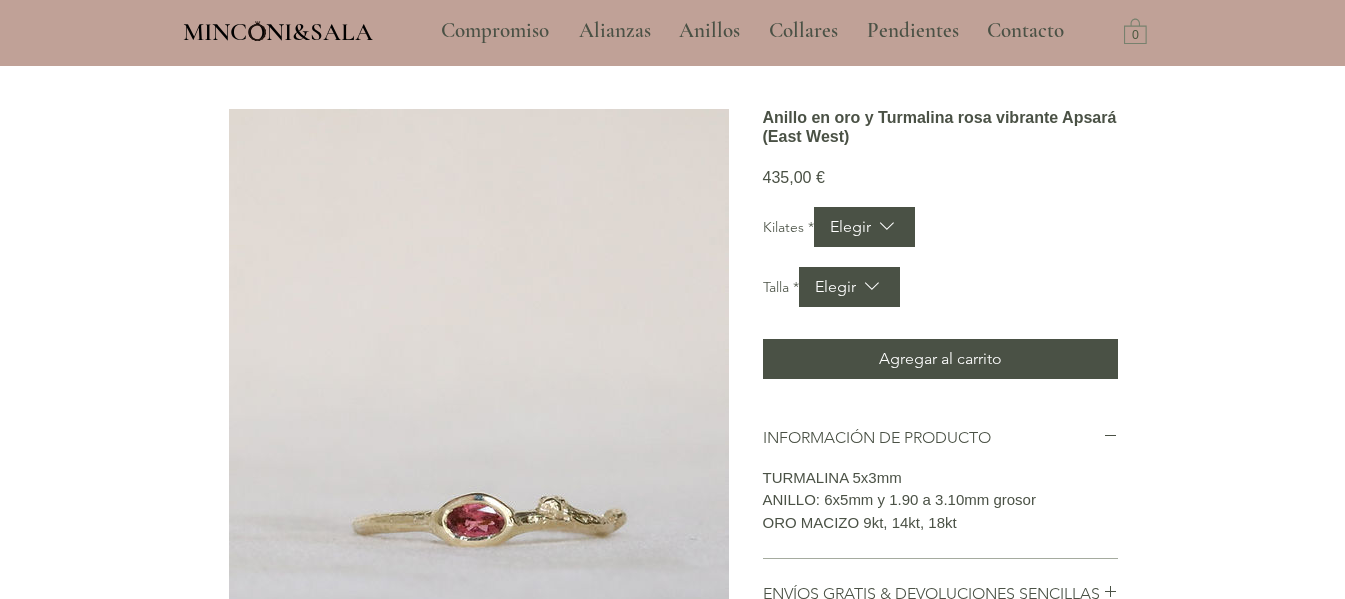 scroll, scrollTop: 0, scrollLeft: 0, axis: both 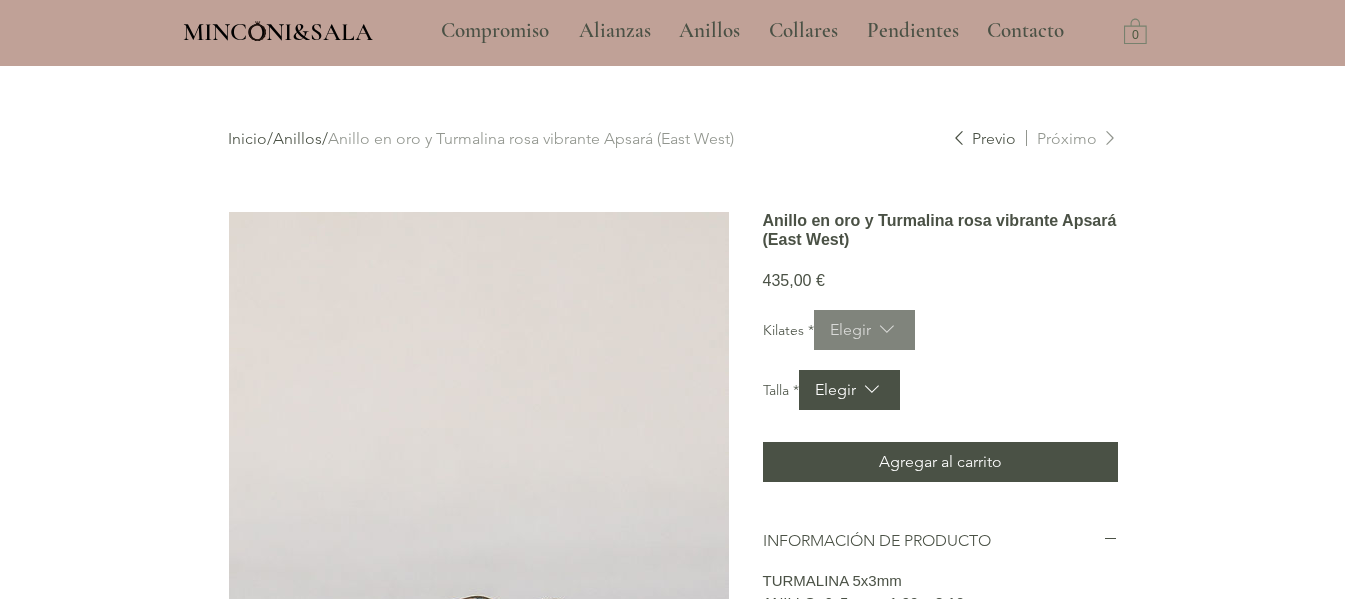 click on "Elegir" at bounding box center (850, 330) 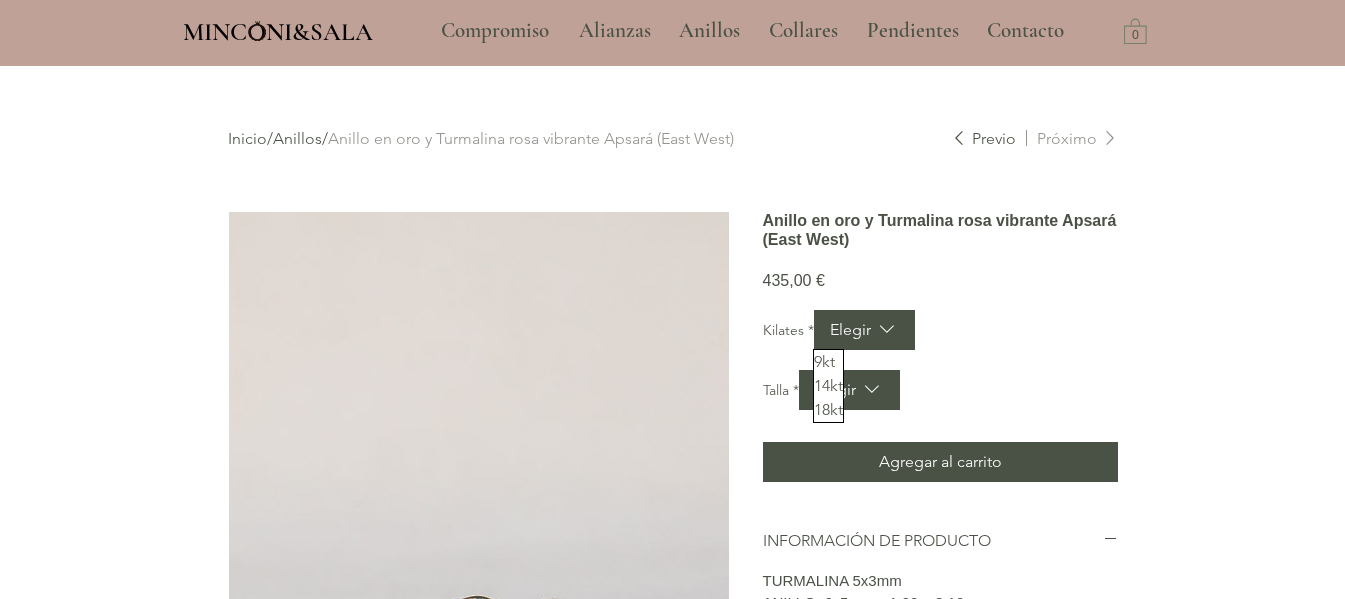 click on "18kt" at bounding box center [828, 409] 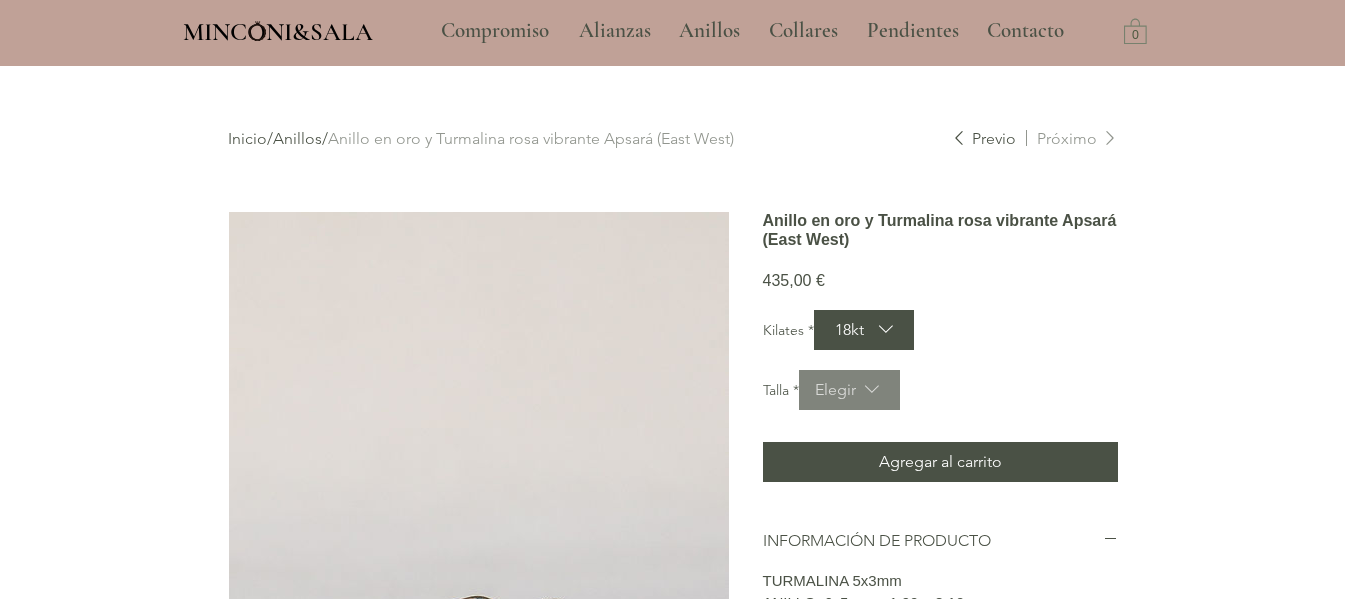 click on "Elegir" at bounding box center (835, 390) 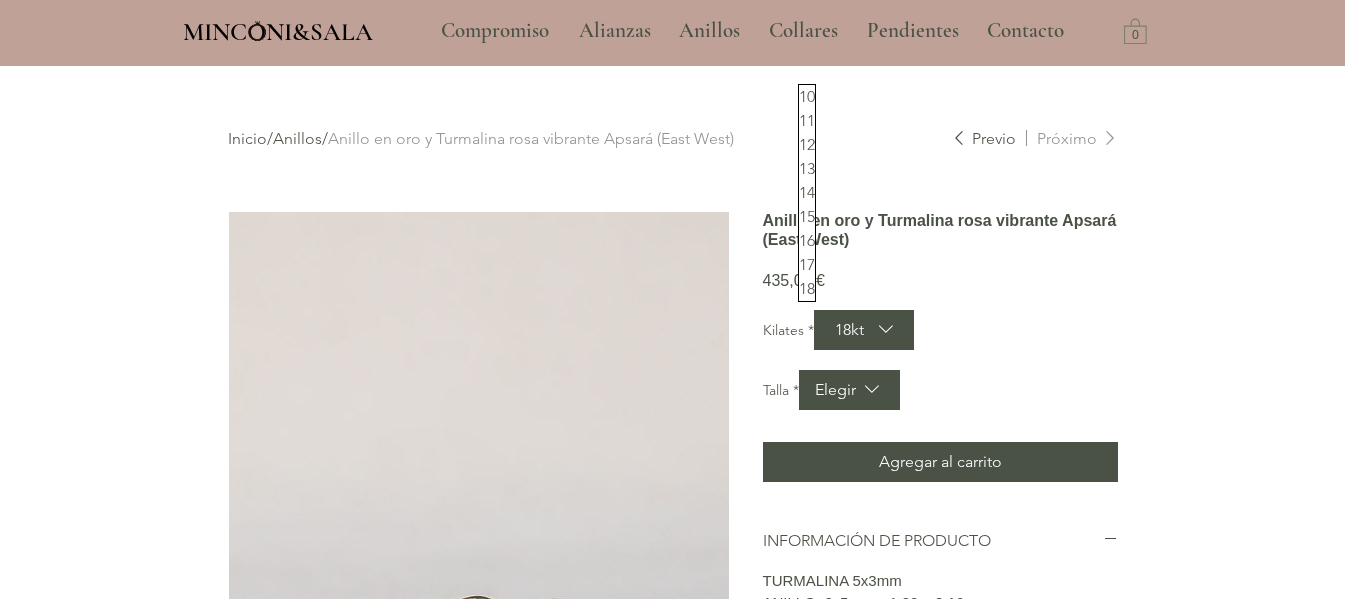 click on "14" at bounding box center (807, 192) 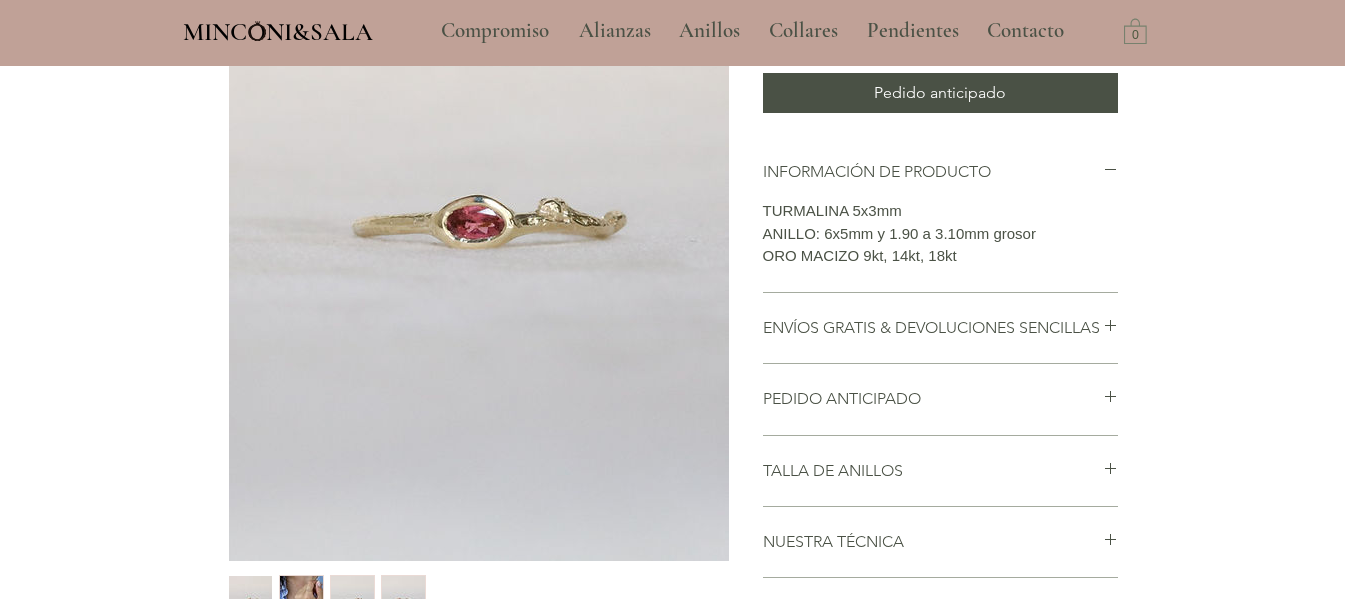 scroll, scrollTop: 400, scrollLeft: 0, axis: vertical 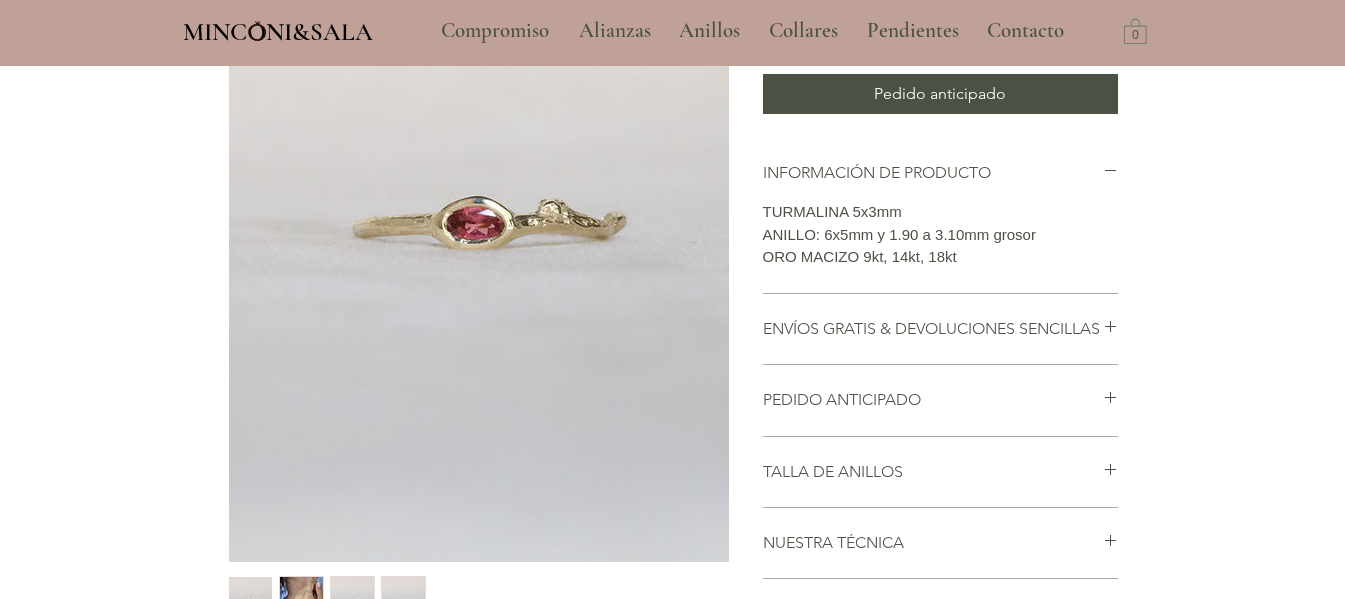 click at bounding box center (479, 187) 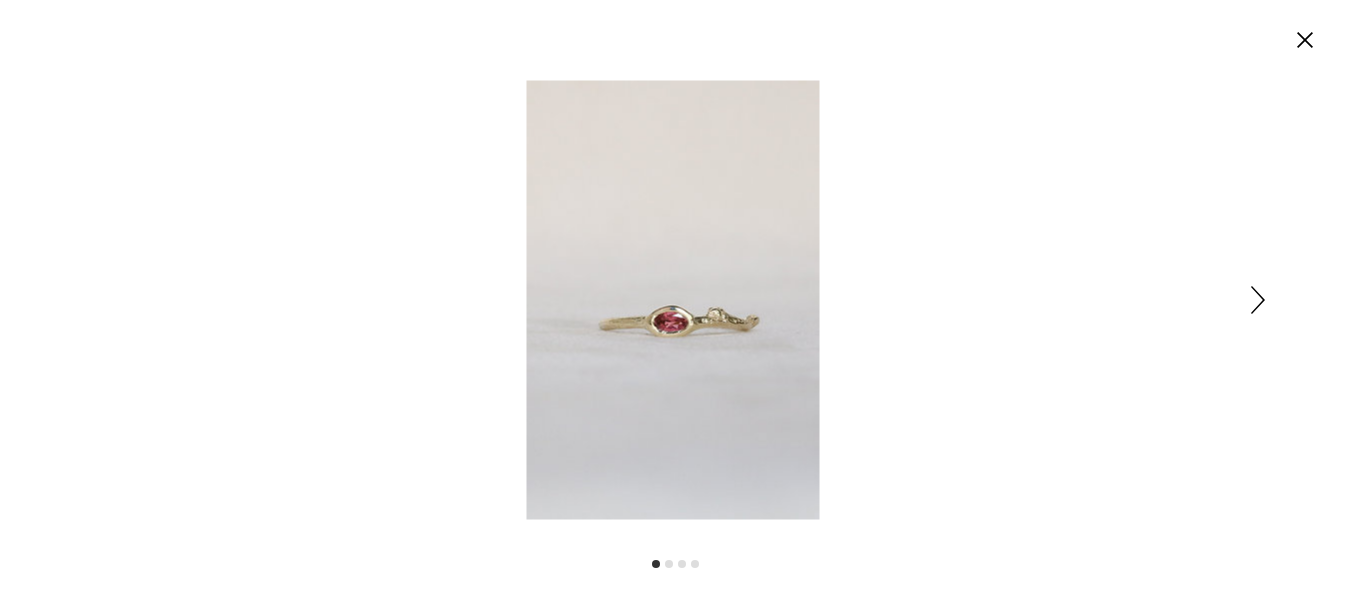 scroll, scrollTop: 0, scrollLeft: 0, axis: both 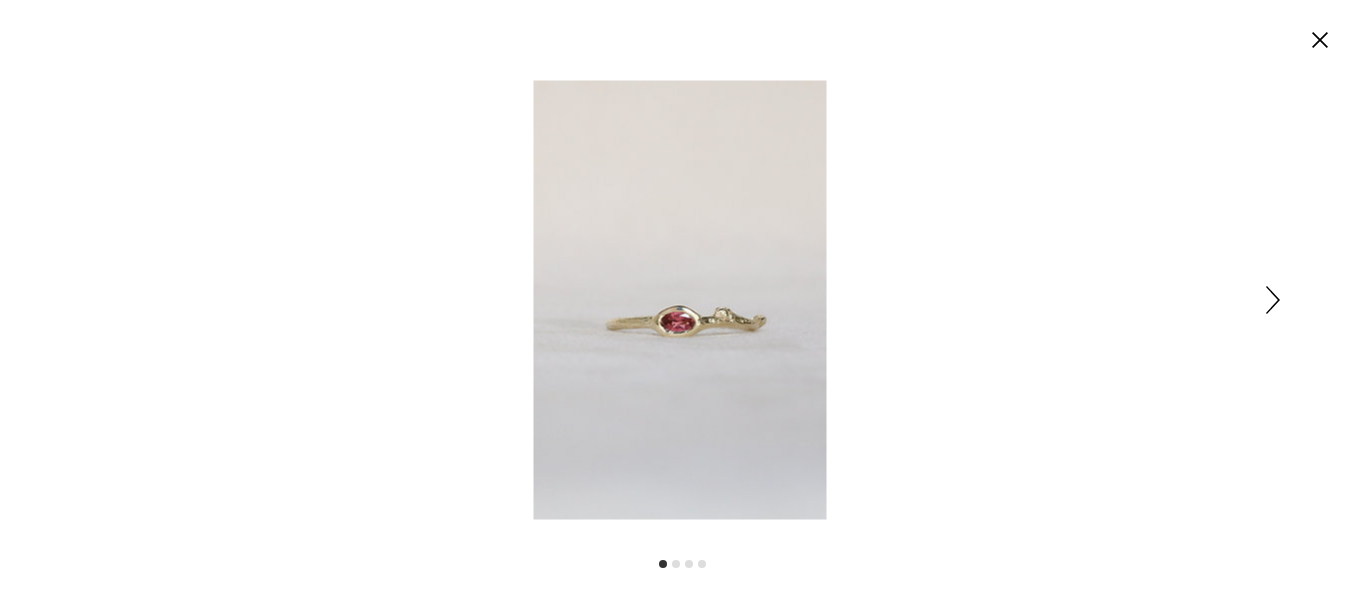 click at bounding box center [680, 299] 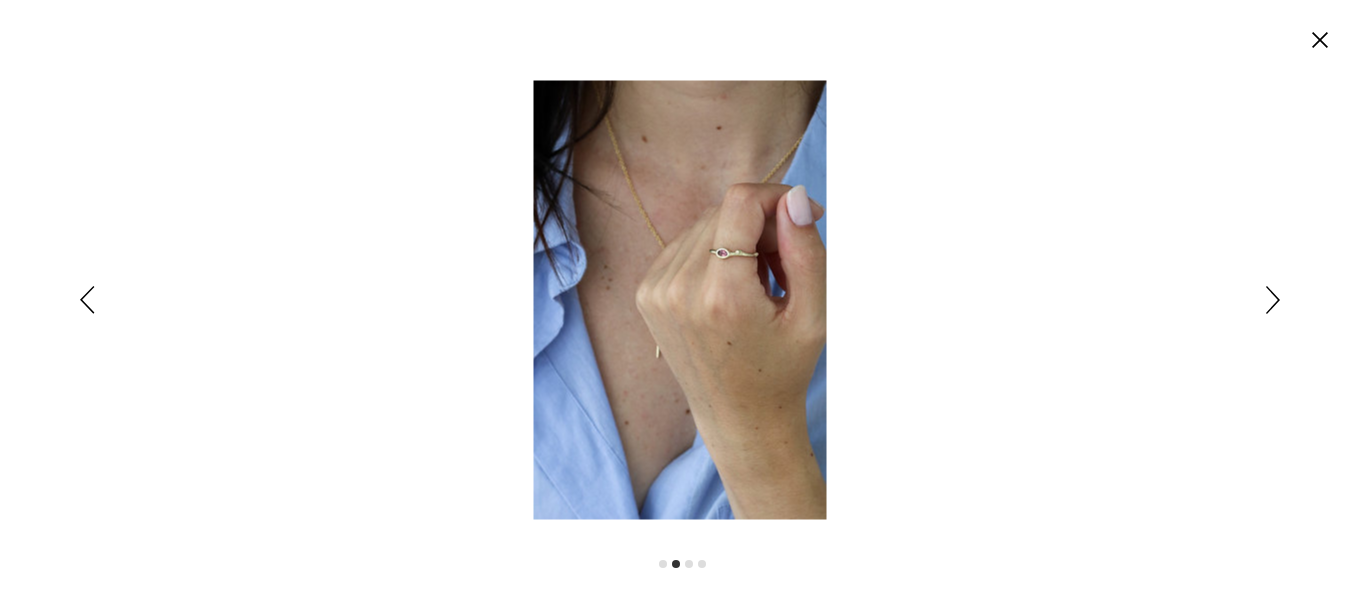 click at bounding box center (1273, 300) 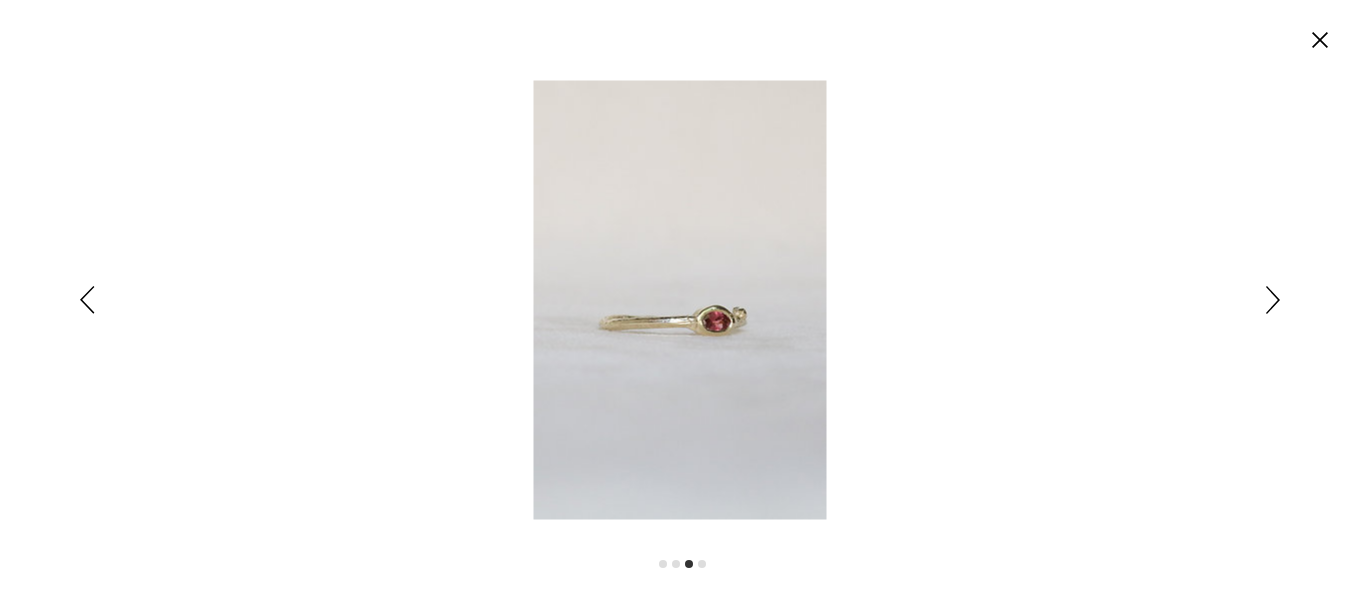 click at bounding box center [1273, 300] 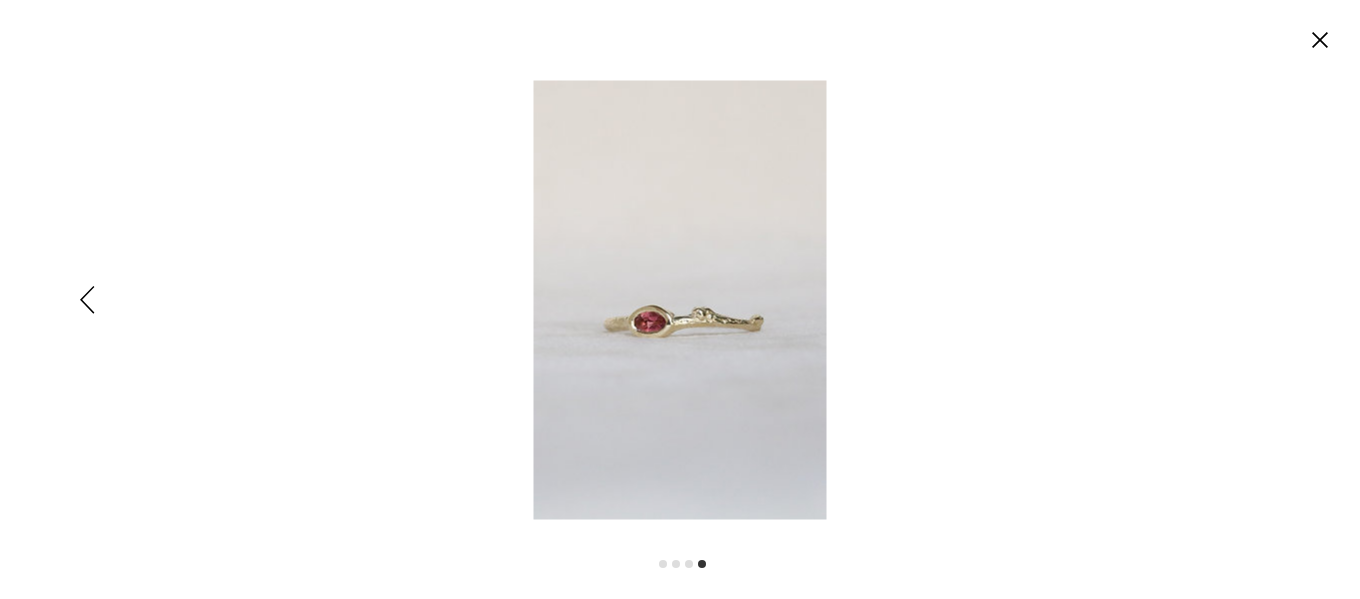 click at bounding box center (680, 299) 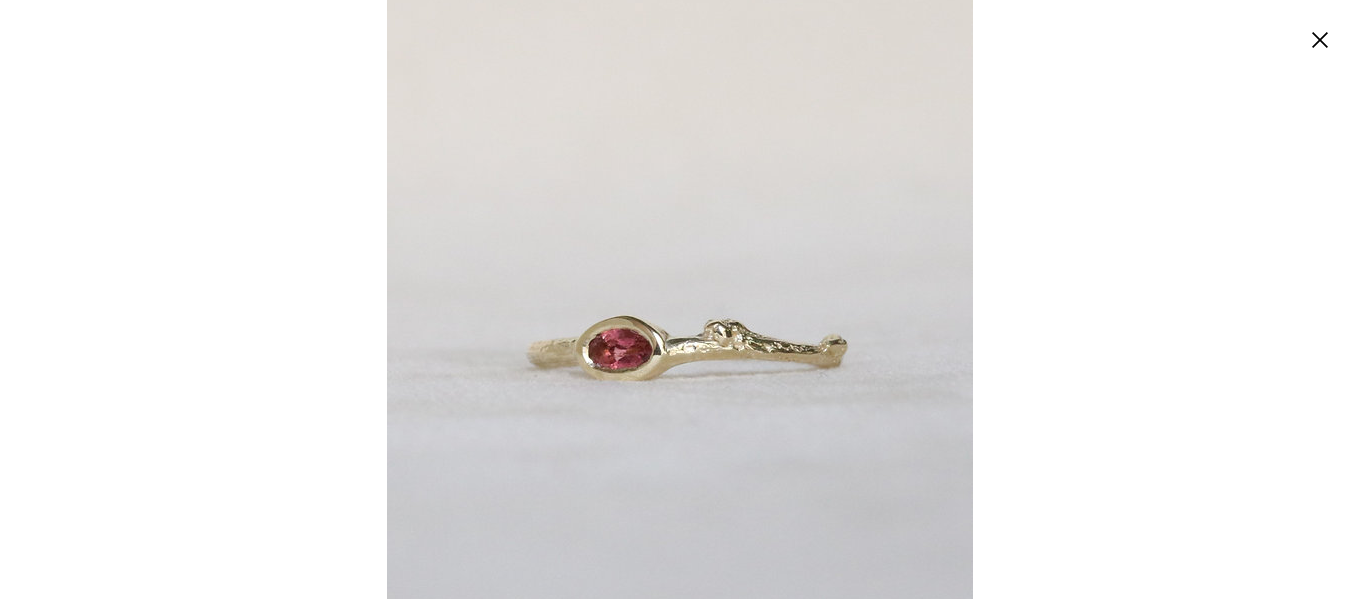 click at bounding box center (680, 306) 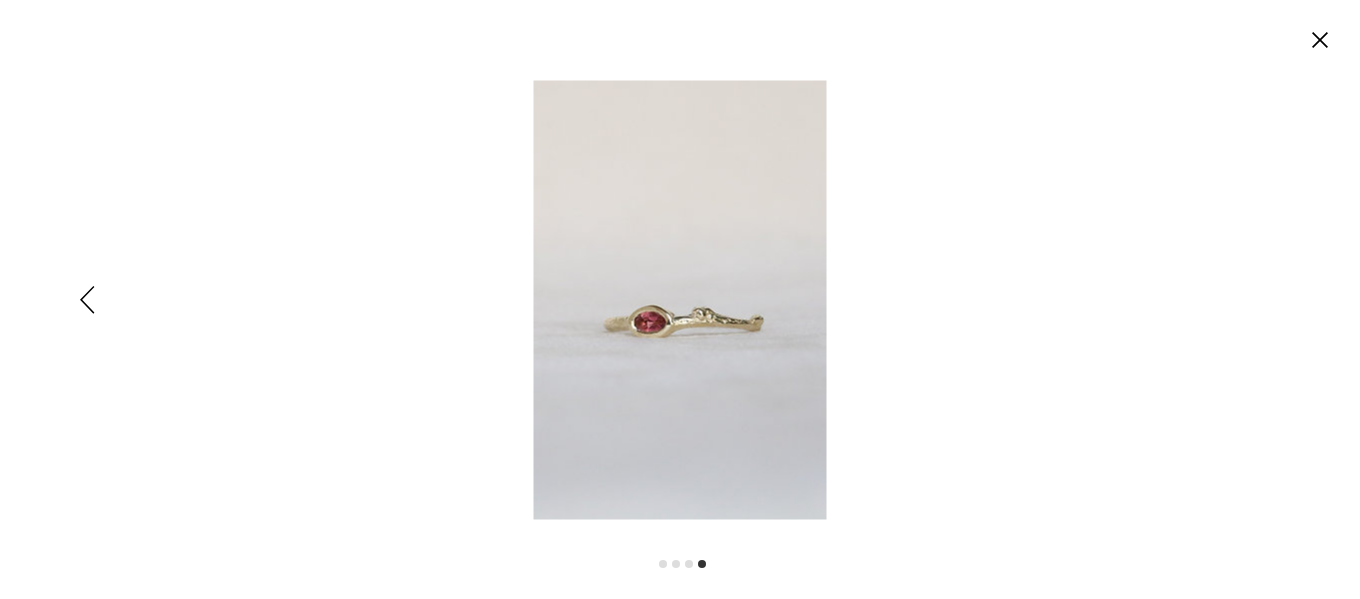 click at bounding box center (680, 299) 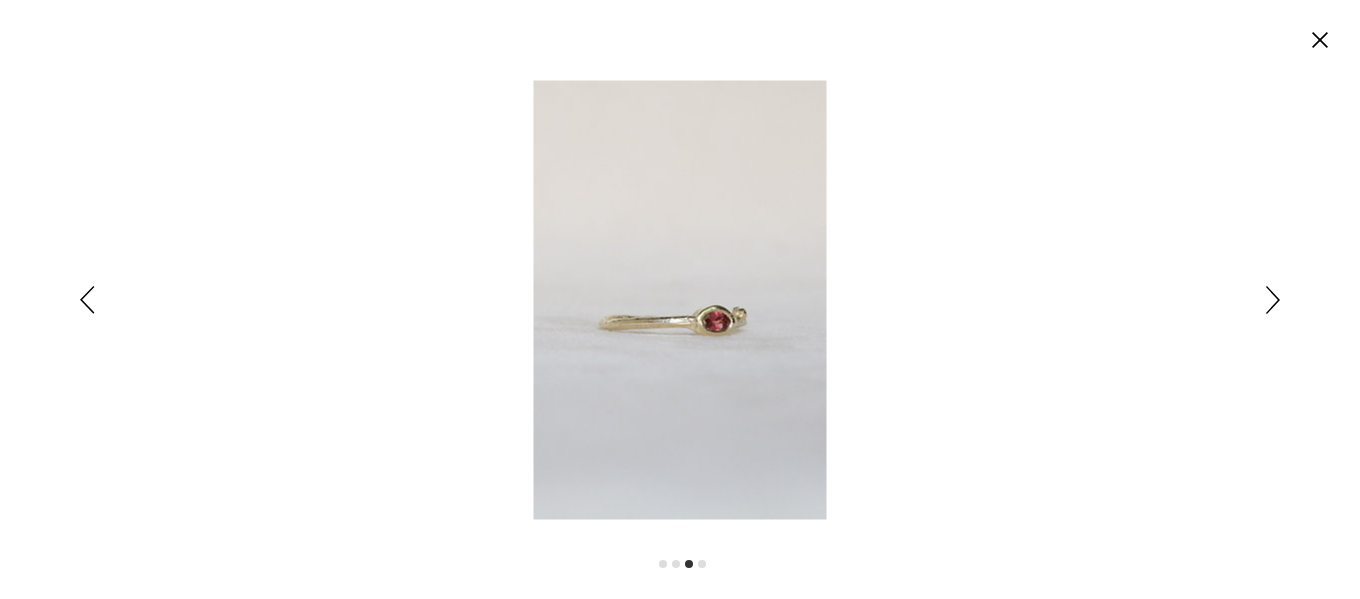 click at bounding box center [1320, 40] 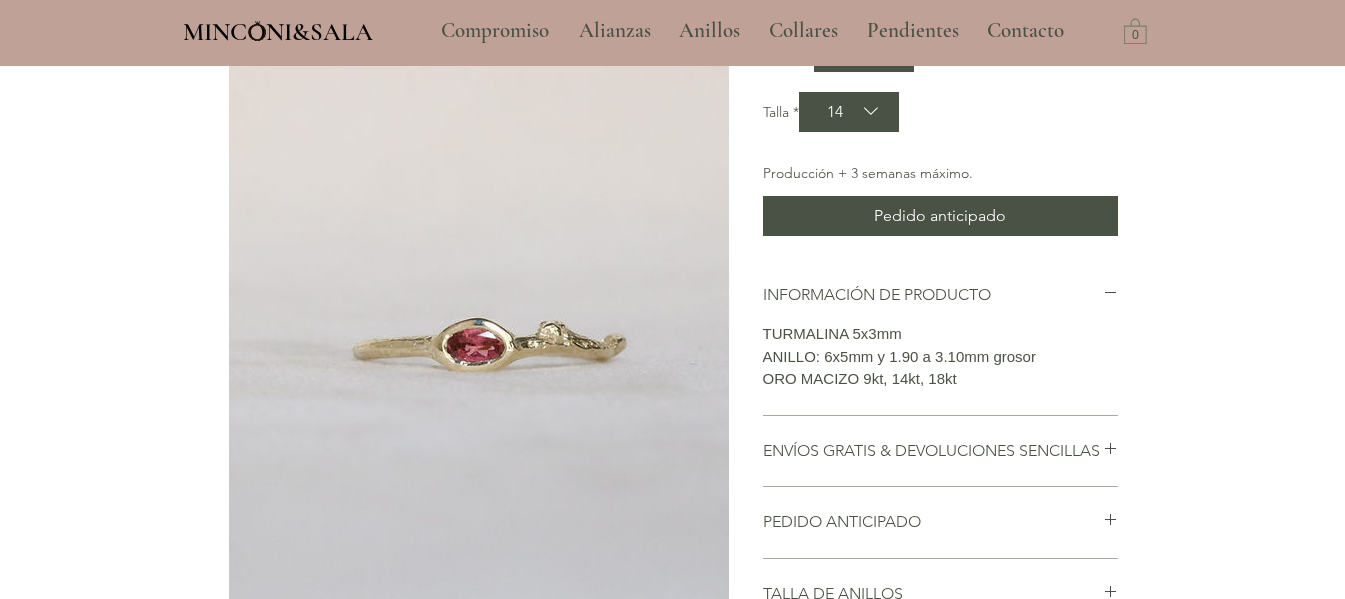 scroll, scrollTop: 300, scrollLeft: 0, axis: vertical 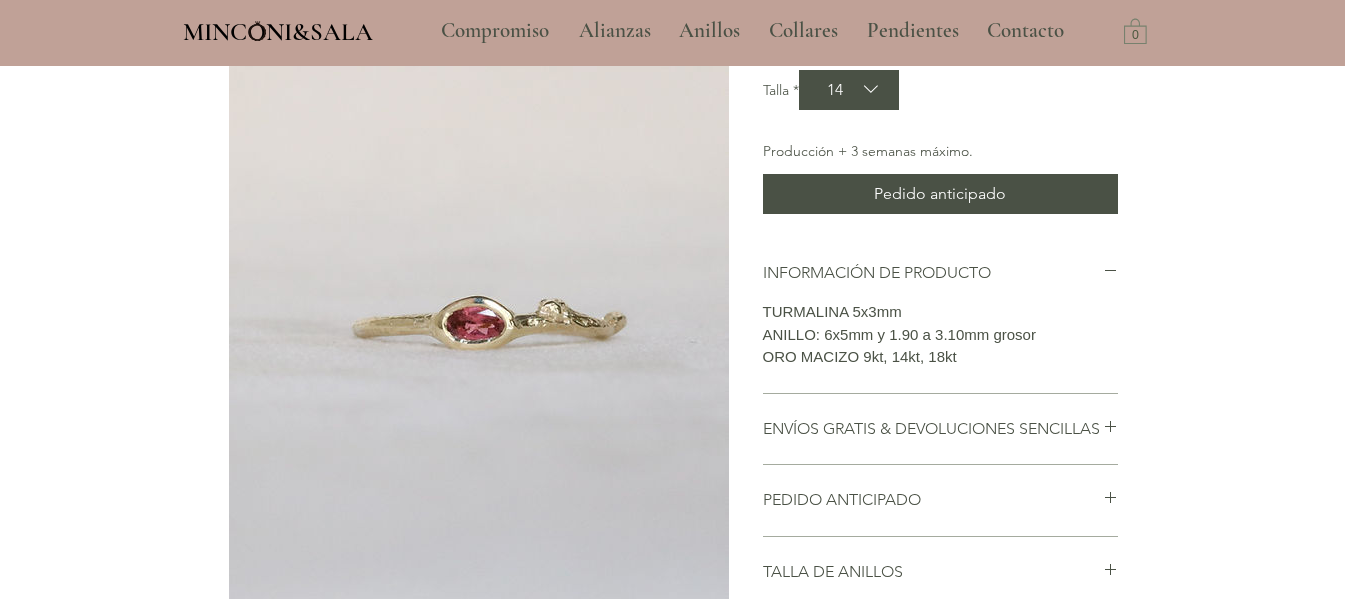 click at bounding box center [479, 287] 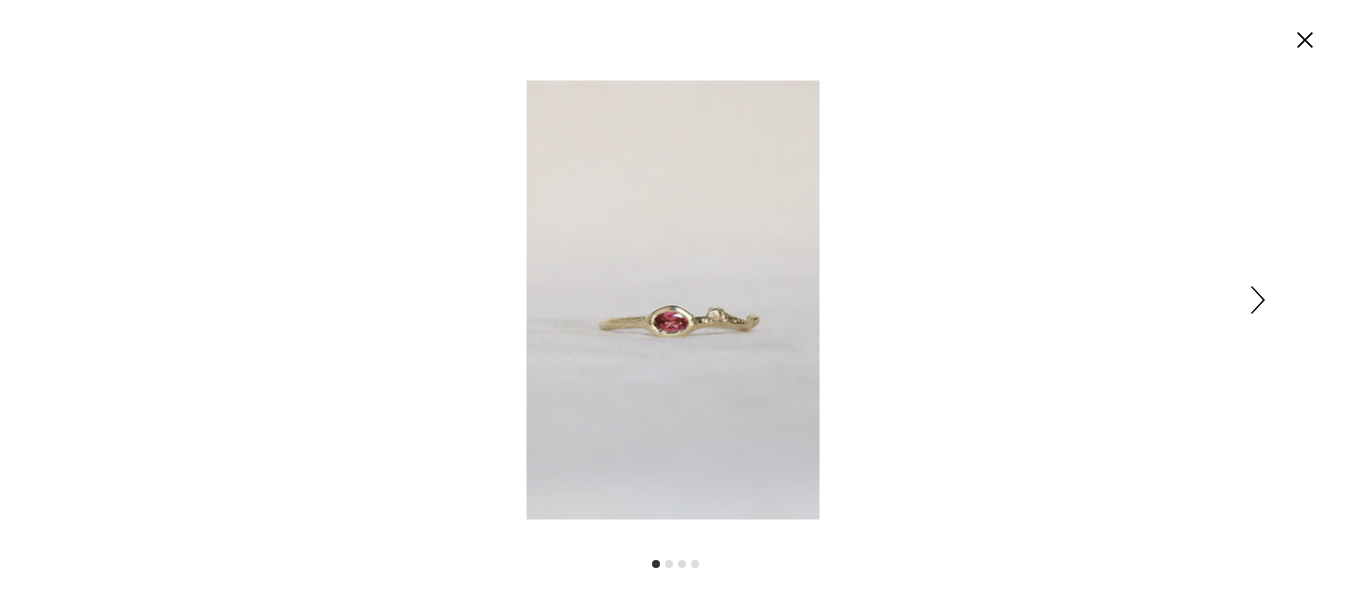 scroll, scrollTop: 0, scrollLeft: 0, axis: both 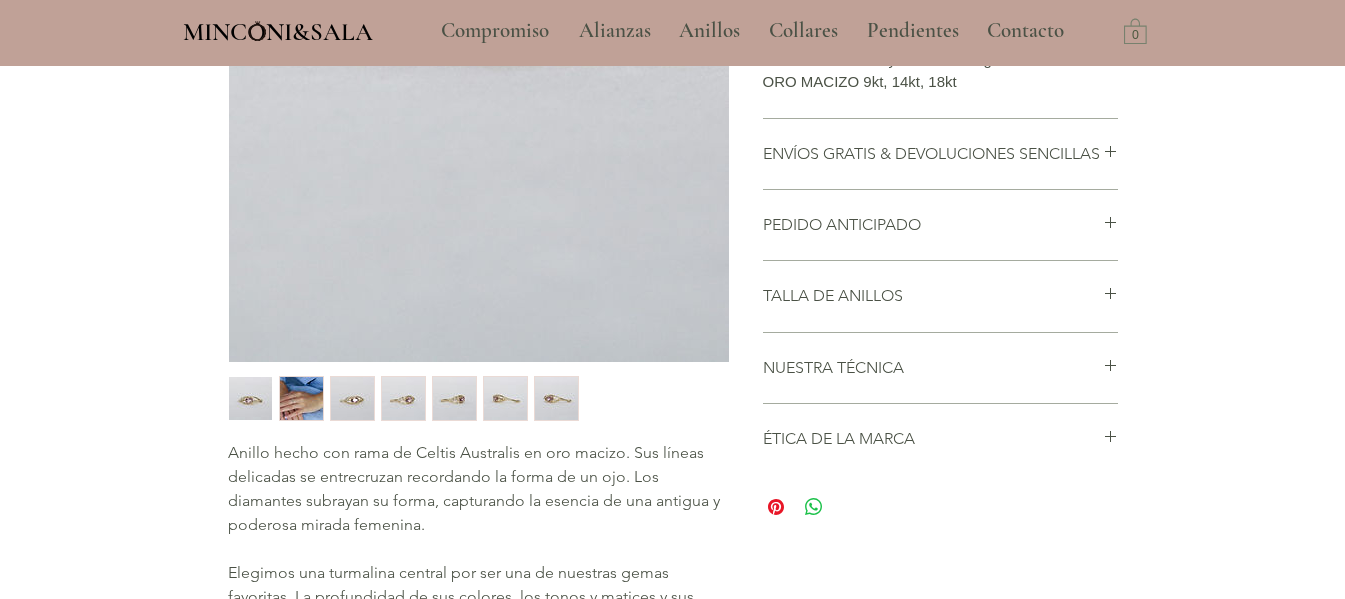 click at bounding box center [301, 398] 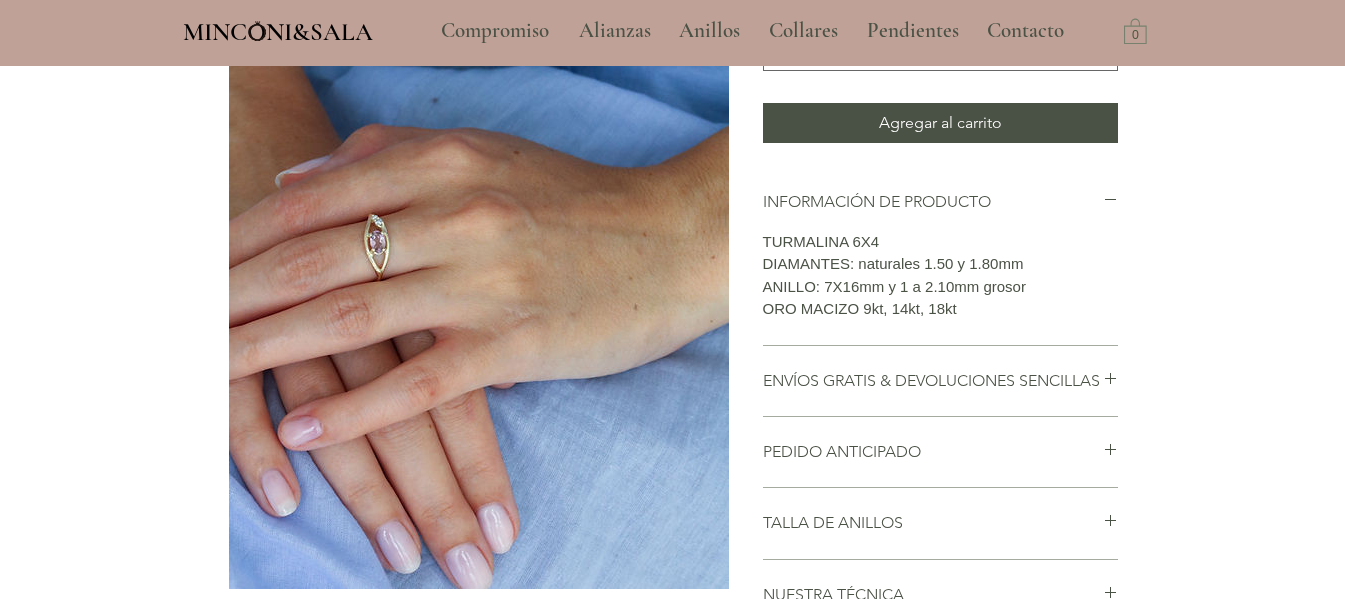 scroll, scrollTop: 300, scrollLeft: 0, axis: vertical 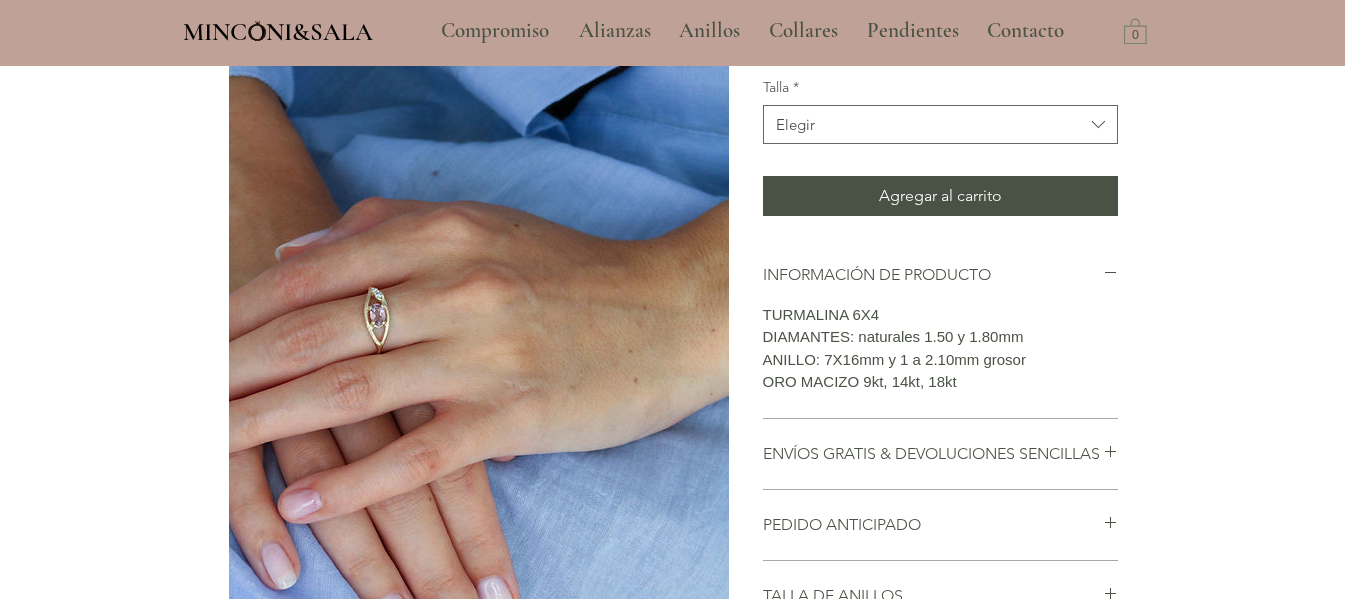 click at bounding box center (479, 287) 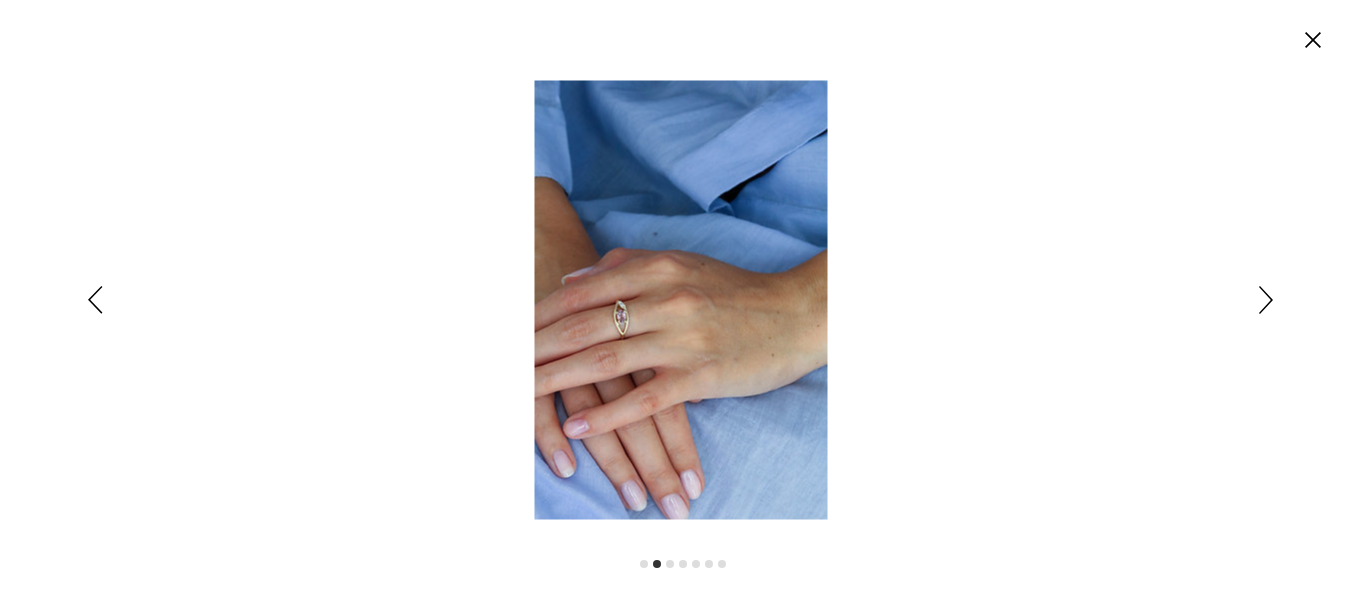 scroll, scrollTop: 0, scrollLeft: 0, axis: both 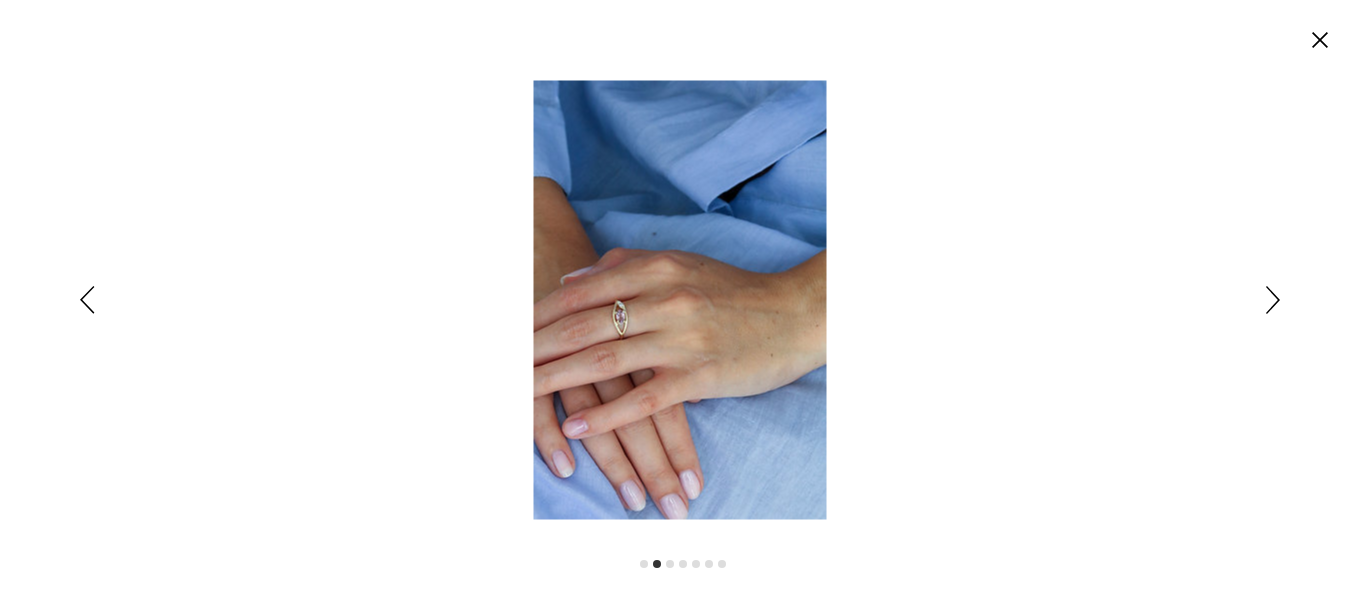 click at bounding box center (680, 299) 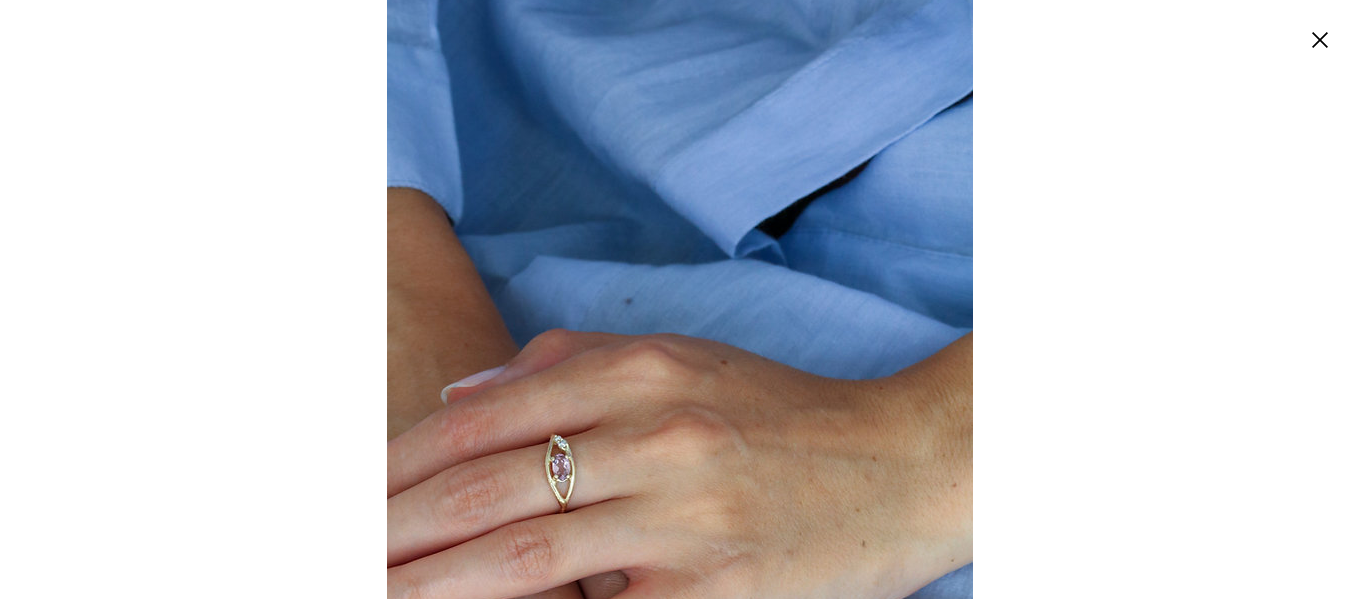 click at bounding box center (1320, 40) 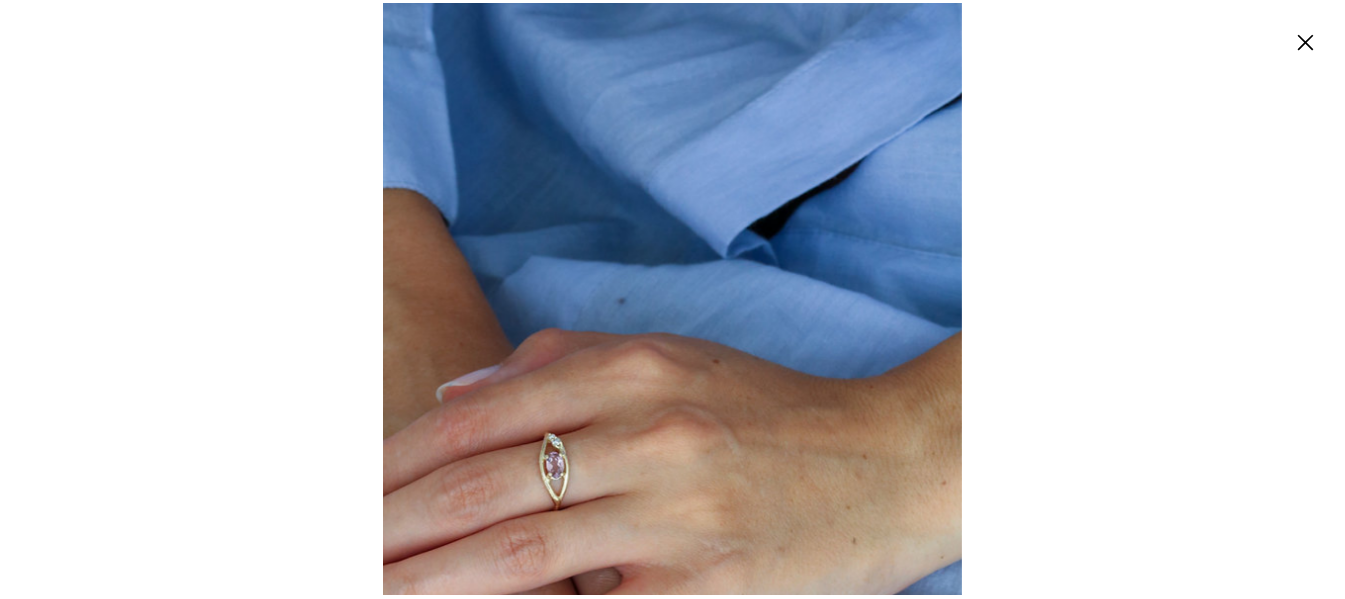 scroll, scrollTop: 666, scrollLeft: 0, axis: vertical 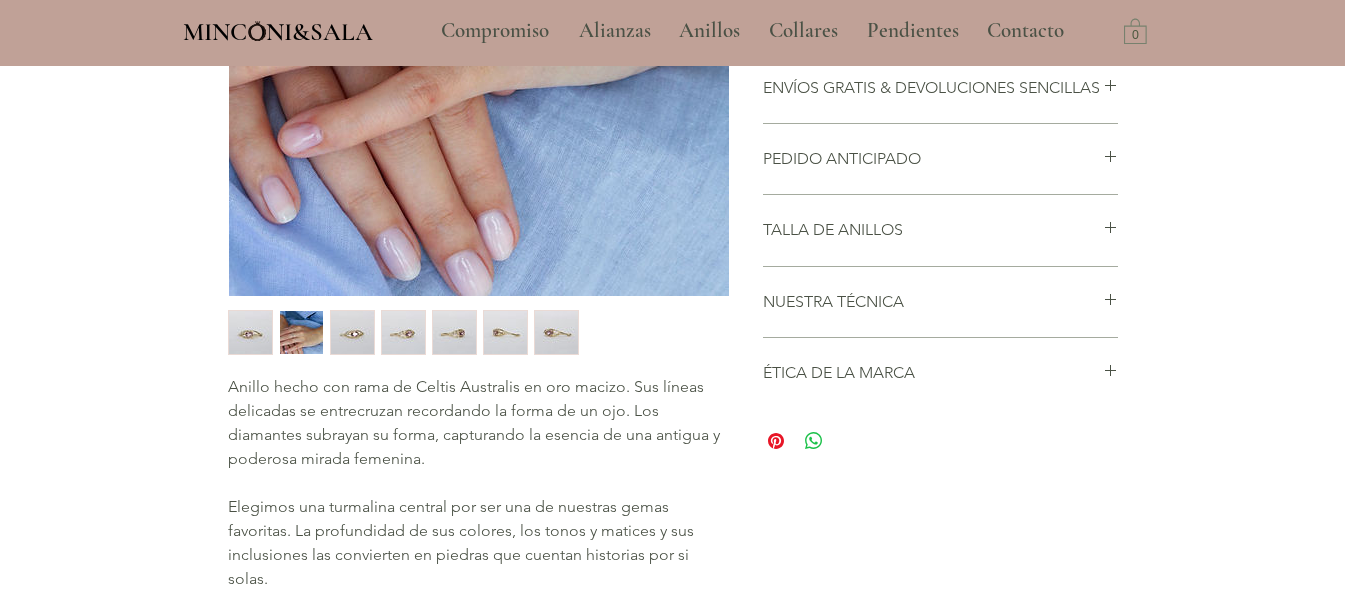 click at bounding box center [556, 332] 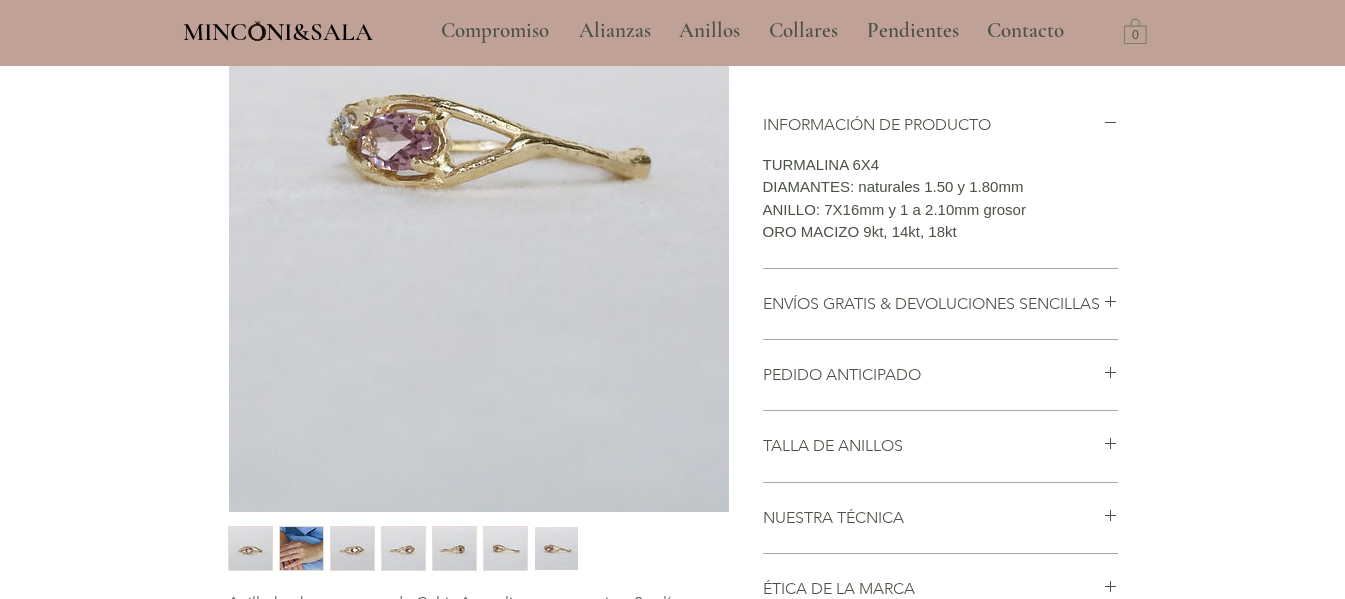 scroll, scrollTop: 466, scrollLeft: 0, axis: vertical 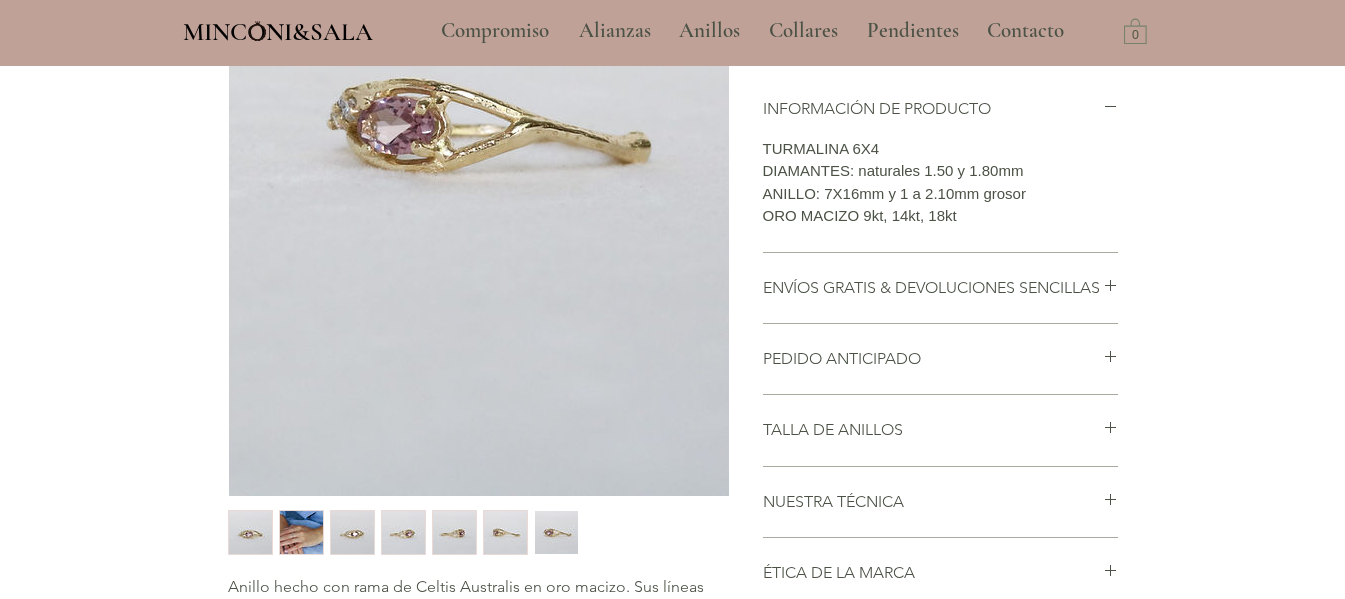 click at bounding box center (505, 532) 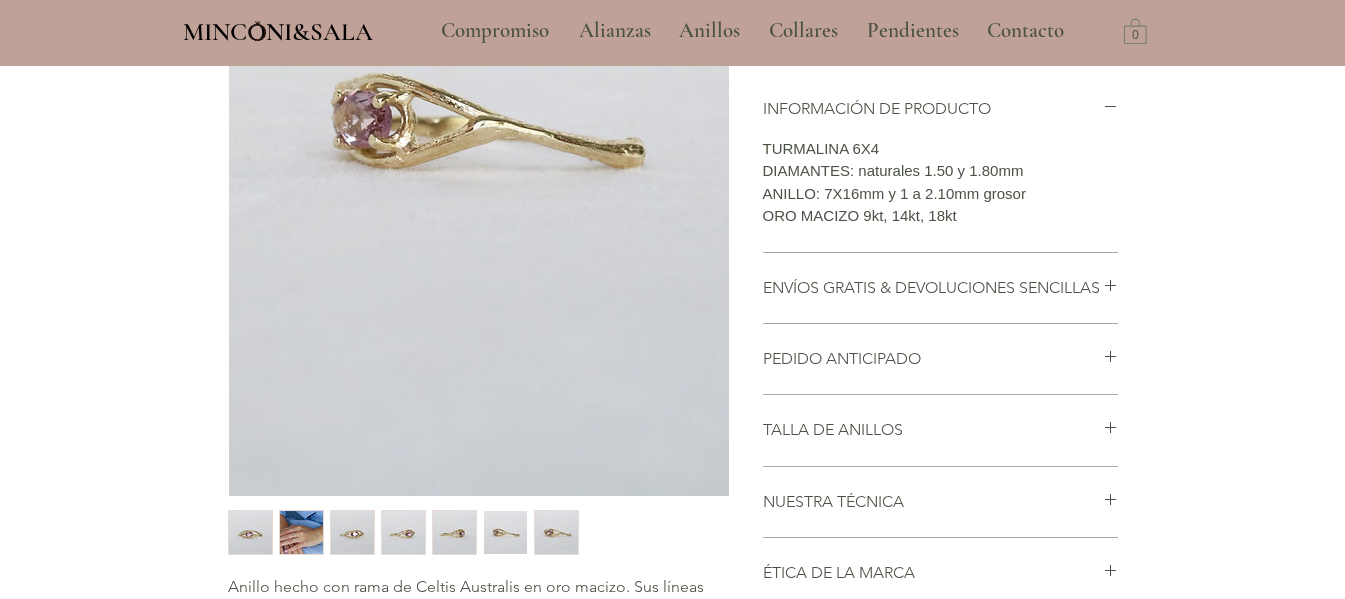 click at bounding box center (454, 532) 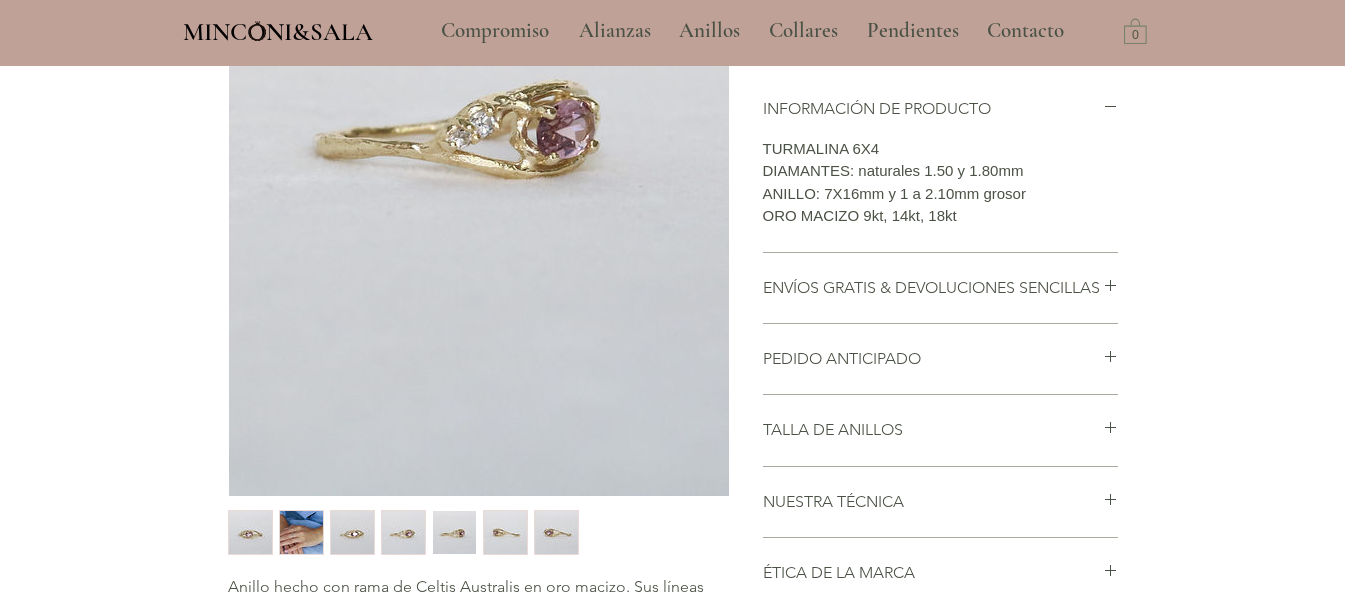 click at bounding box center [403, 532] 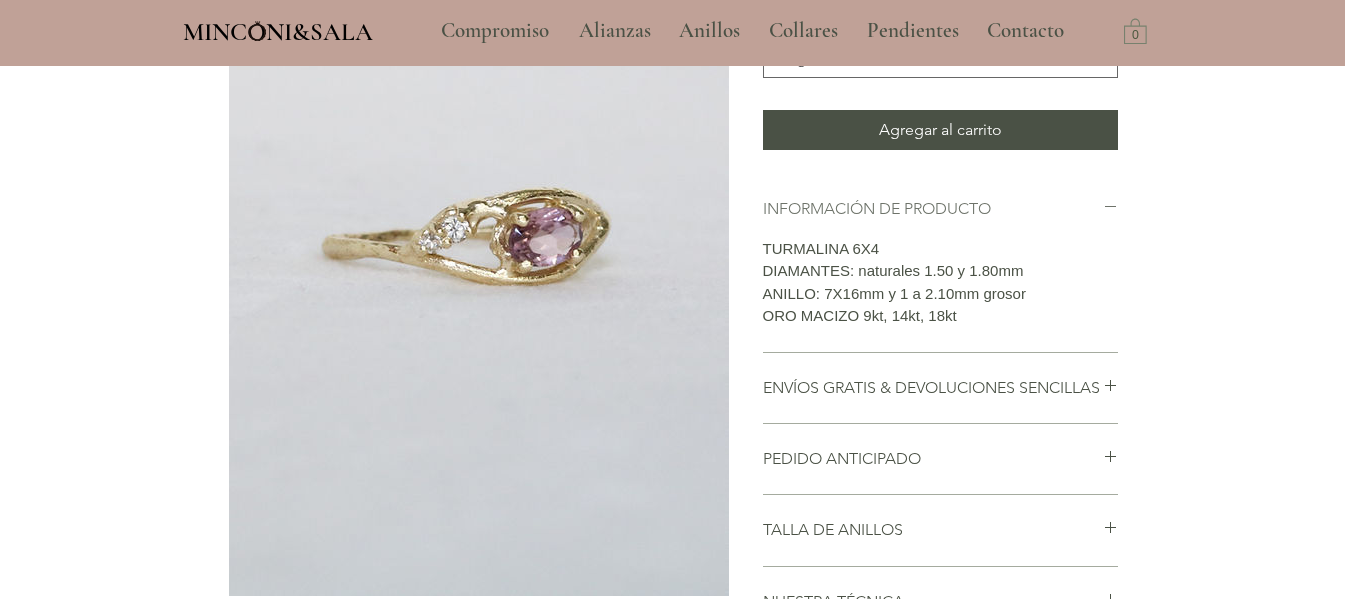 scroll, scrollTop: 266, scrollLeft: 0, axis: vertical 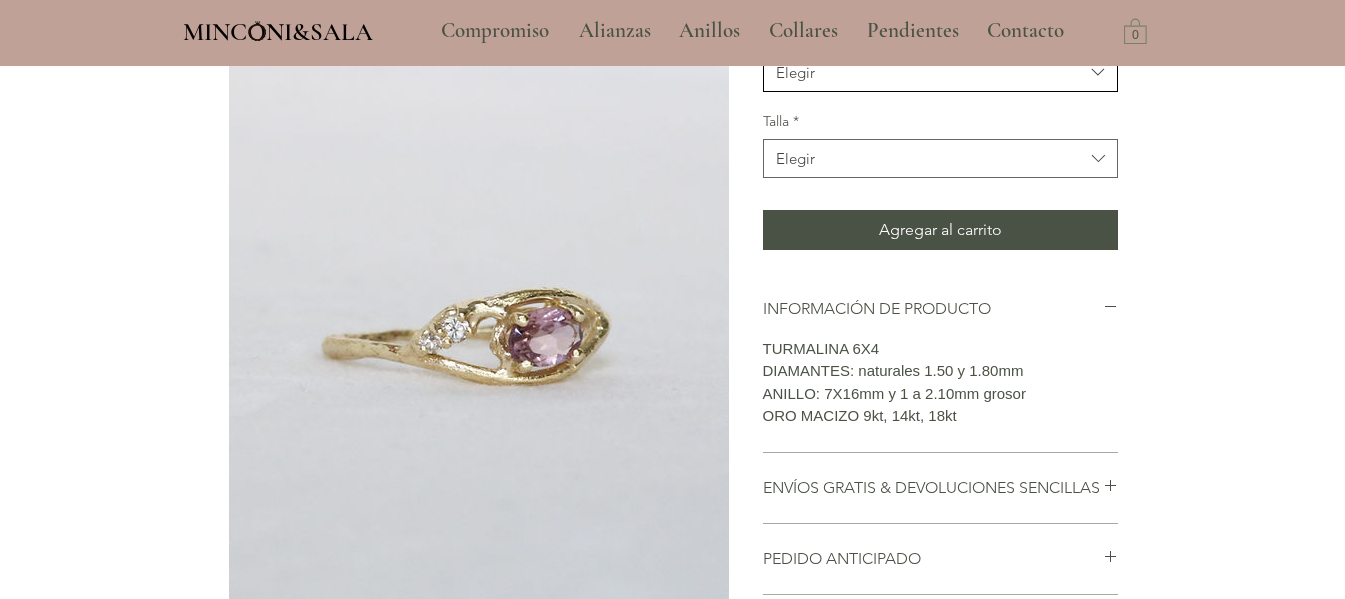 click on "Elegir" at bounding box center (930, 72) 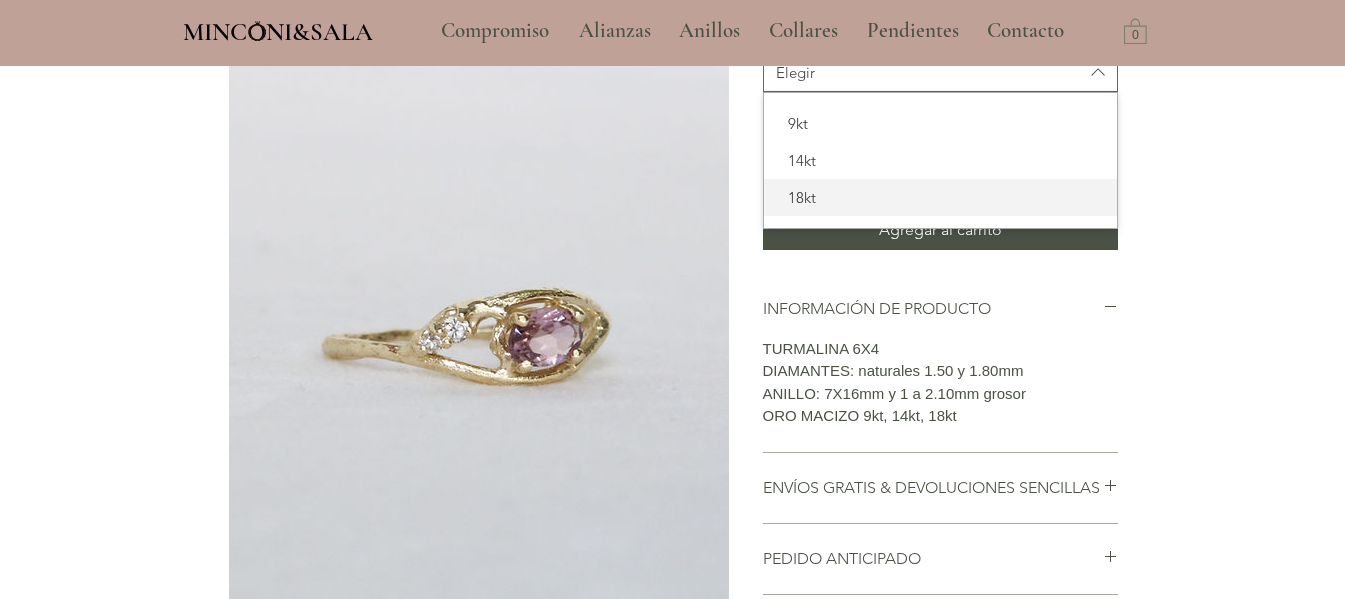 click on "18kt" at bounding box center (940, 197) 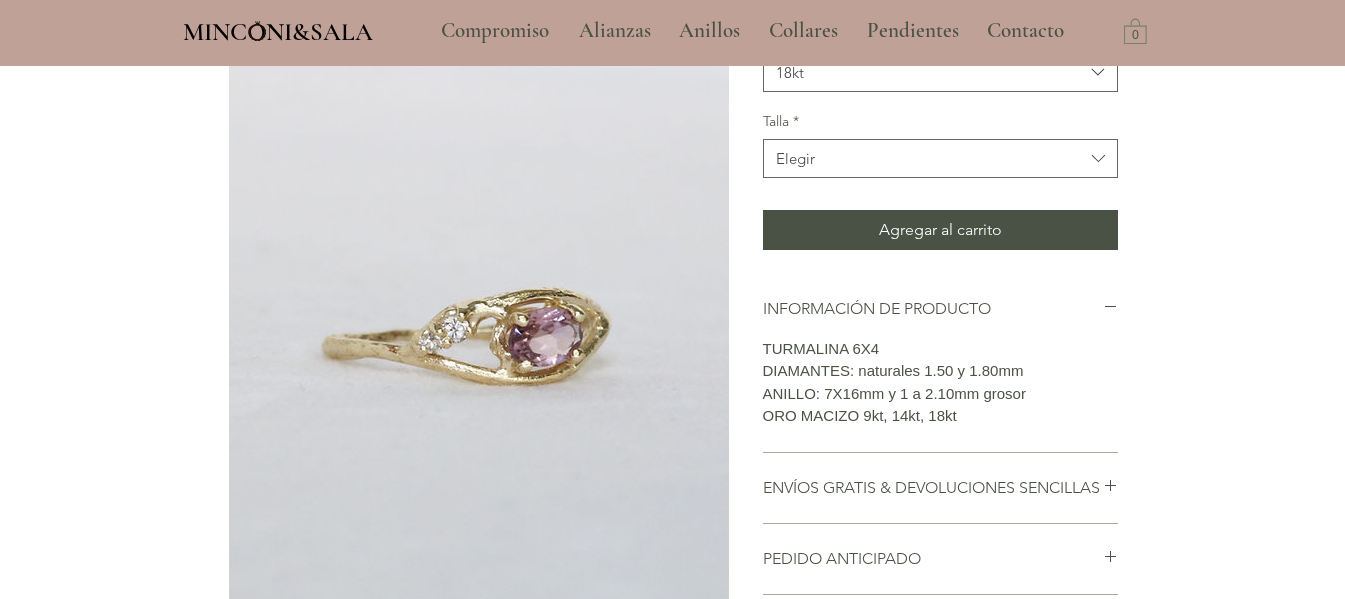 scroll, scrollTop: 166, scrollLeft: 0, axis: vertical 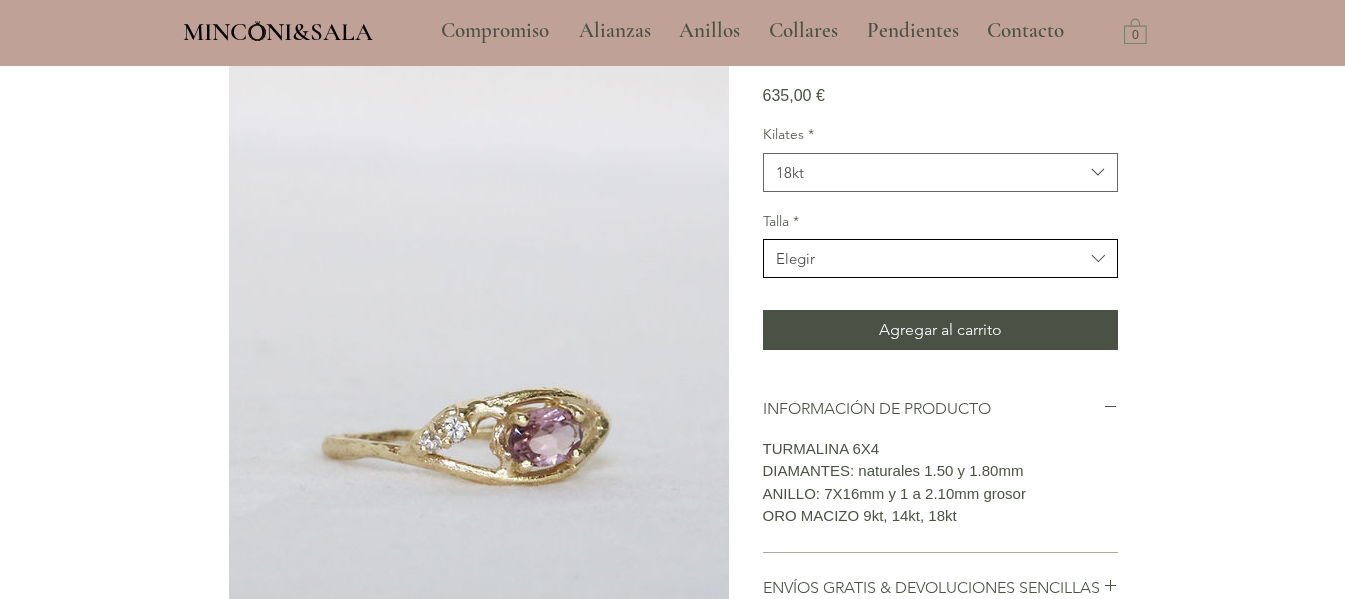 click on "Elegir" at bounding box center [930, 258] 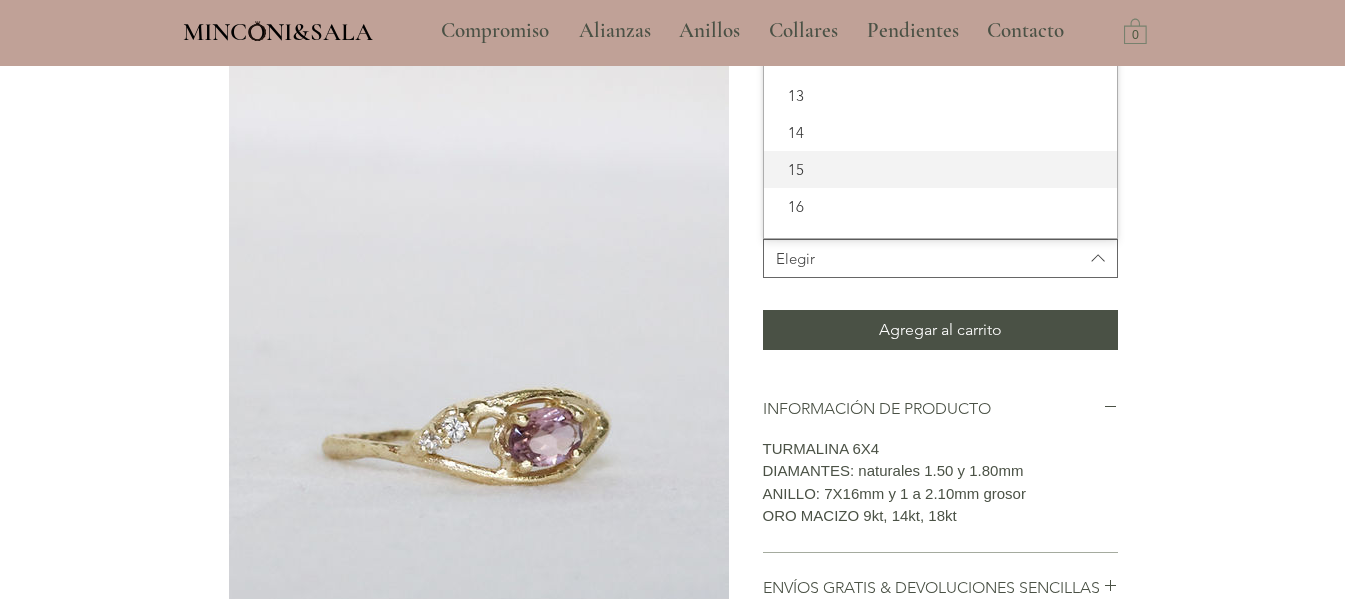 click on "15" at bounding box center [940, 169] 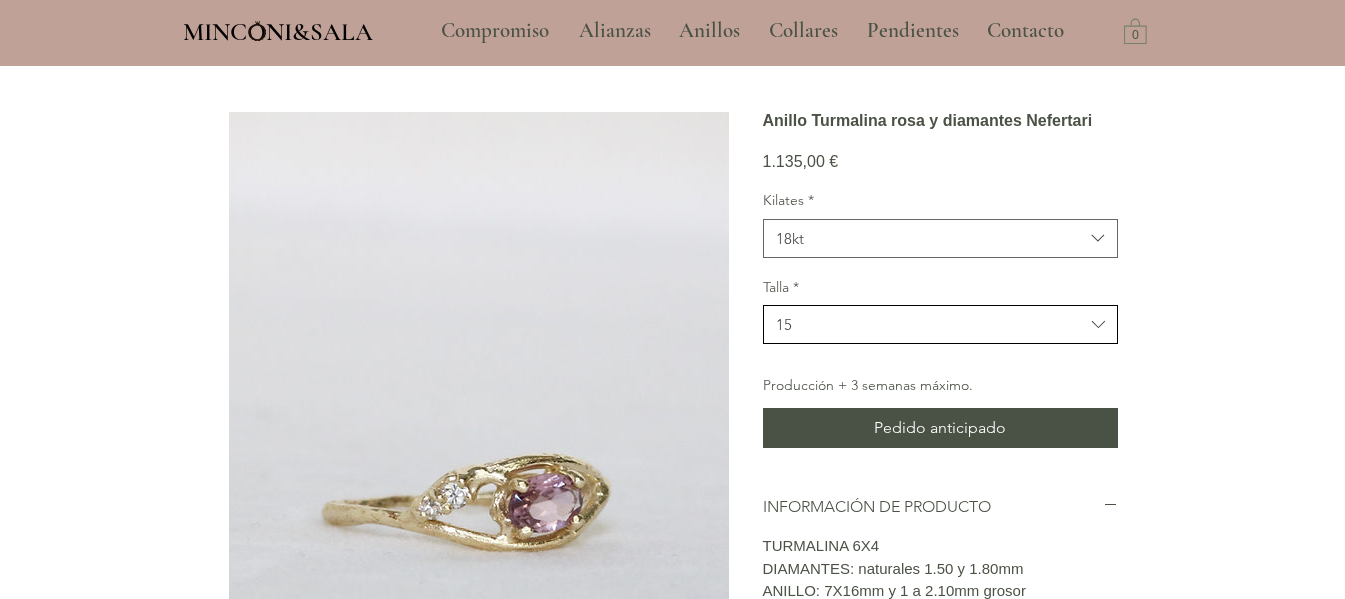 scroll, scrollTop: 66, scrollLeft: 0, axis: vertical 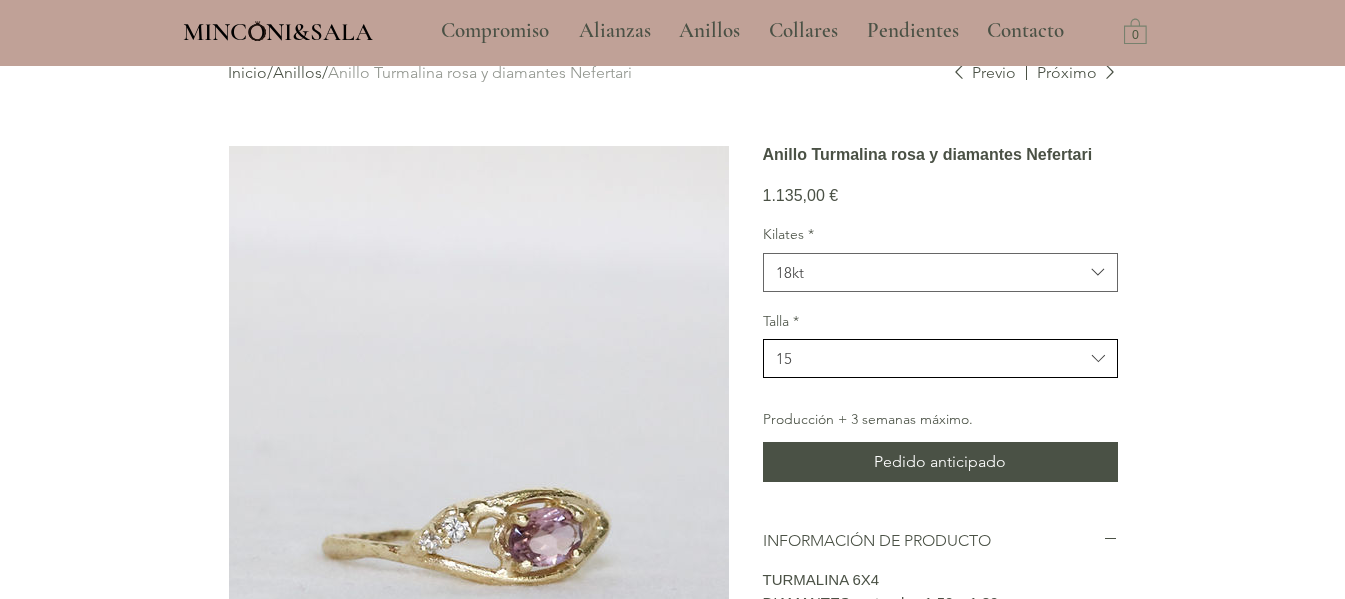 click on "15" at bounding box center [930, 358] 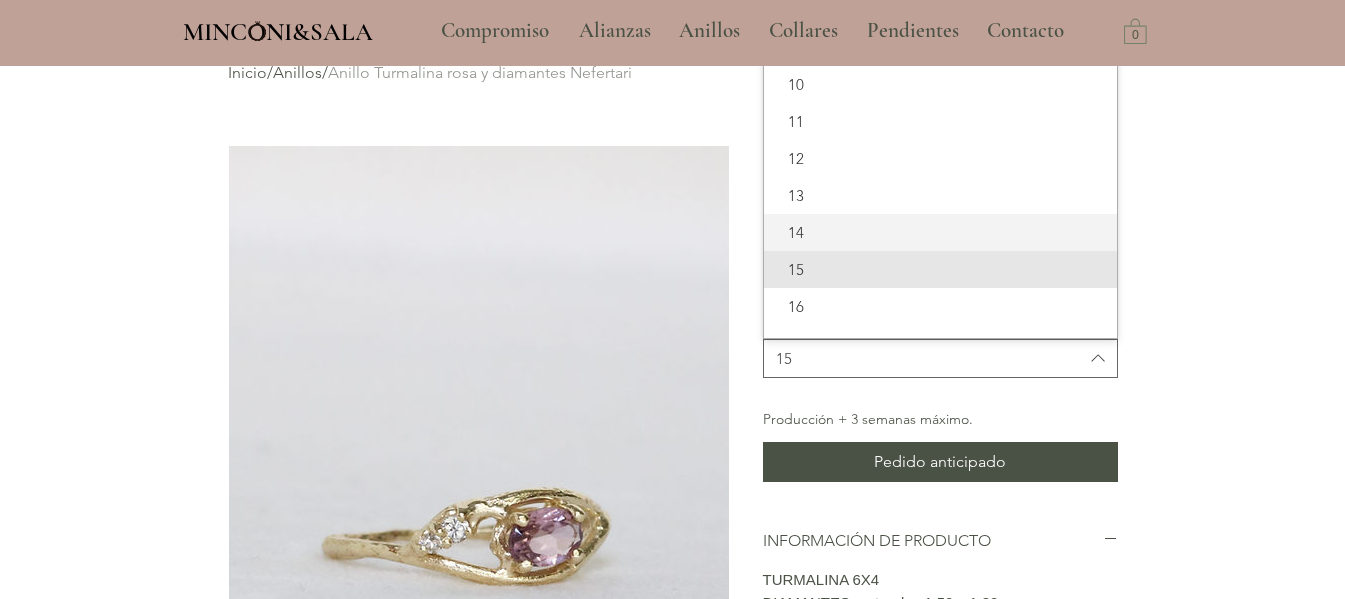 click on "14" at bounding box center (940, 232) 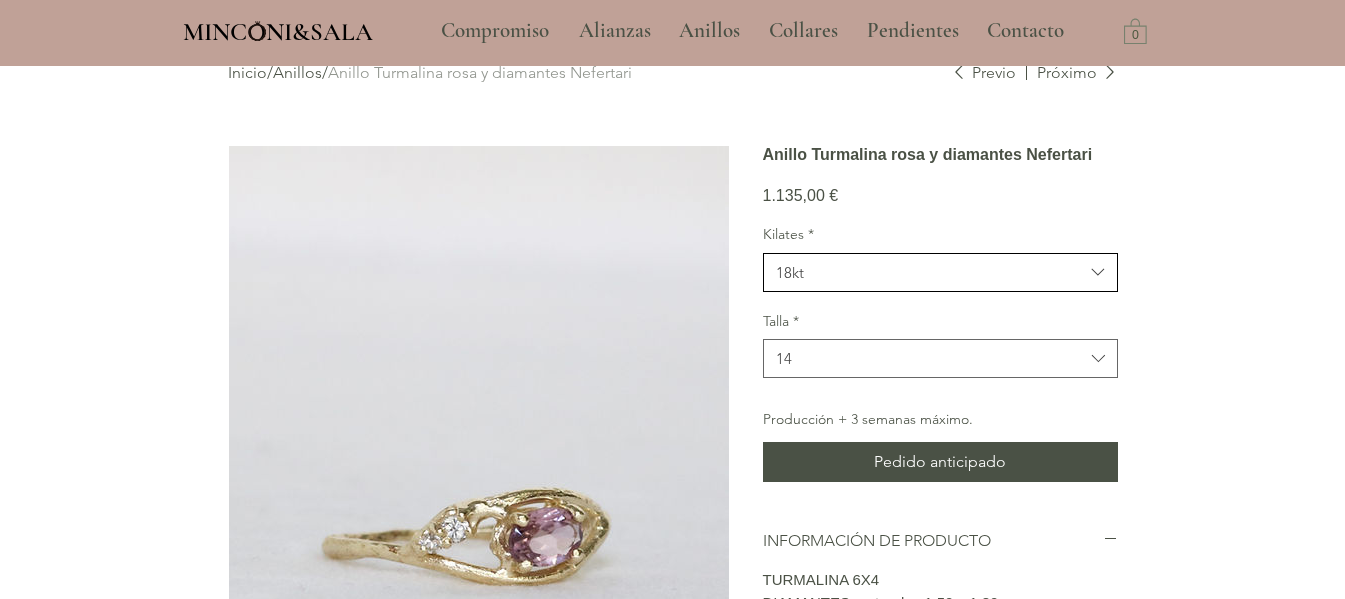 click on "18kt" at bounding box center [930, 272] 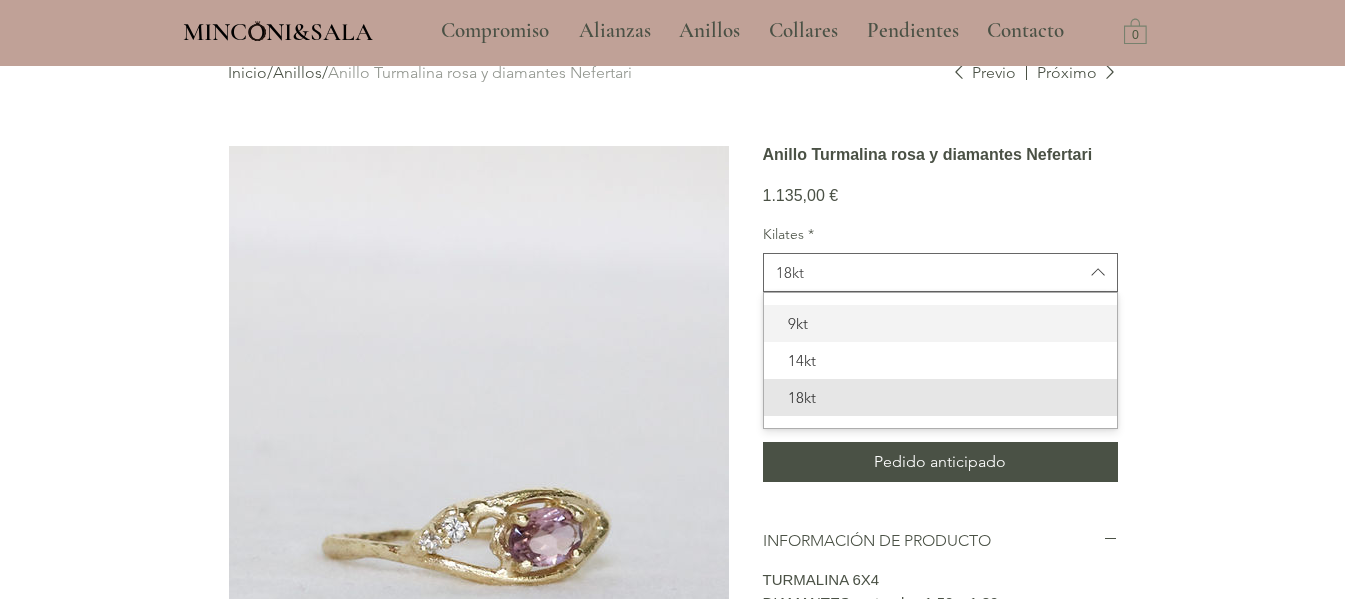 click on "9kt" at bounding box center (940, 323) 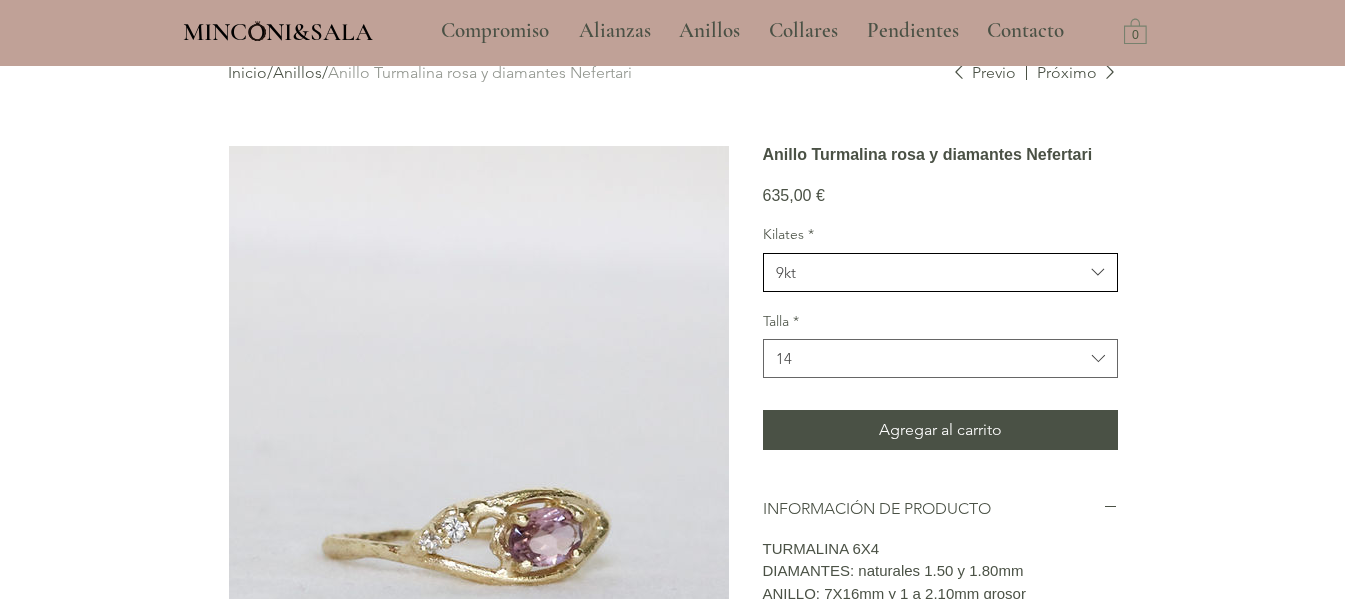click on "9kt" at bounding box center [930, 272] 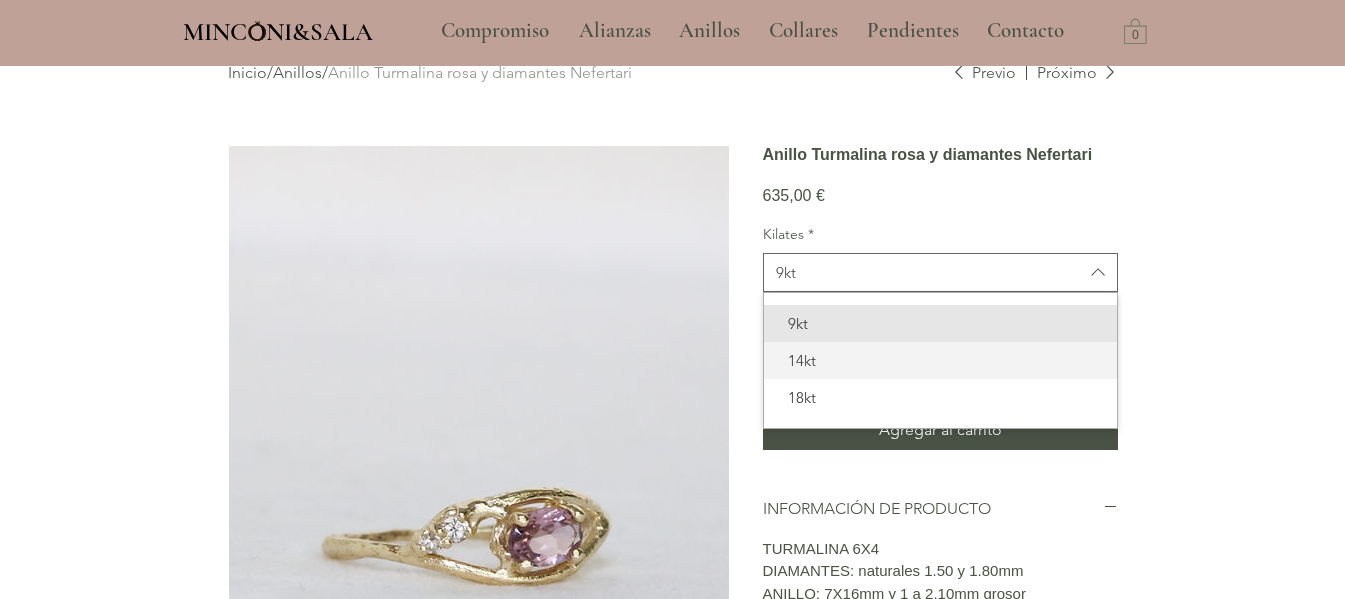 click on "14kt" at bounding box center (940, 360) 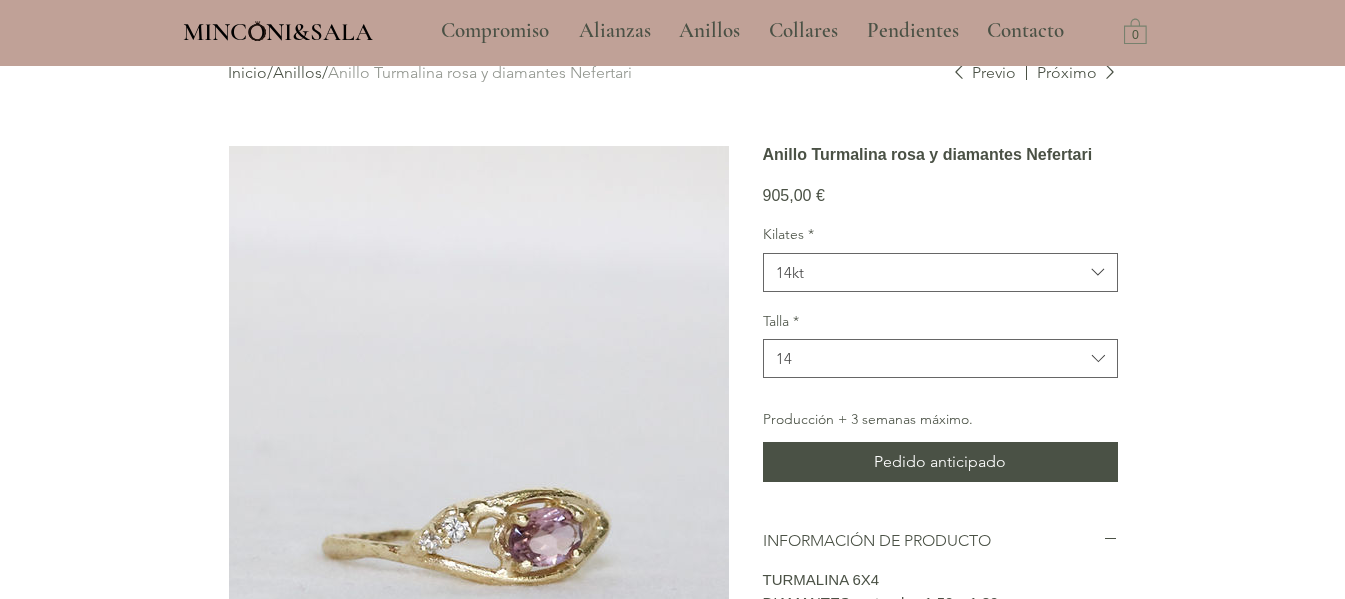 scroll, scrollTop: 0, scrollLeft: 0, axis: both 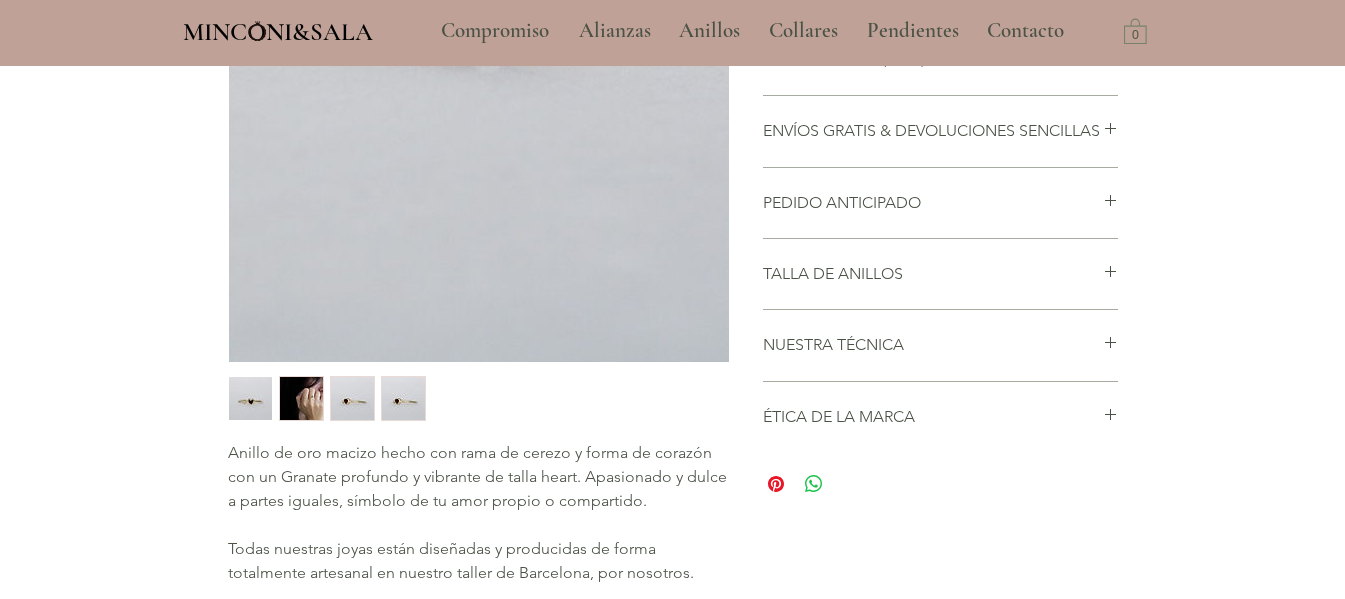 click at bounding box center [301, 398] 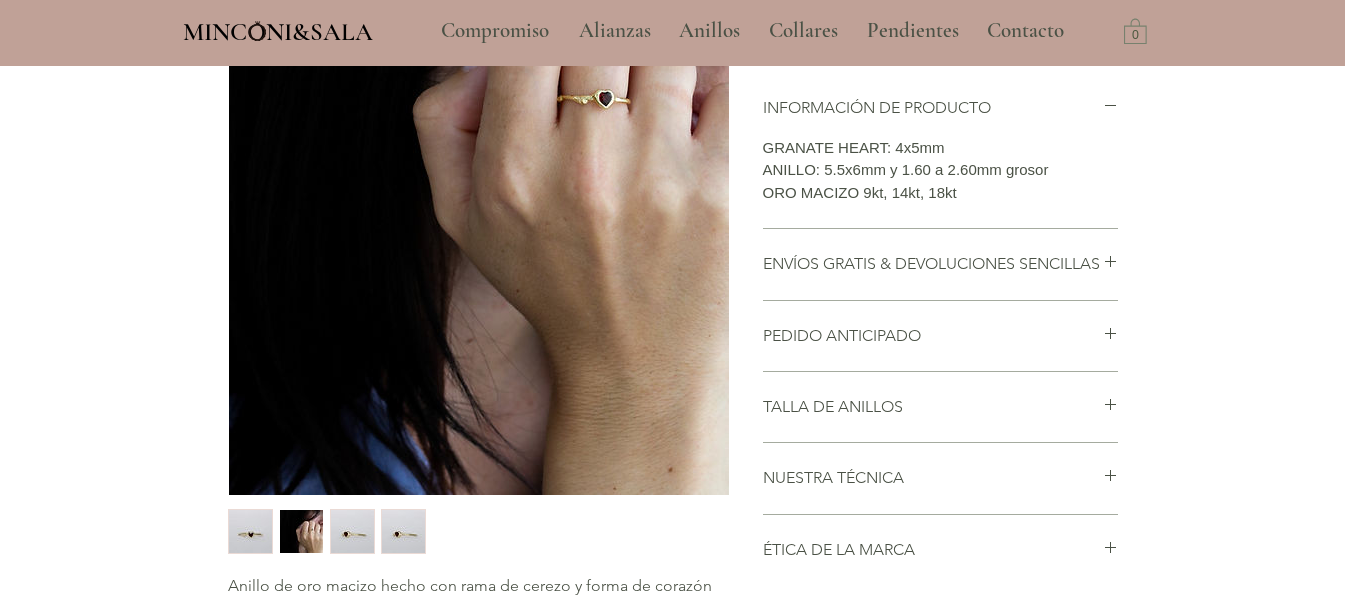 scroll, scrollTop: 500, scrollLeft: 0, axis: vertical 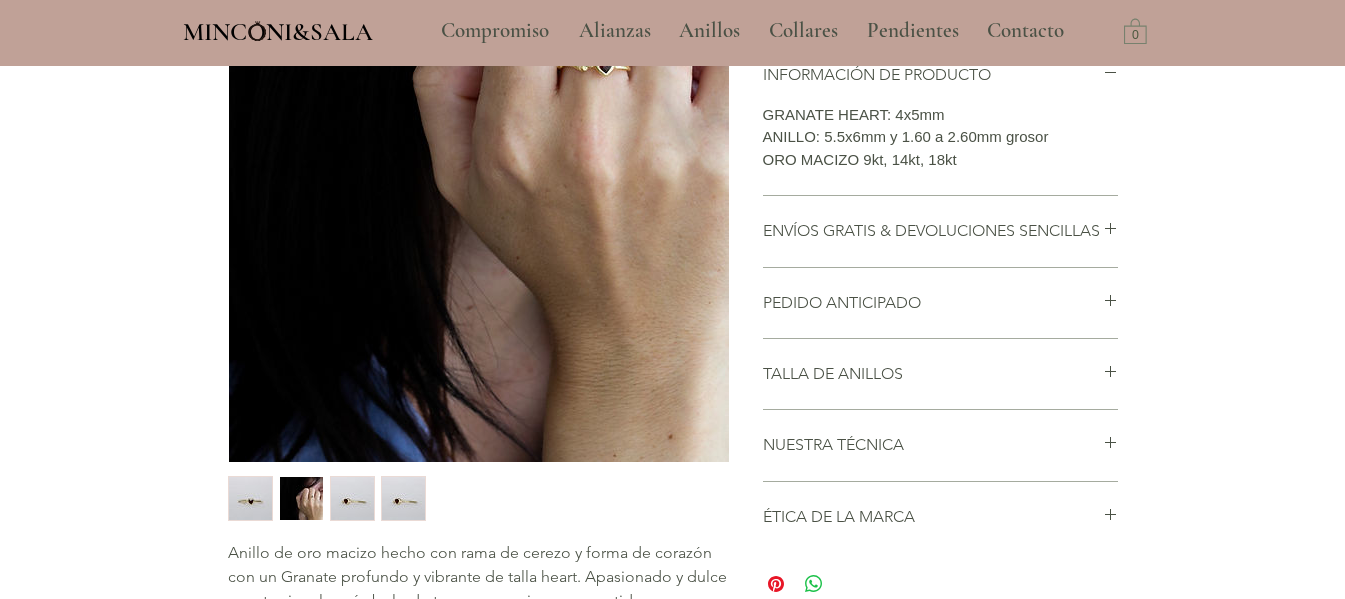 click at bounding box center [352, 498] 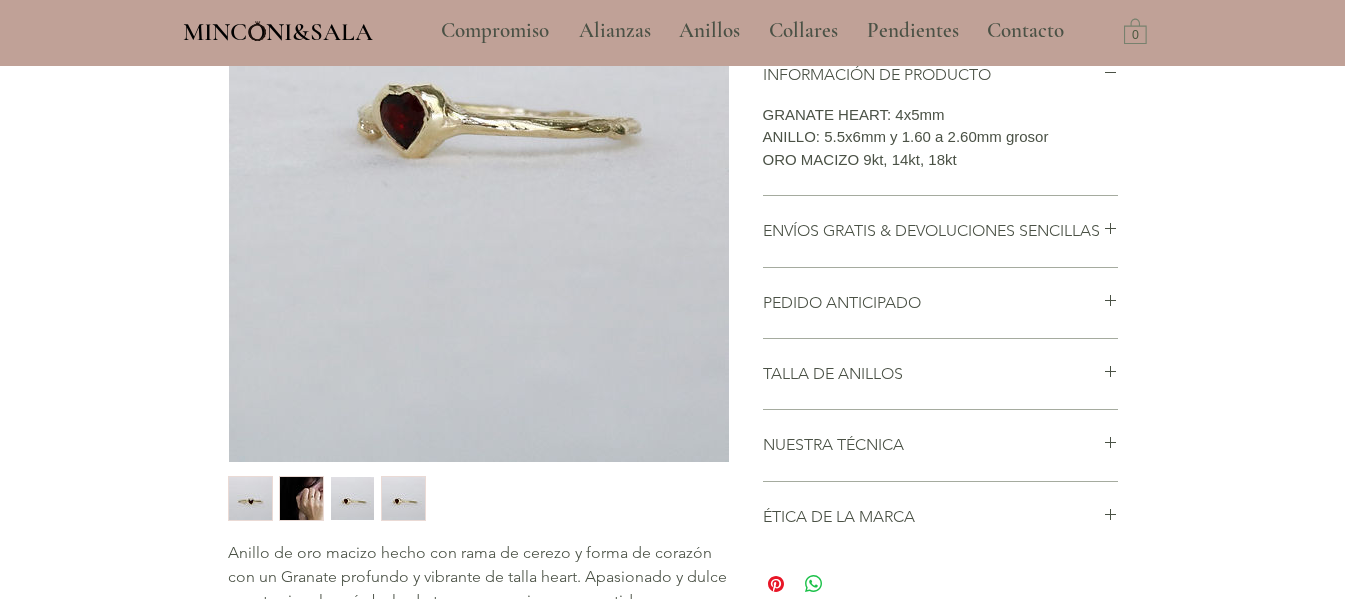 click at bounding box center (403, 498) 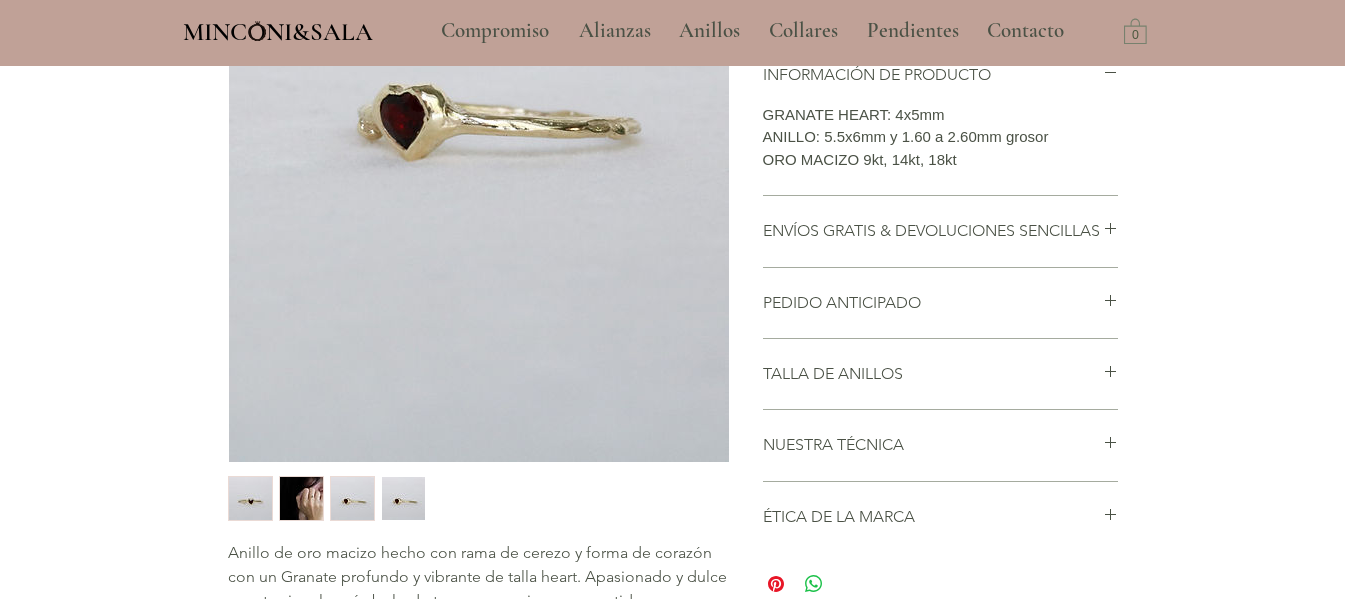 click at bounding box center [403, 498] 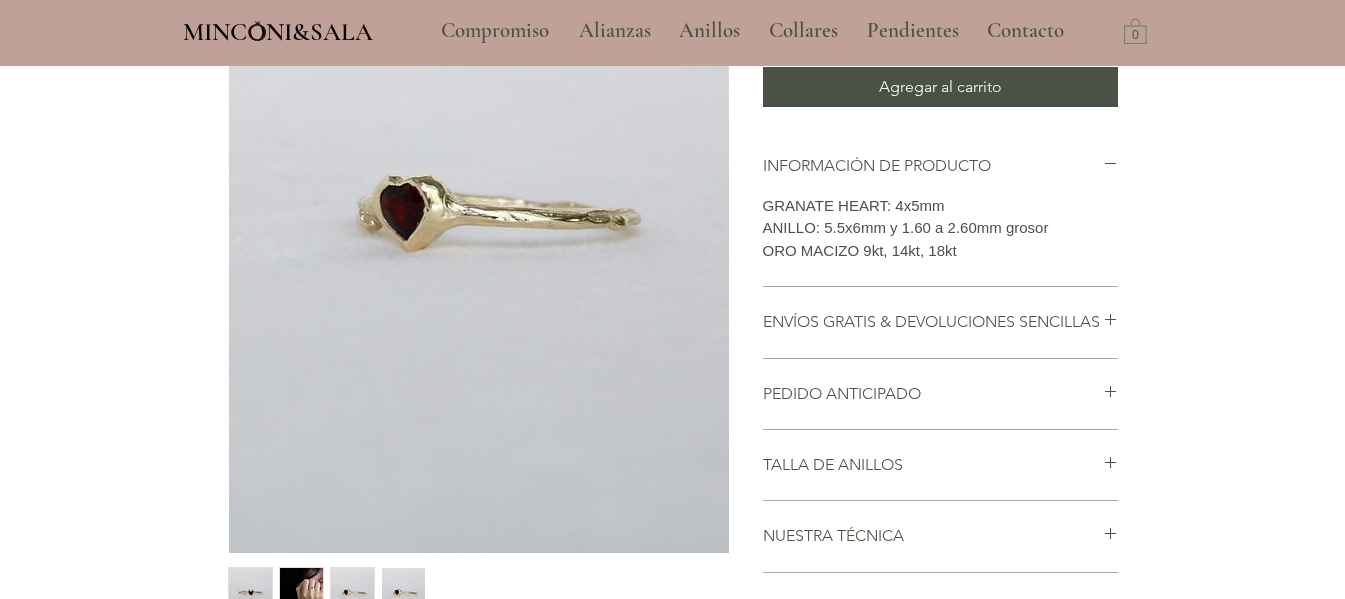 scroll, scrollTop: 300, scrollLeft: 0, axis: vertical 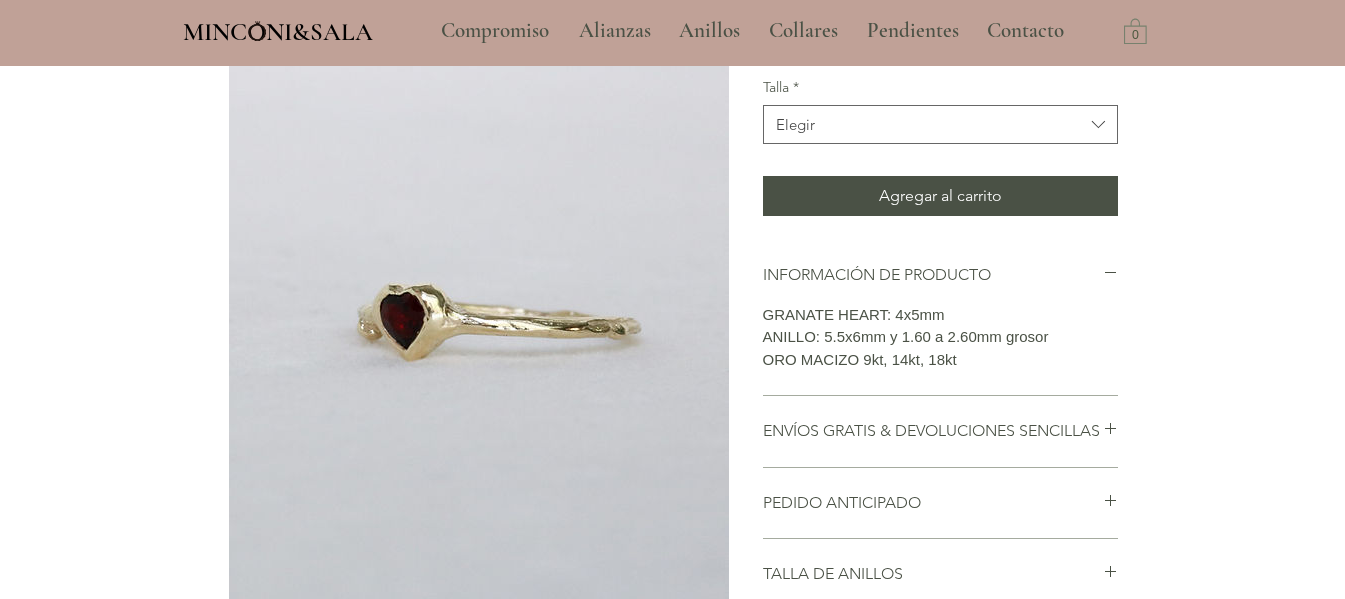 click at bounding box center [479, 287] 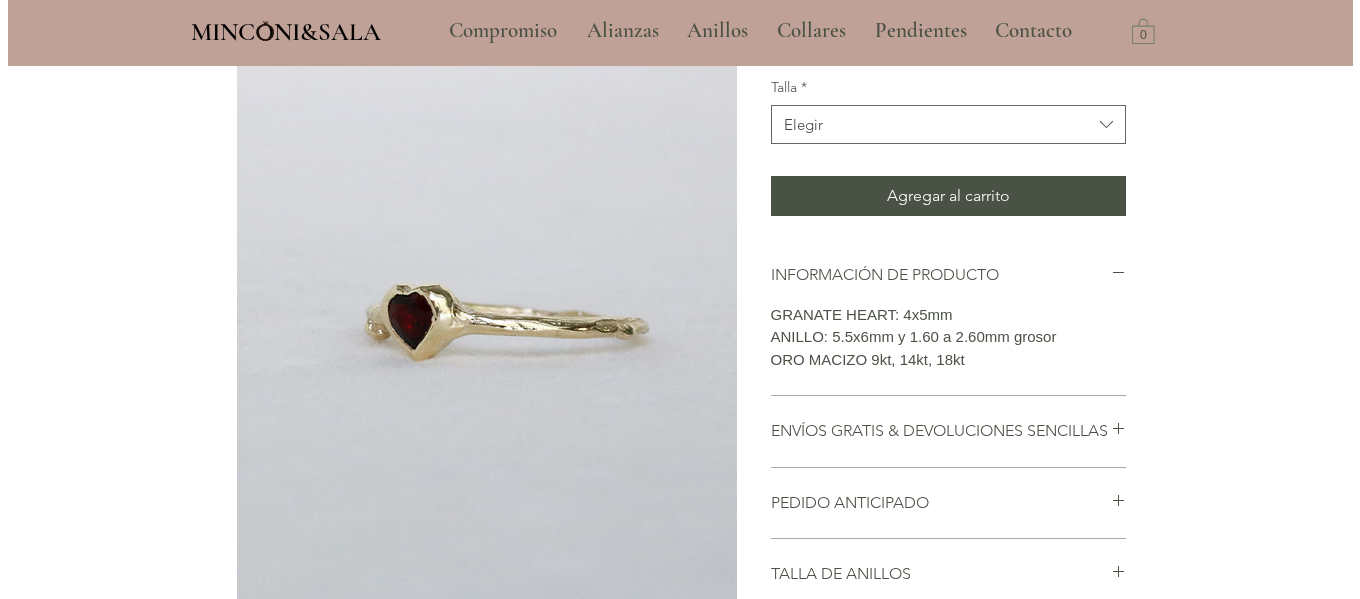 scroll, scrollTop: 0, scrollLeft: 0, axis: both 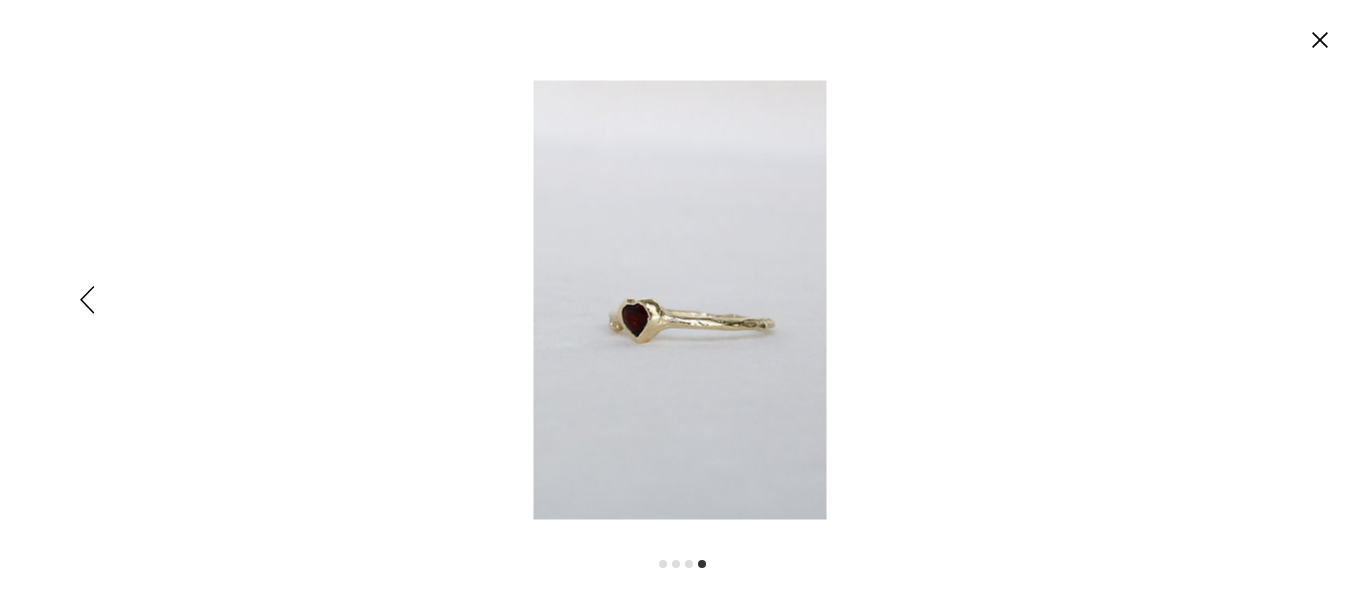 click at bounding box center (1320, 40) 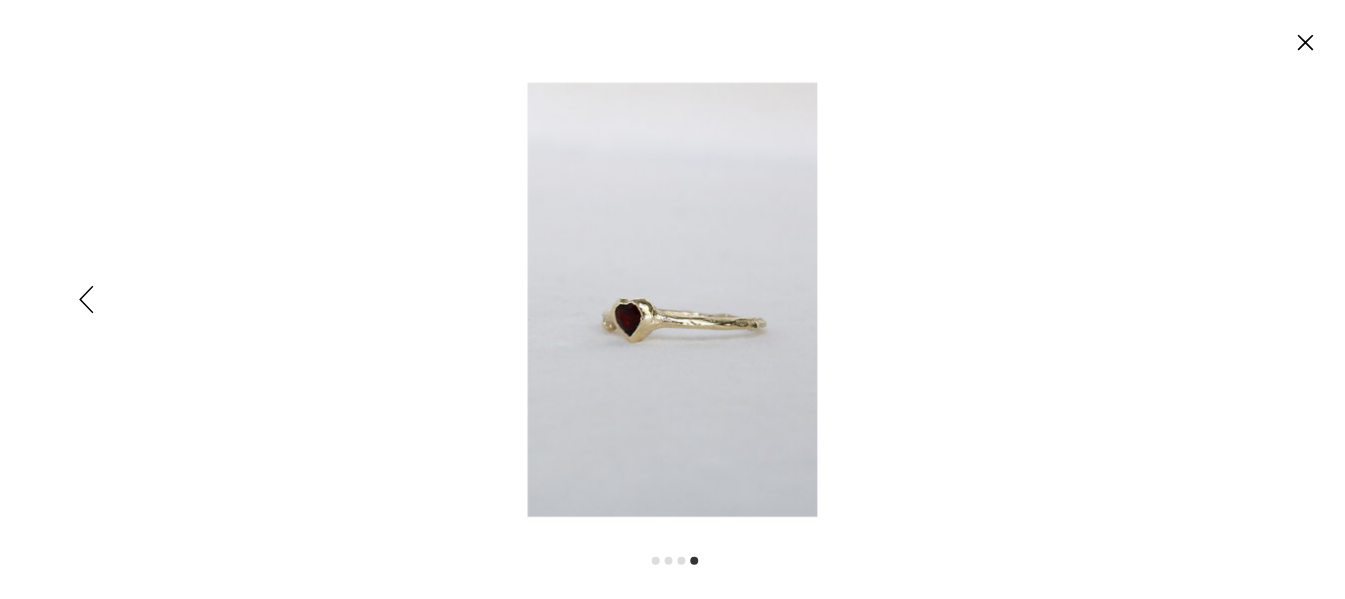 scroll, scrollTop: 666, scrollLeft: 0, axis: vertical 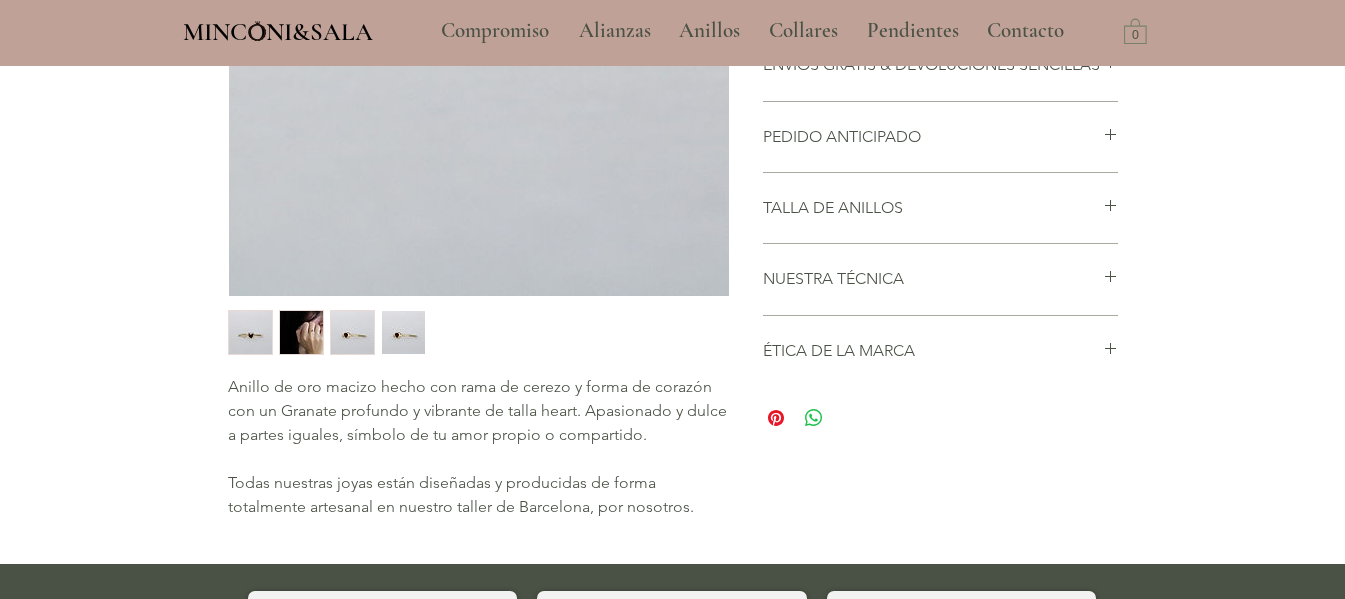 click at bounding box center (250, 332) 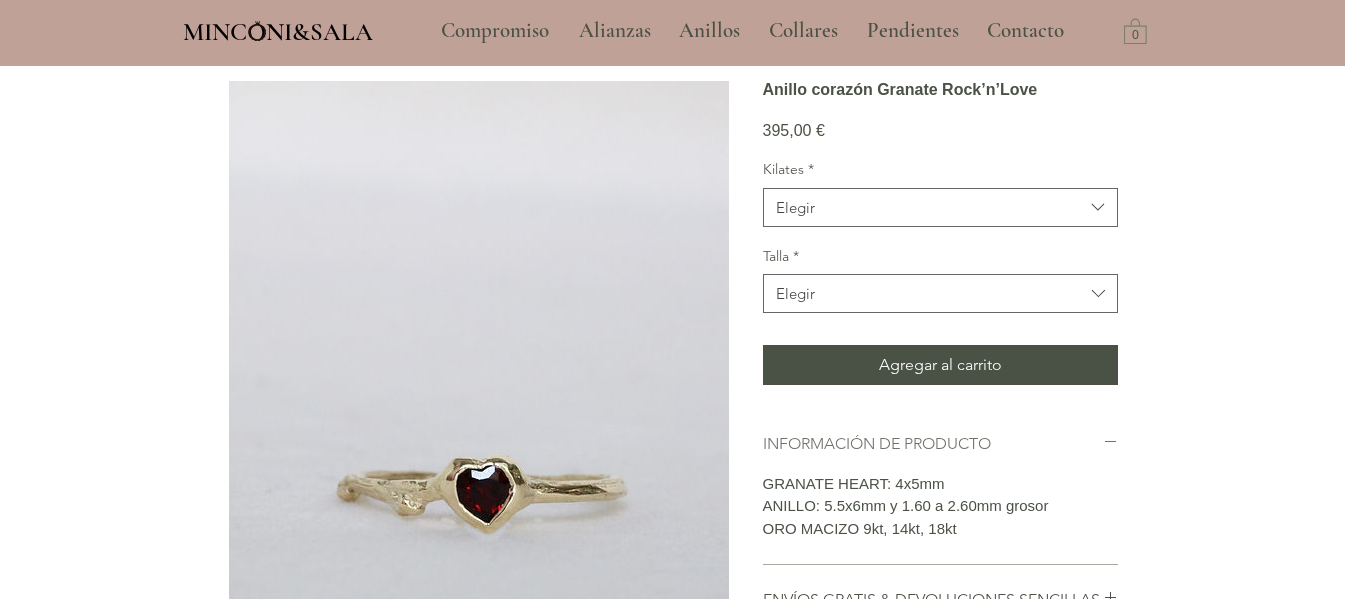 scroll, scrollTop: 166, scrollLeft: 0, axis: vertical 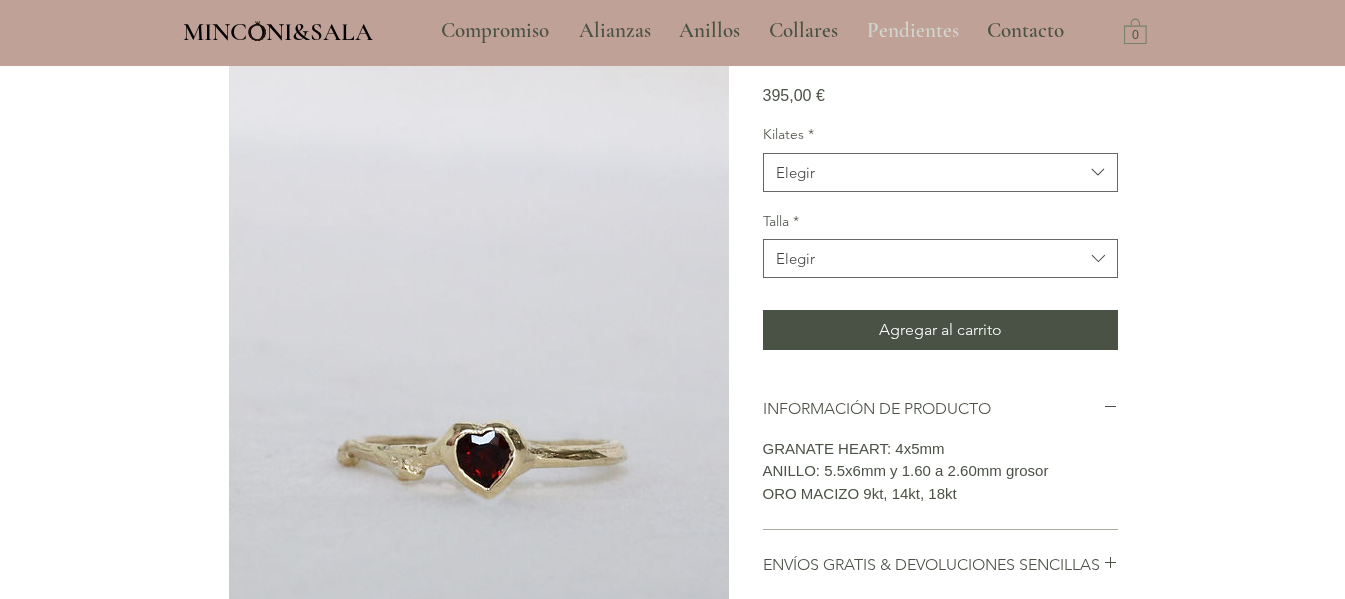 click on "Pendientes" at bounding box center (913, 31) 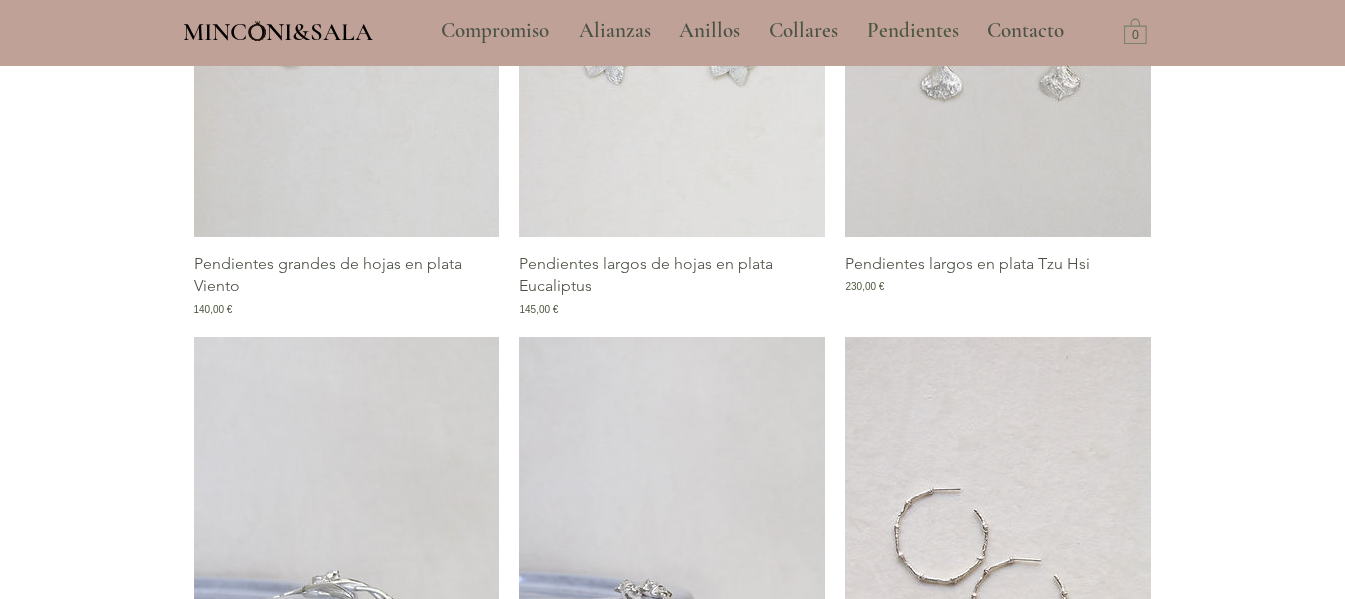 scroll, scrollTop: 806, scrollLeft: 0, axis: vertical 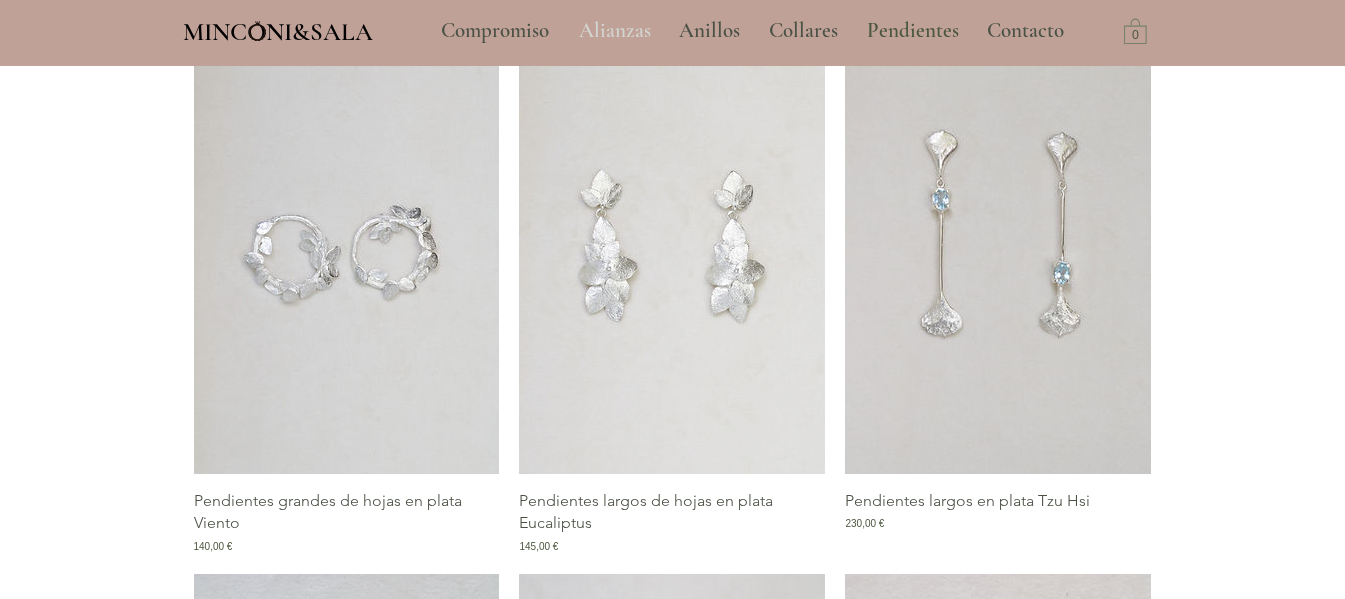 click on "Alianzas" at bounding box center [615, 31] 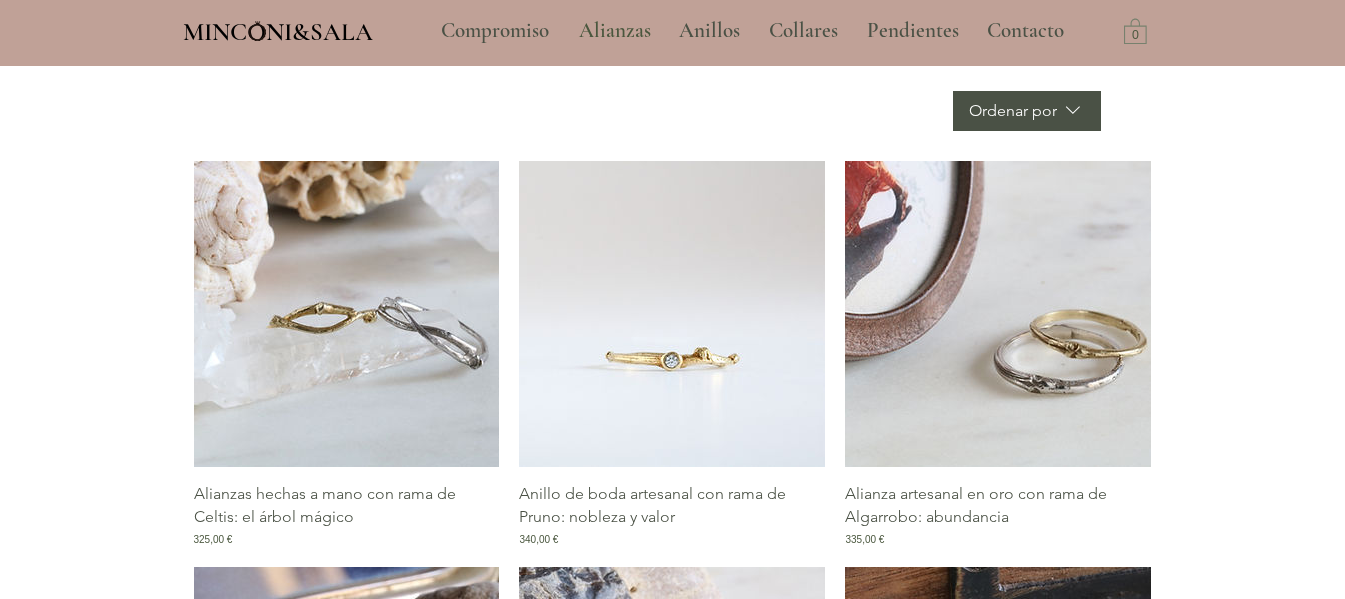 scroll, scrollTop: 800, scrollLeft: 0, axis: vertical 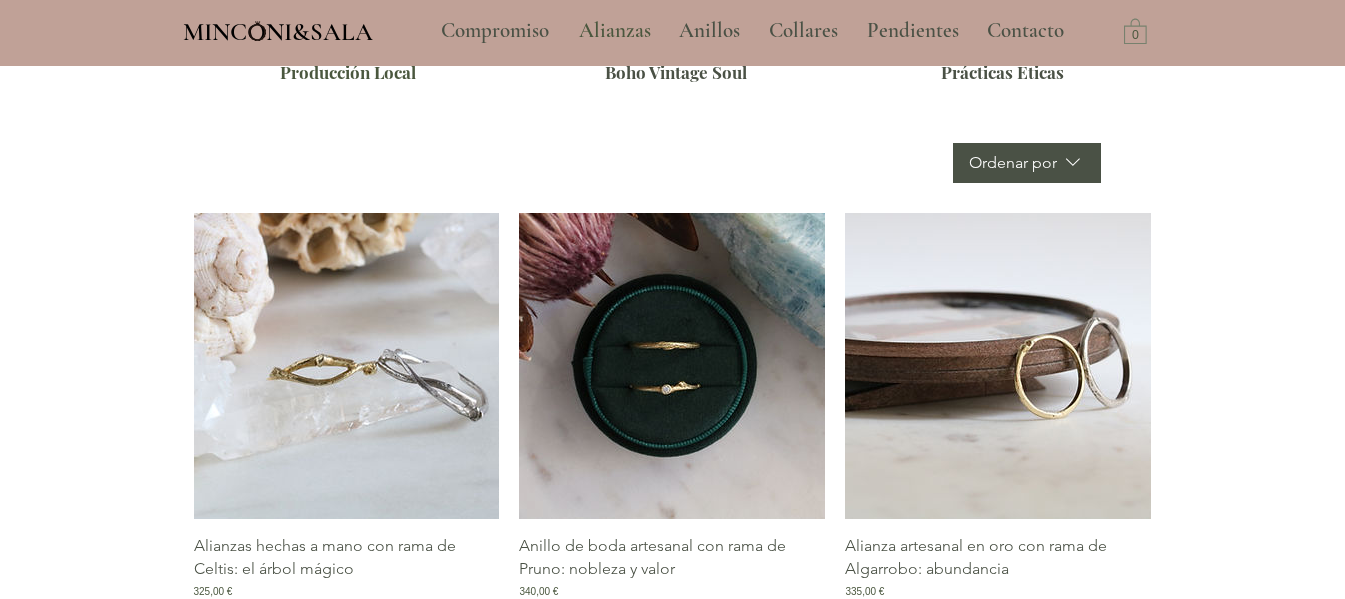 click at bounding box center (998, 366) 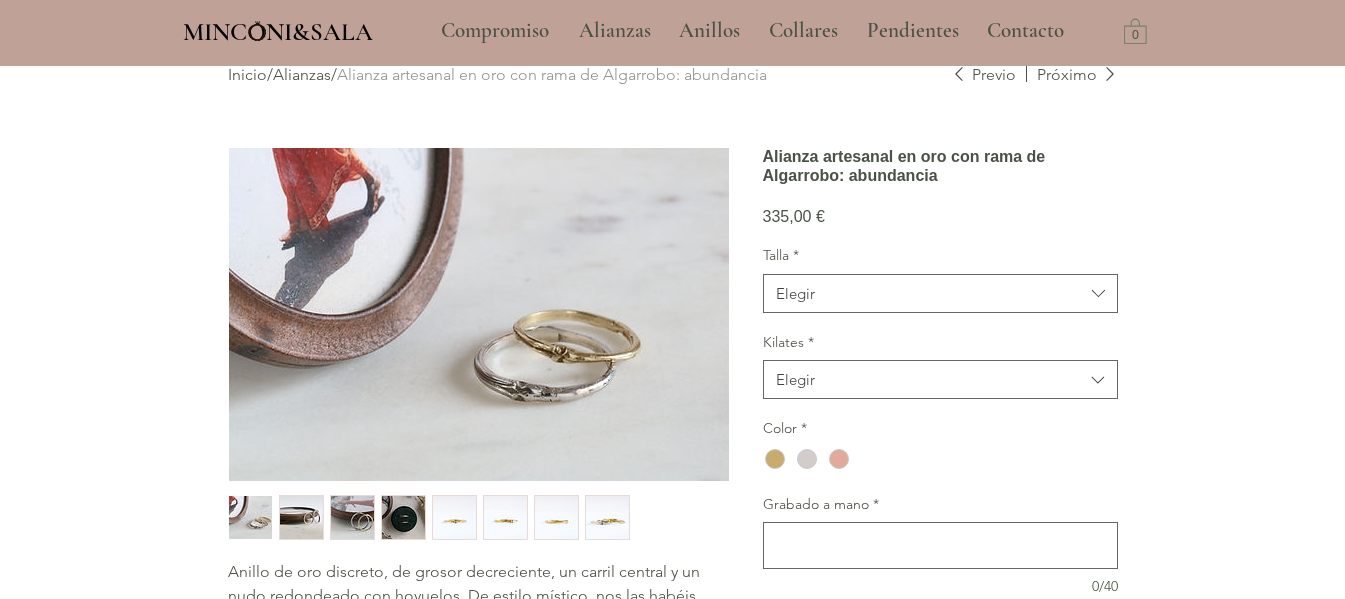 scroll, scrollTop: 100, scrollLeft: 0, axis: vertical 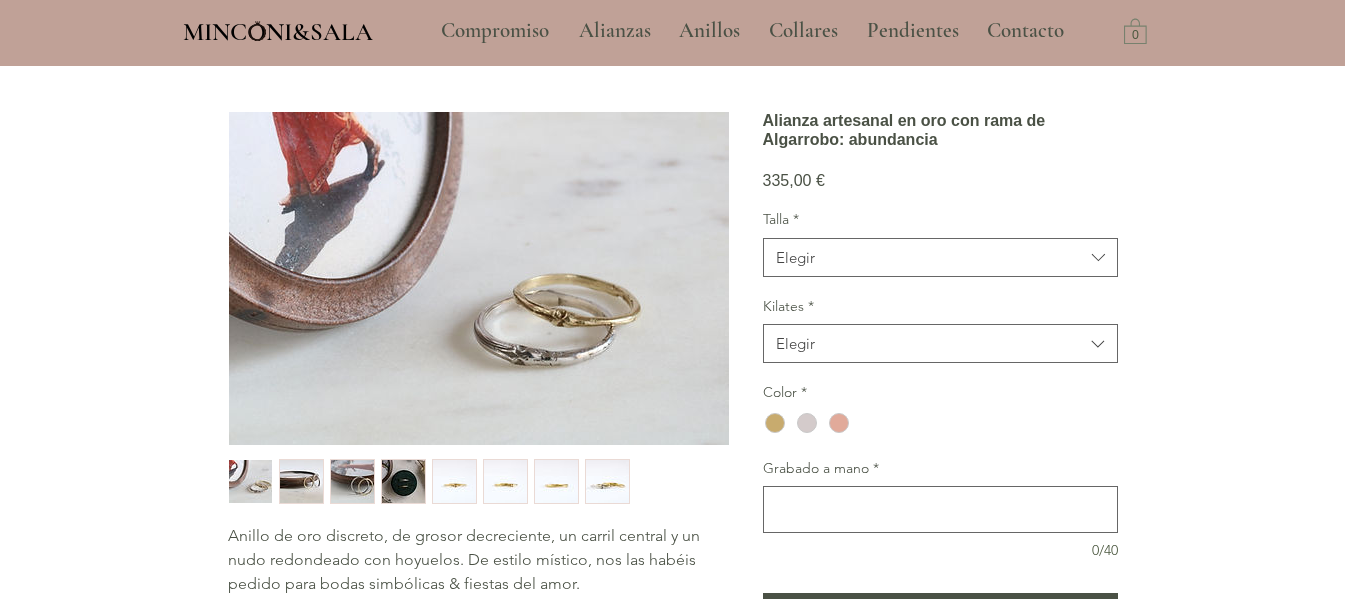 click at bounding box center [556, 481] 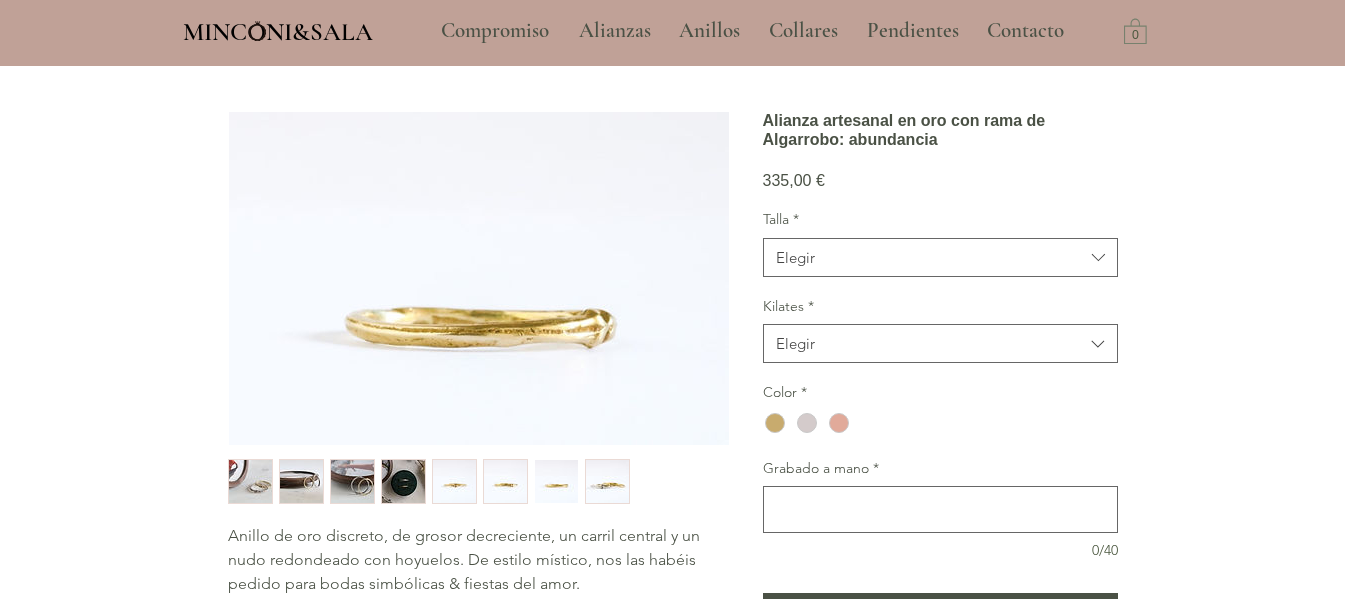 click at bounding box center [505, 481] 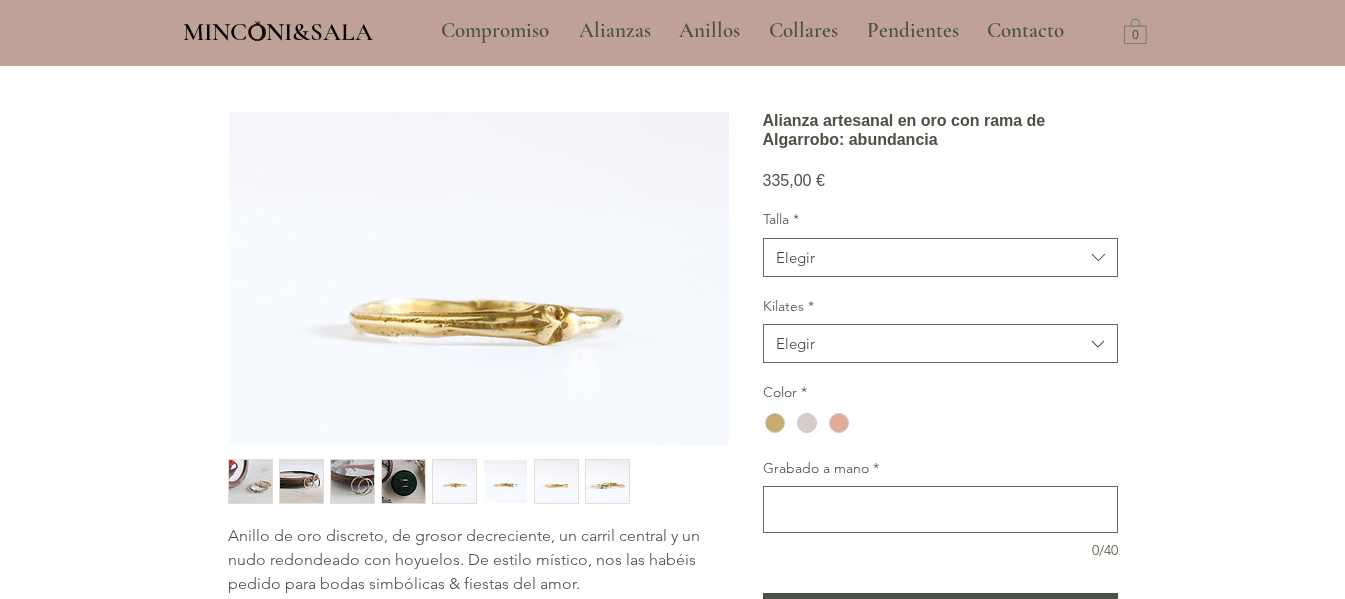 click at bounding box center (454, 481) 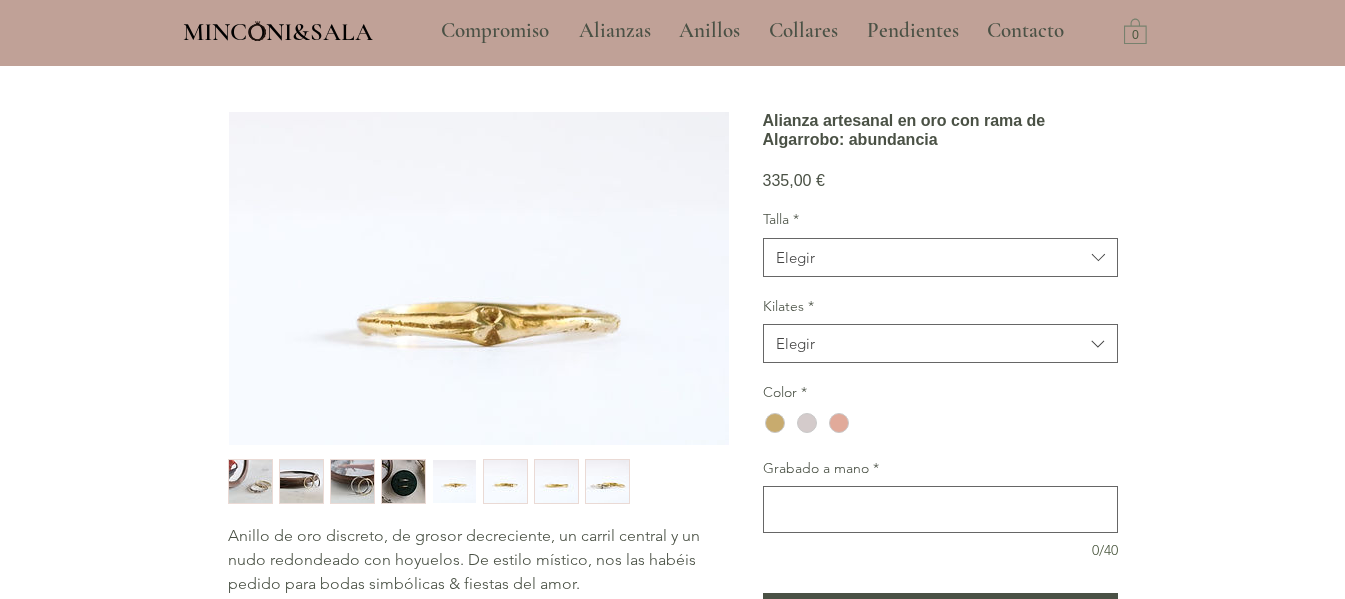 click at bounding box center (607, 481) 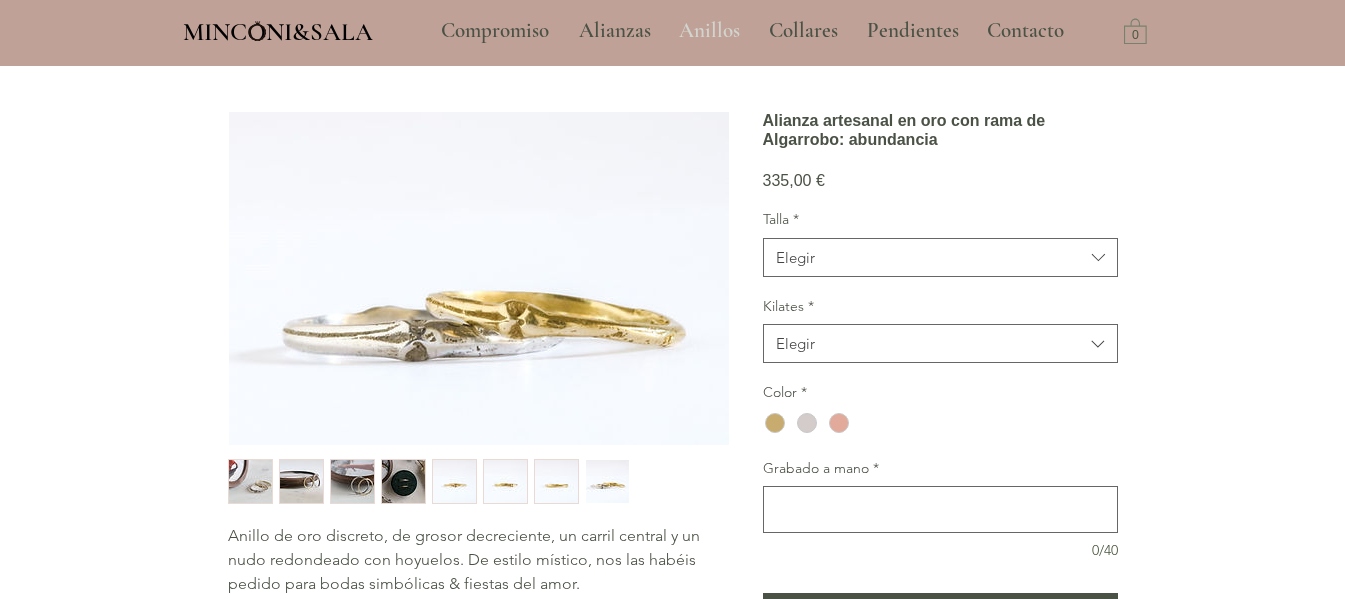 click on "Anillos" at bounding box center (709, 31) 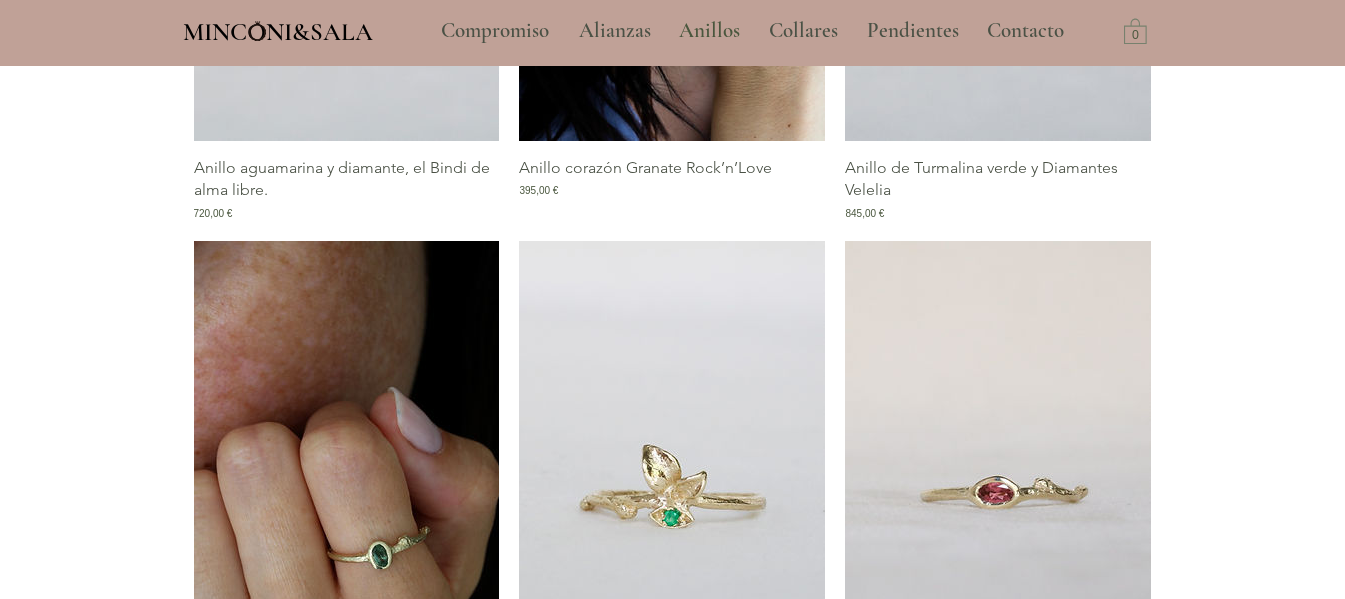 scroll, scrollTop: 1800, scrollLeft: 0, axis: vertical 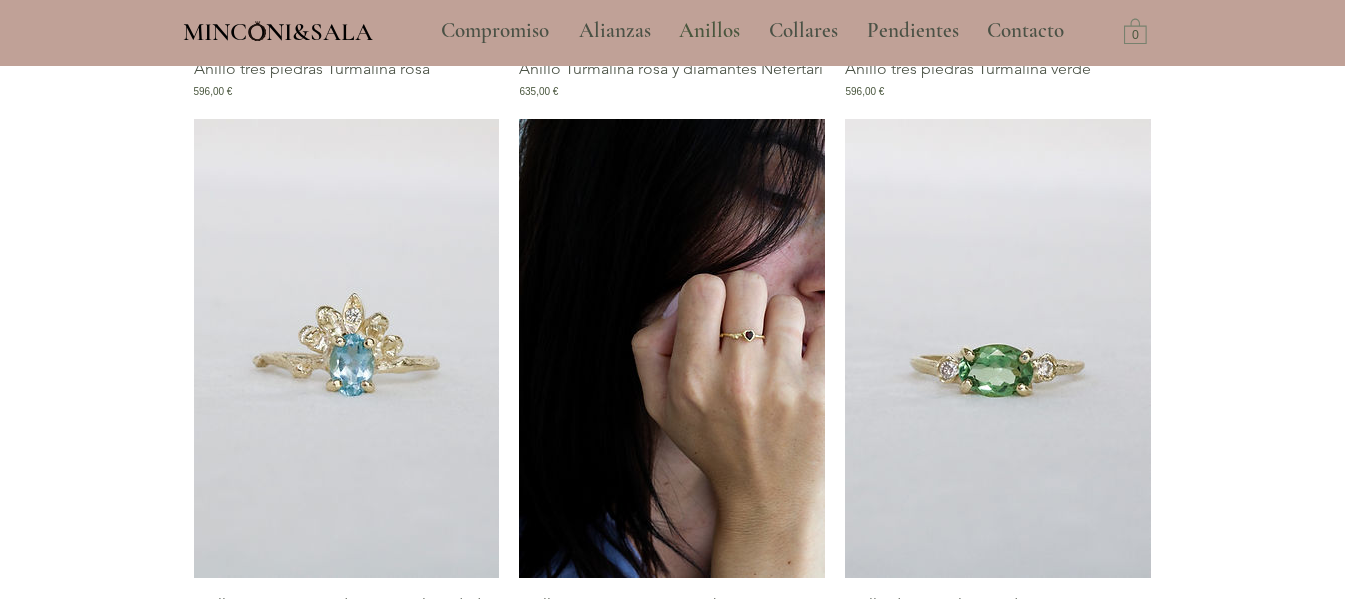 click at bounding box center [672, 348] 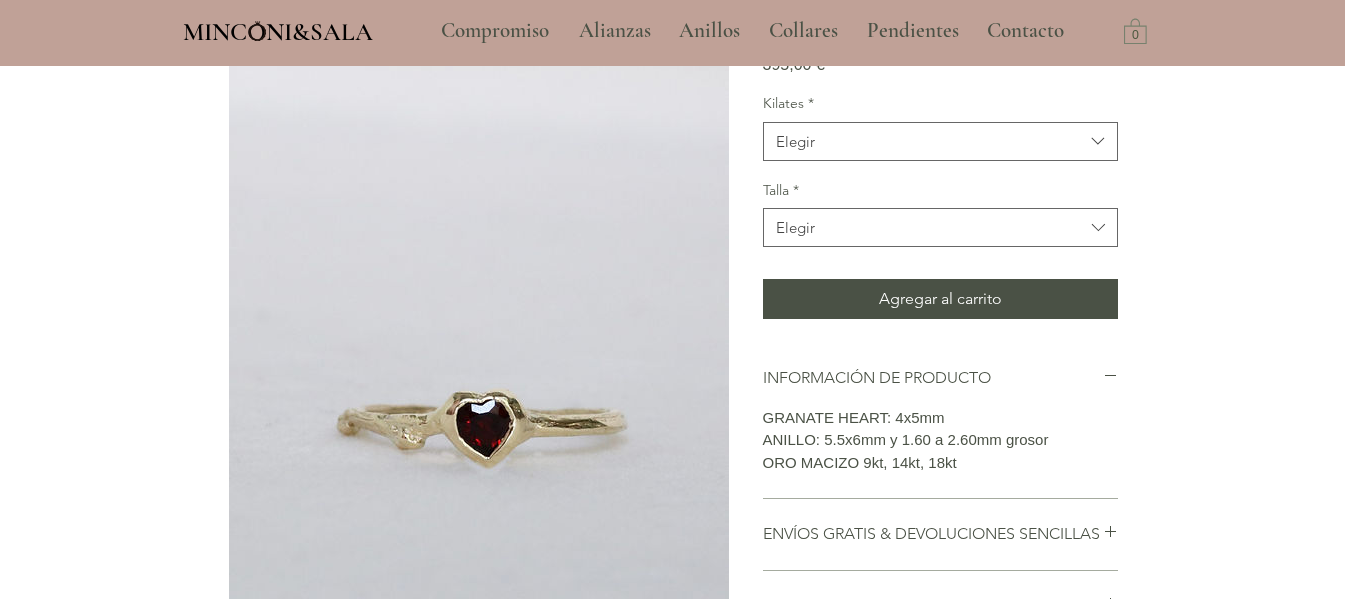 scroll, scrollTop: 200, scrollLeft: 0, axis: vertical 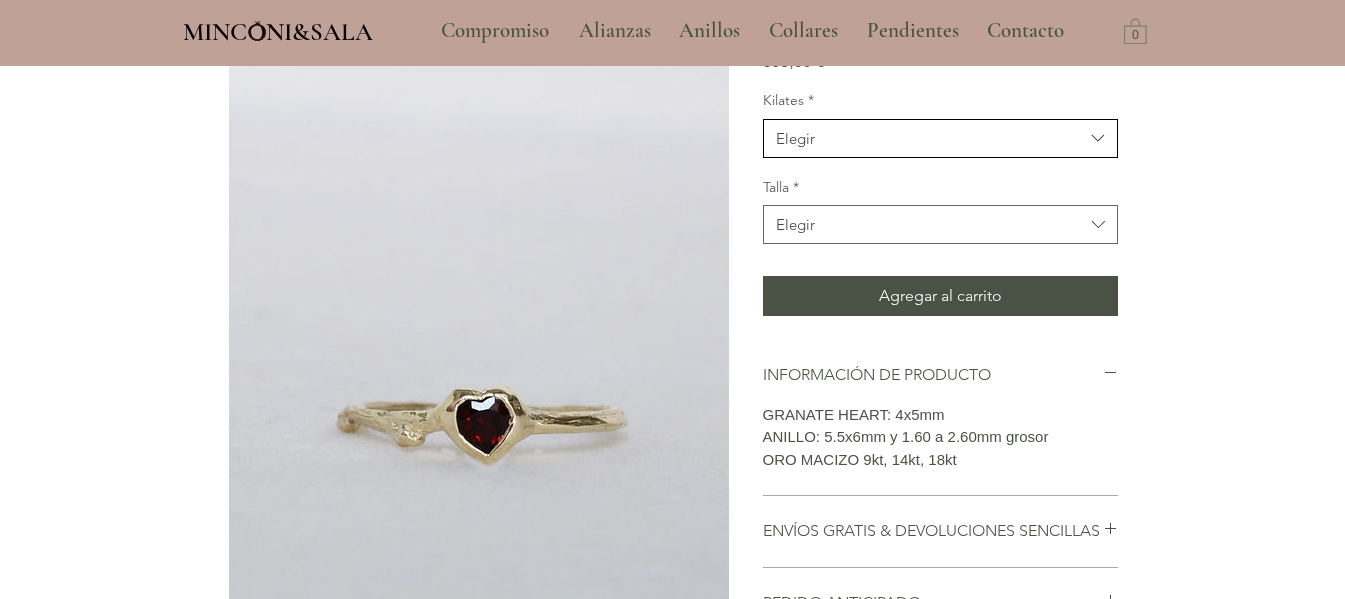 click on "Elegir" at bounding box center [930, 138] 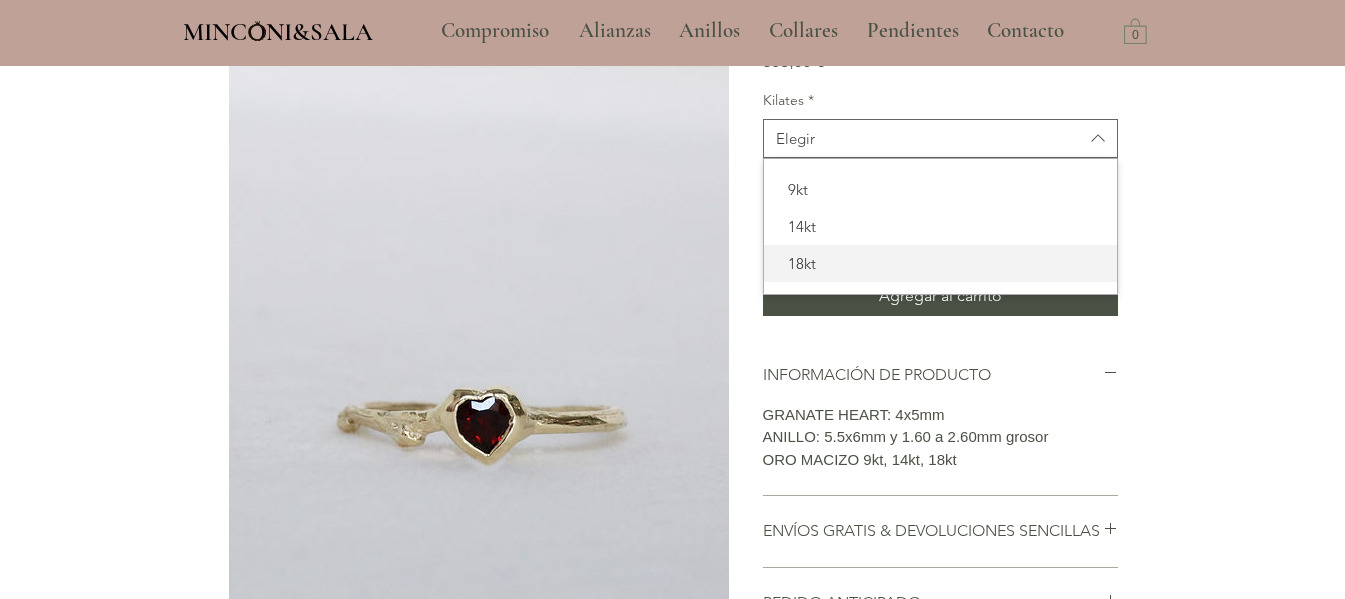 click on "18kt" at bounding box center (940, 263) 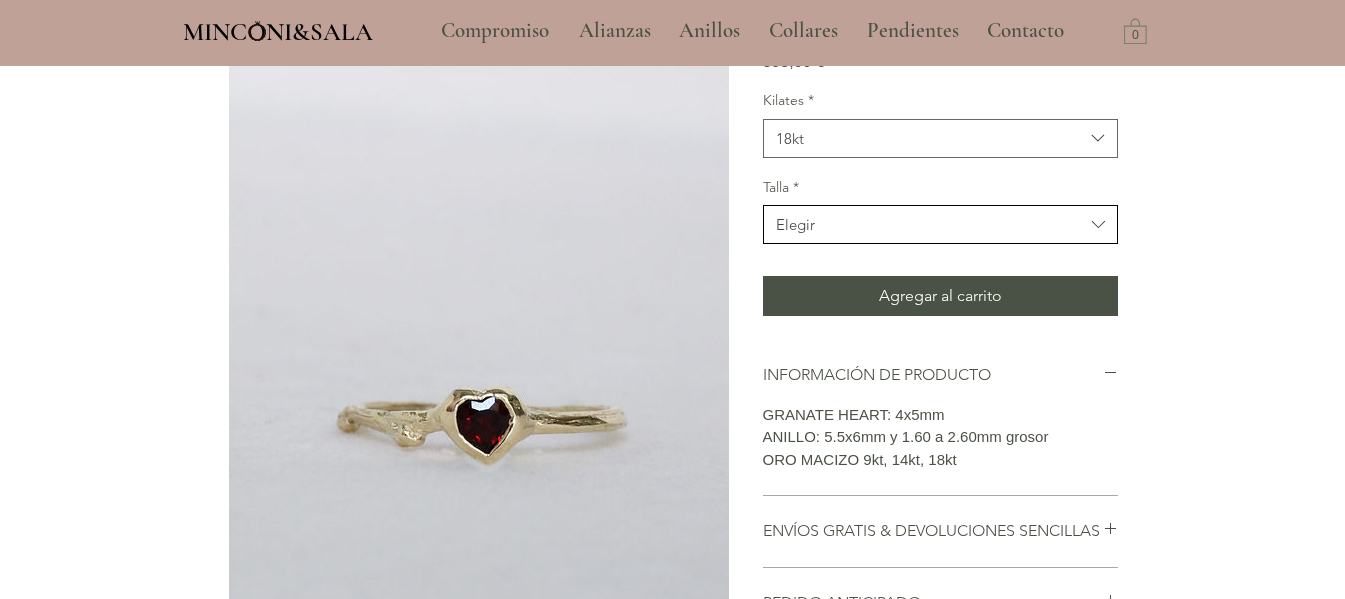 click on "Elegir" at bounding box center (795, 224) 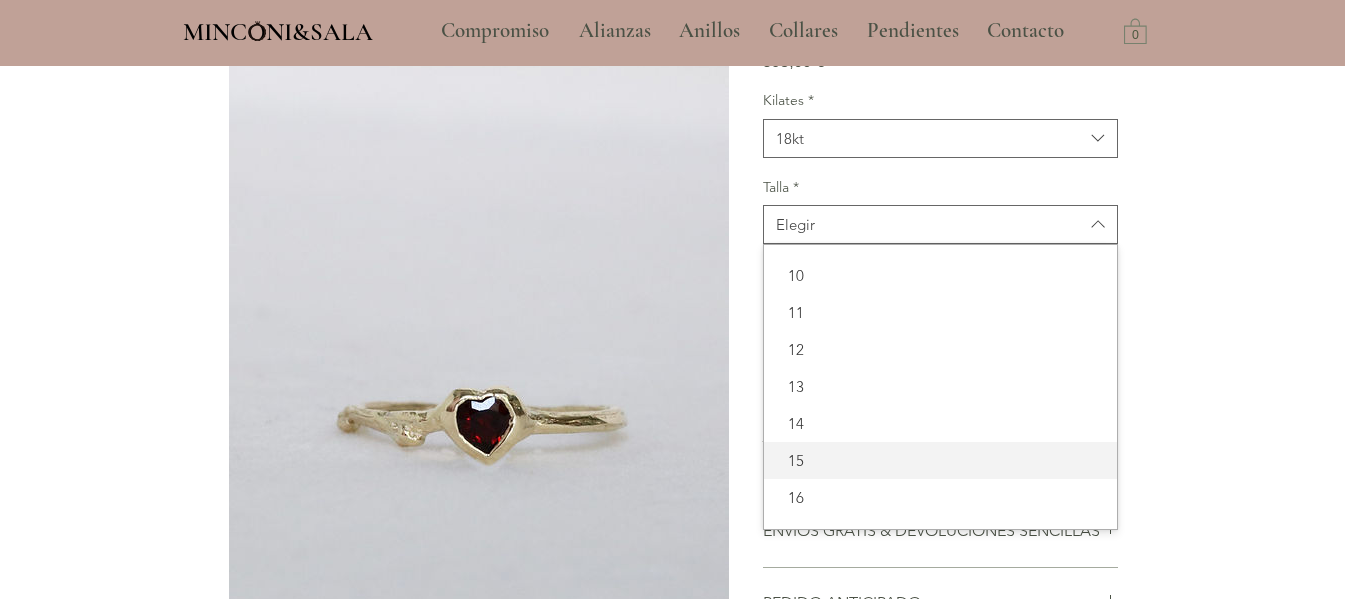 click on "15" at bounding box center (940, 460) 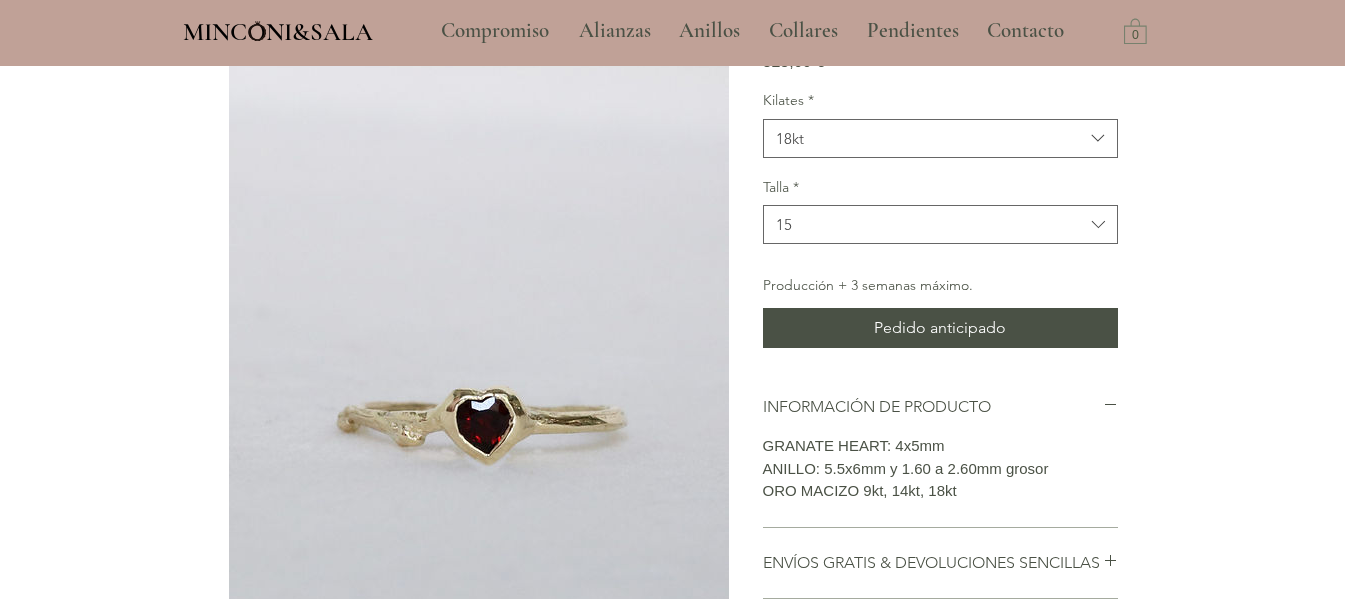 click on "INFORMACIÓN DE PRODUCTO GRANATE HEART: 4x5mm
ANILLO: 5.5x6mm y 1.60 a 2.60mm grosor
ORO MACIZO 9kt, 14kt, 18kt" at bounding box center (940, 450) 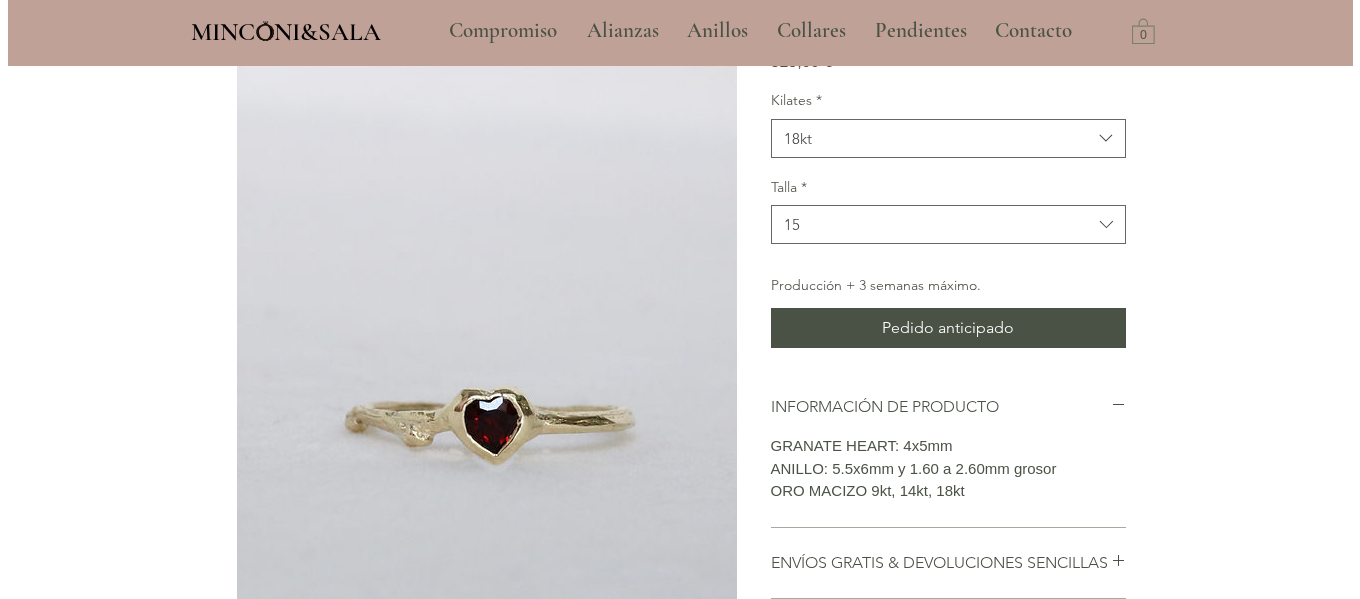 scroll, scrollTop: 0, scrollLeft: 0, axis: both 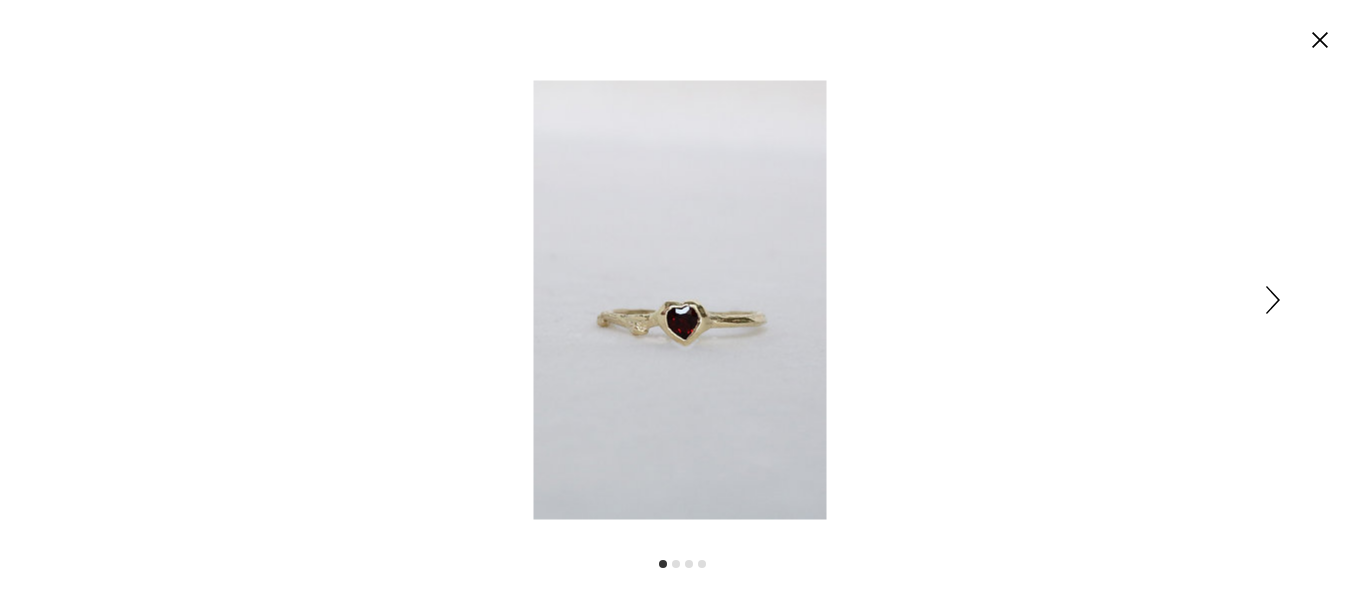 click at bounding box center [680, 299] 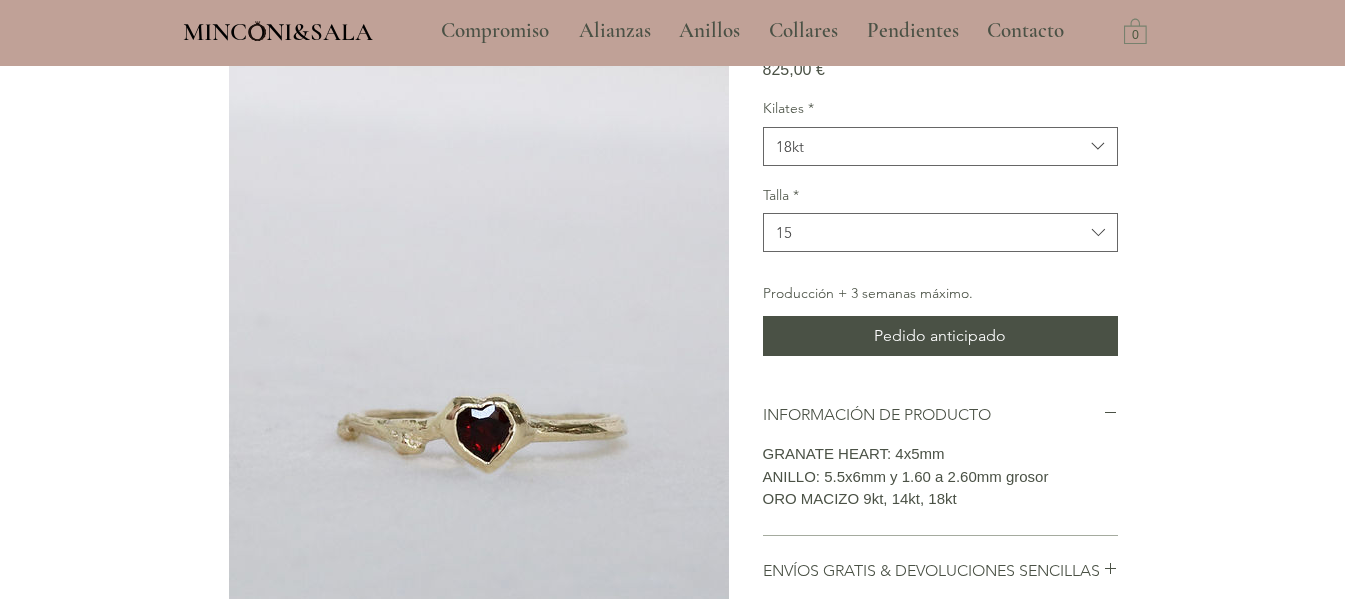 scroll, scrollTop: 66, scrollLeft: 0, axis: vertical 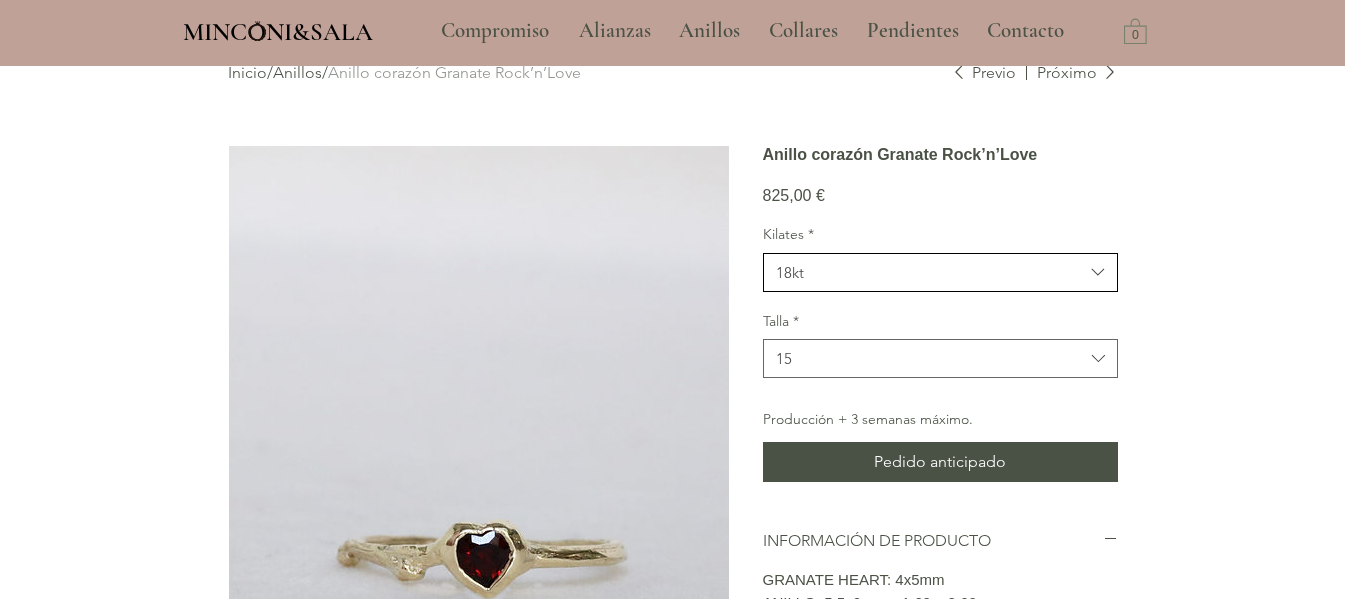 click on "18kt" at bounding box center [930, 272] 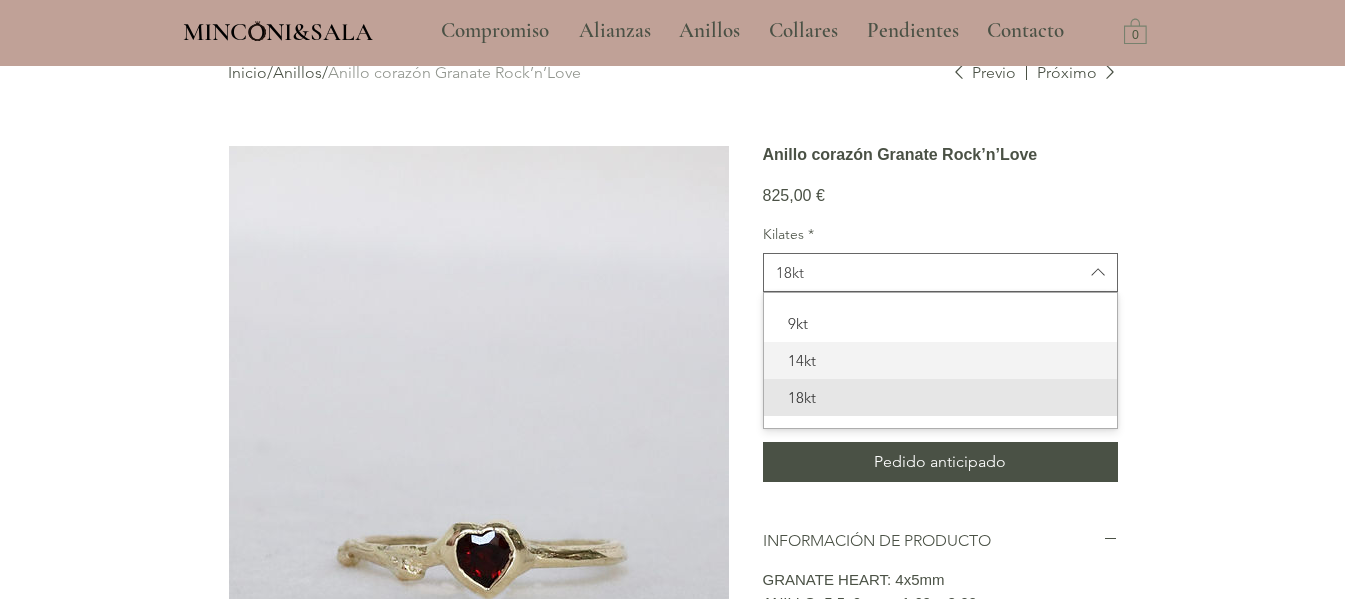 click on "14kt" at bounding box center [940, 360] 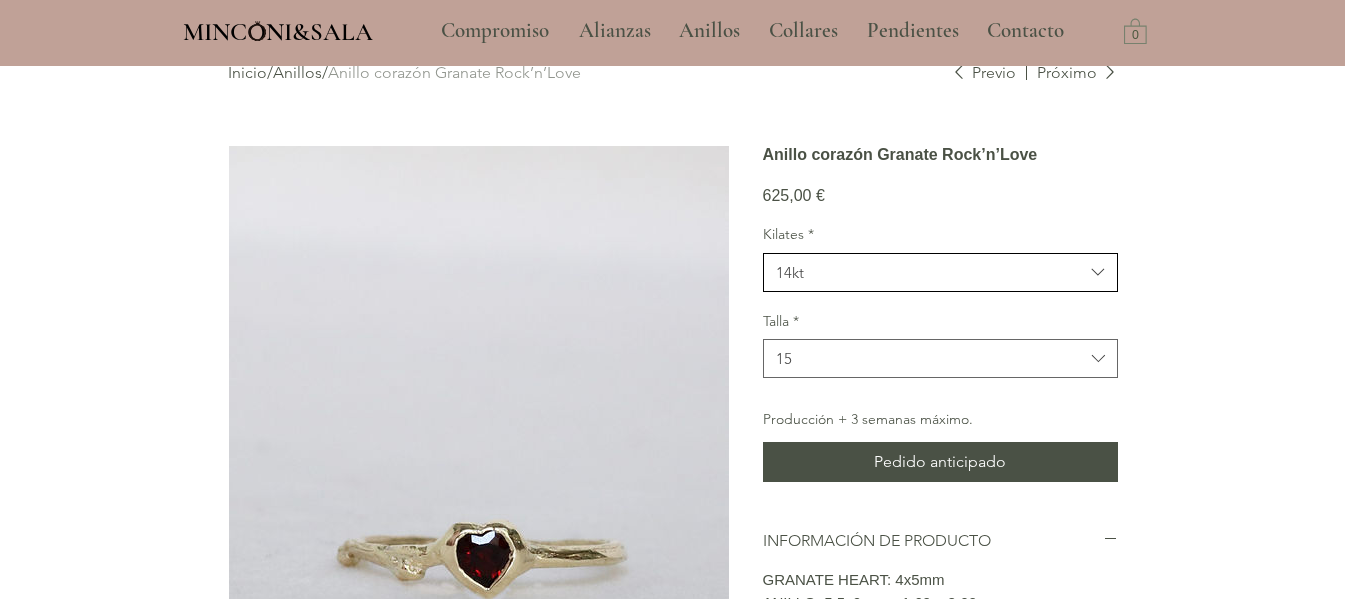click on "14kt" at bounding box center [940, 272] 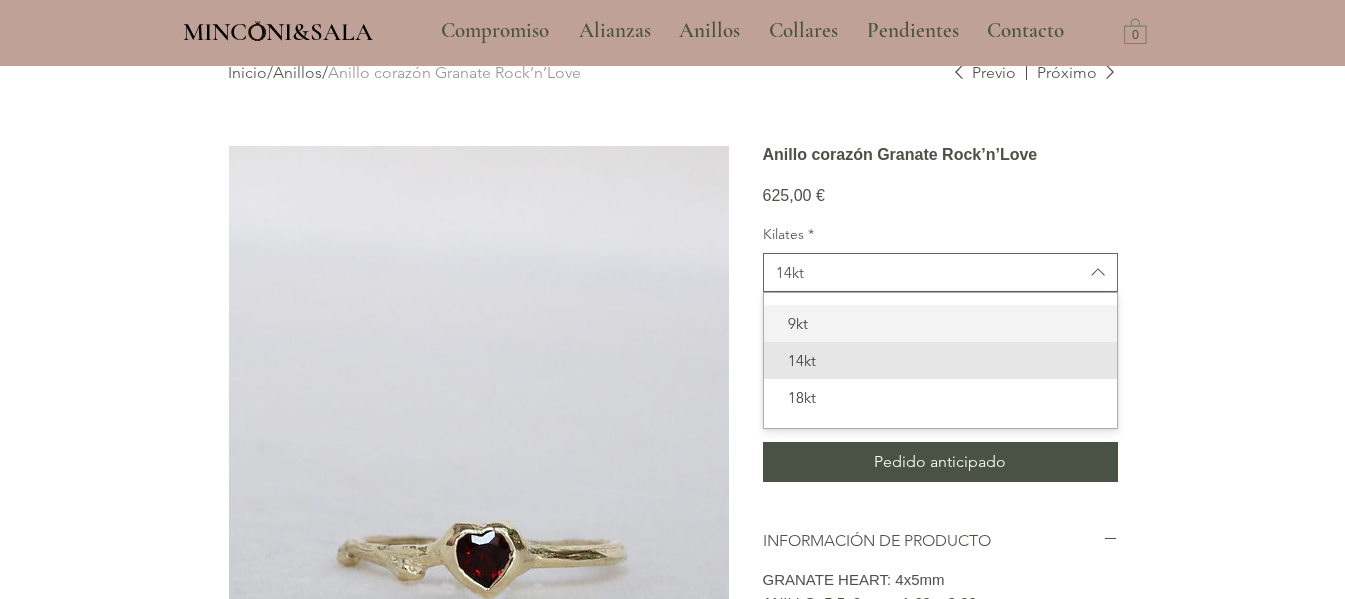 click on "9kt" at bounding box center [940, 323] 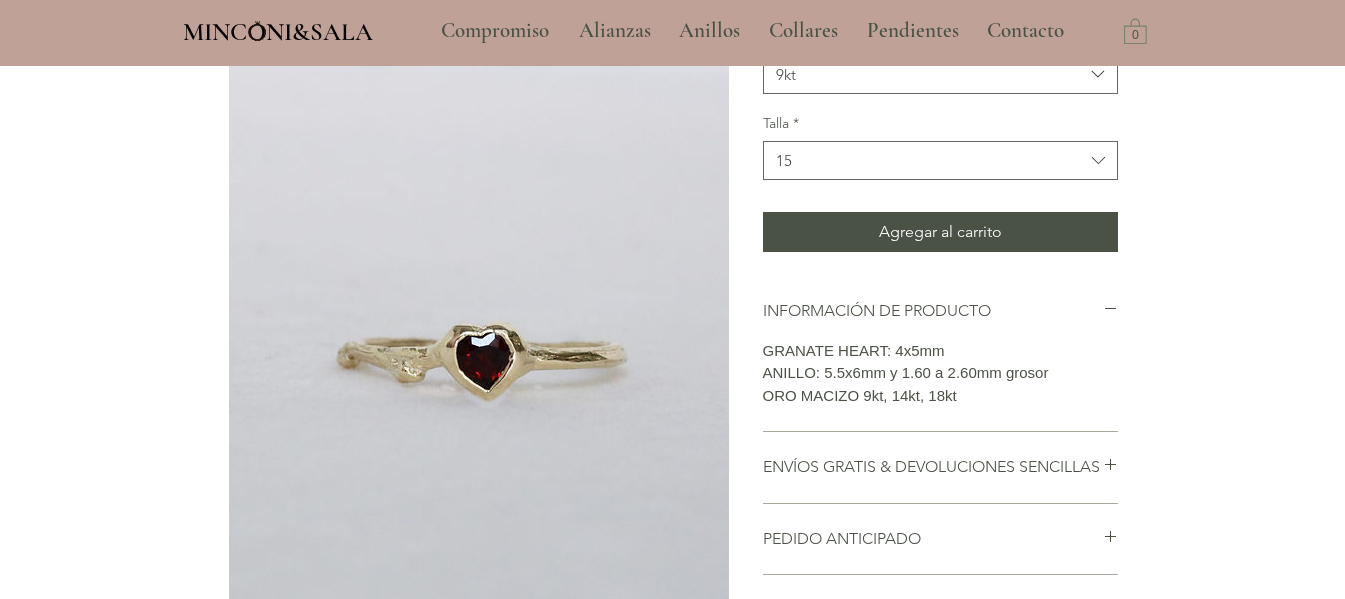 scroll, scrollTop: 266, scrollLeft: 0, axis: vertical 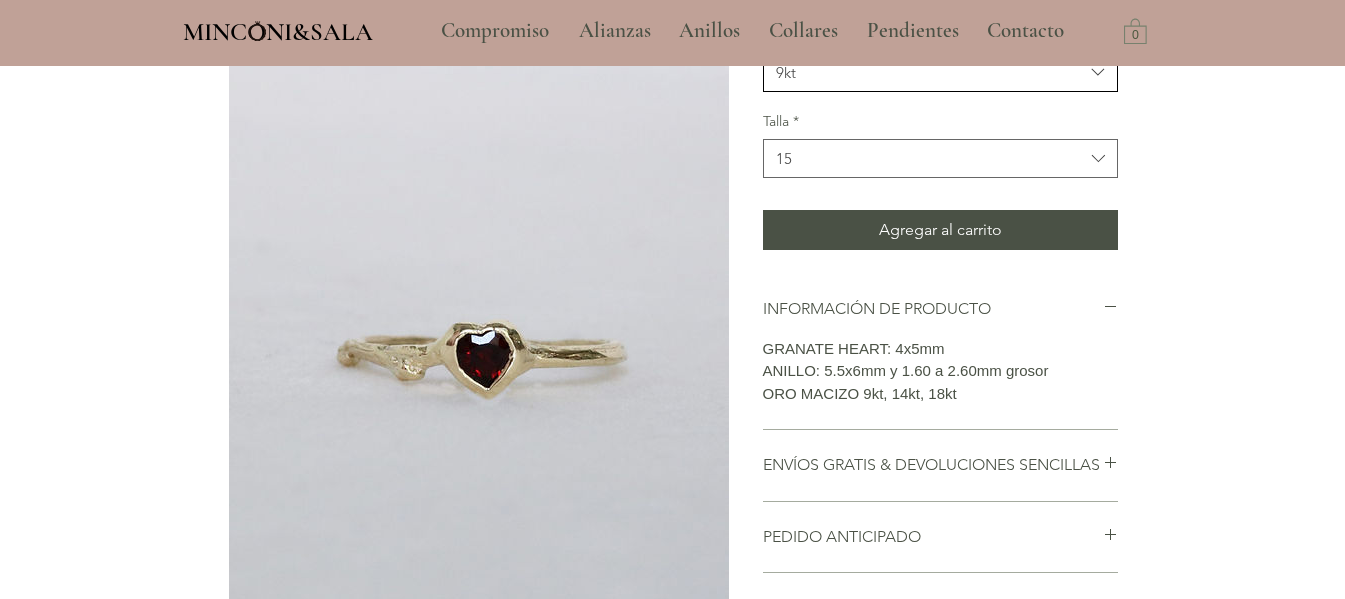 click on "9kt" at bounding box center (930, 72) 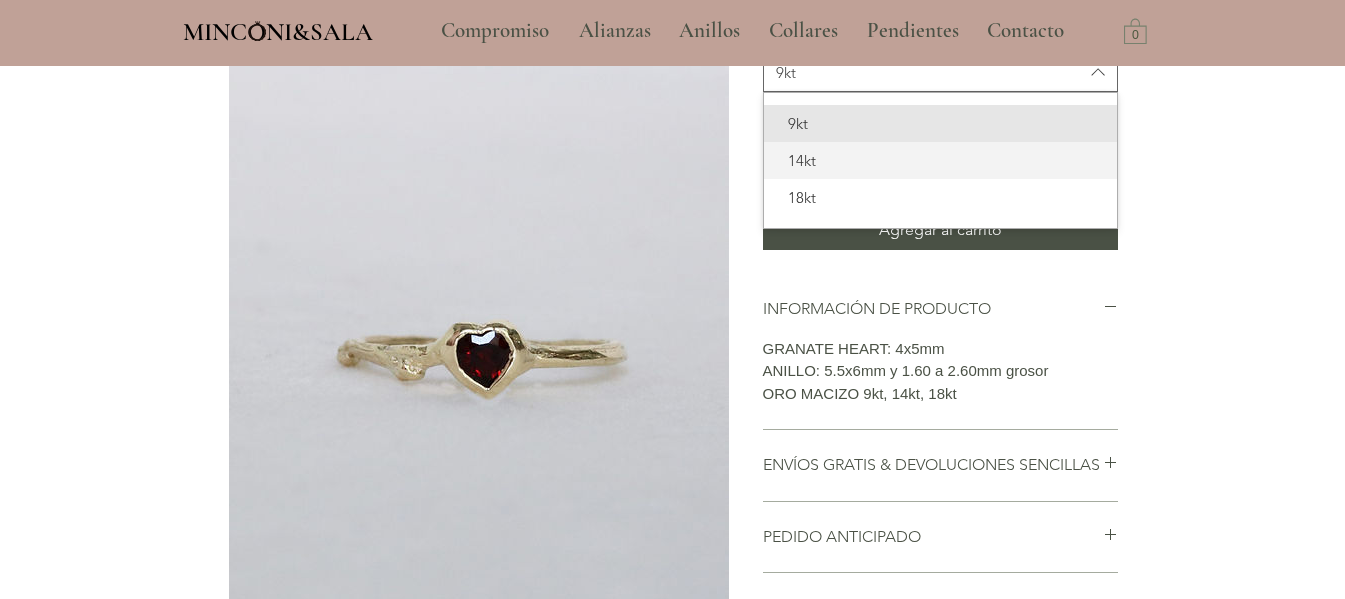 click on "14kt" at bounding box center [940, 160] 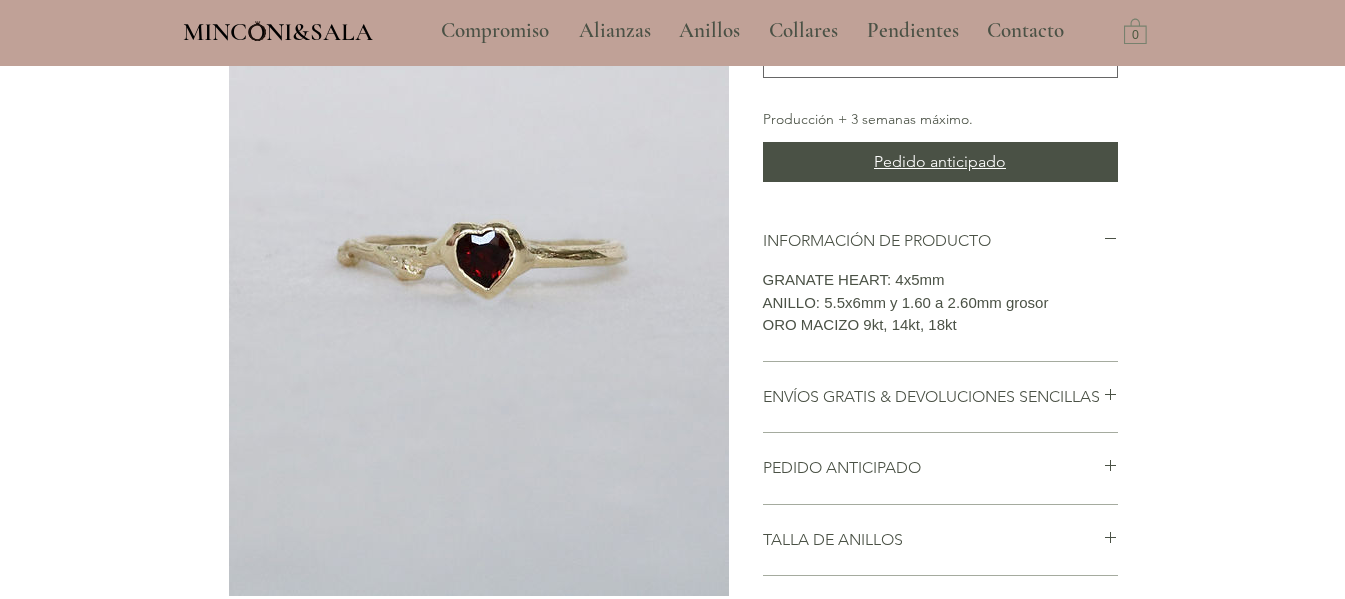 scroll, scrollTop: 266, scrollLeft: 0, axis: vertical 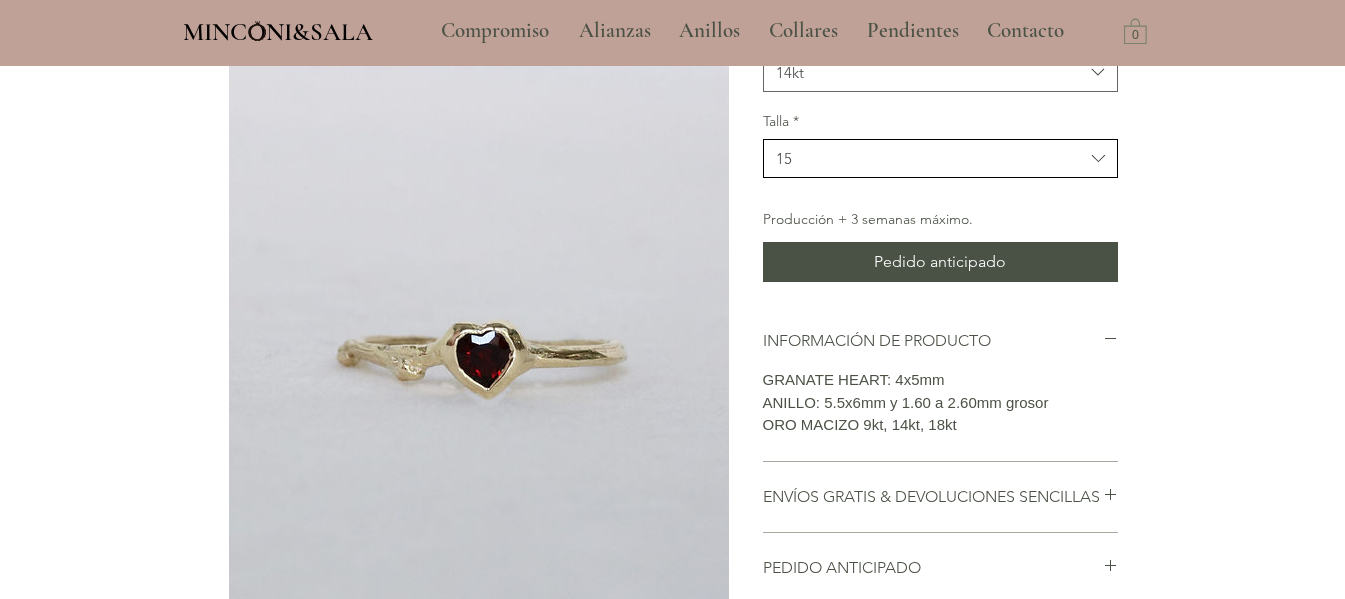 click on "15" at bounding box center (930, 158) 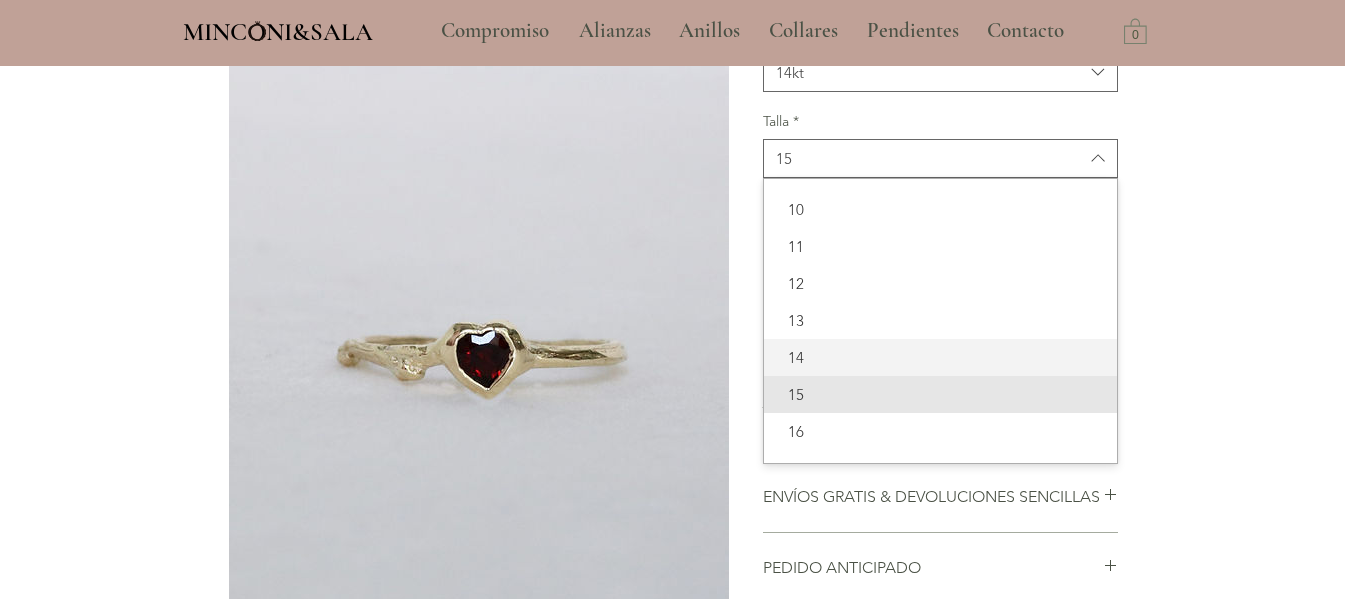 click on "14" at bounding box center (940, 357) 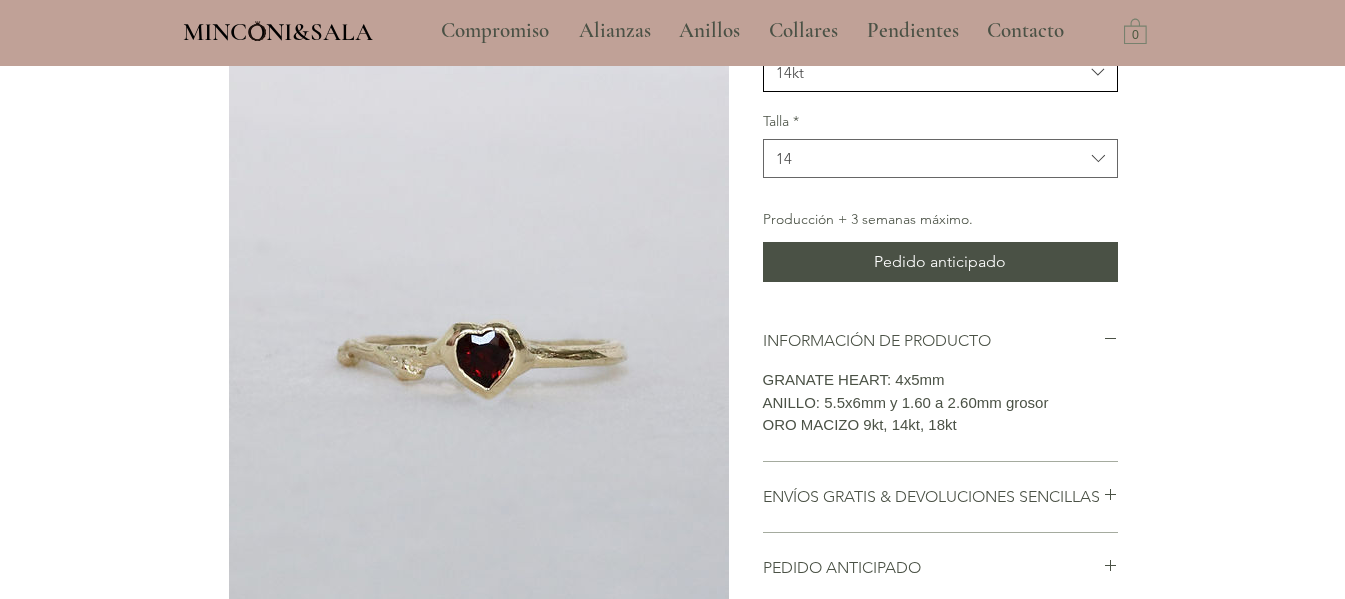 click on "14kt" at bounding box center (930, 72) 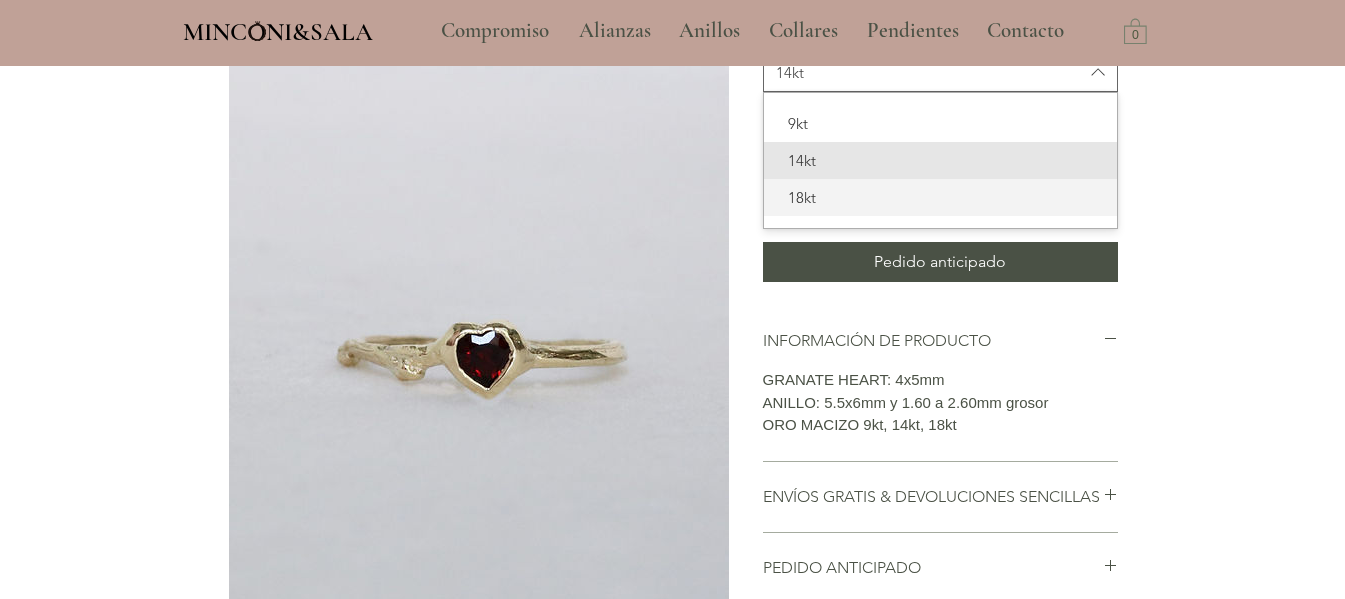 click on "18kt" at bounding box center [940, 197] 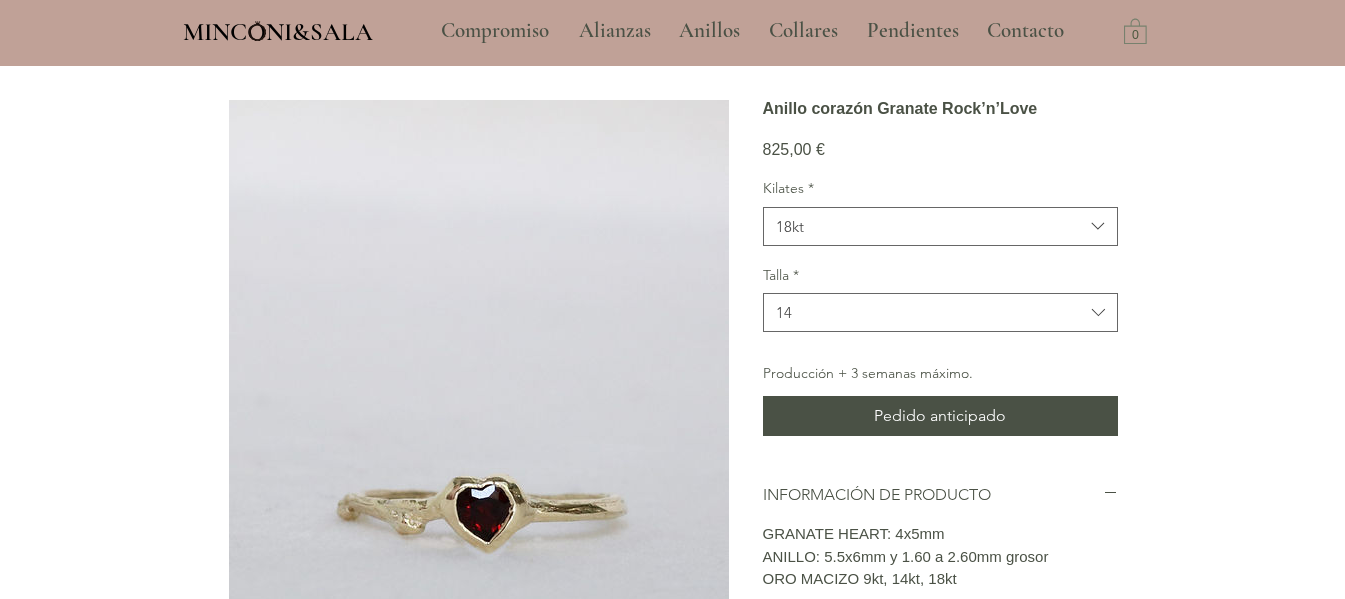 scroll, scrollTop: 66, scrollLeft: 0, axis: vertical 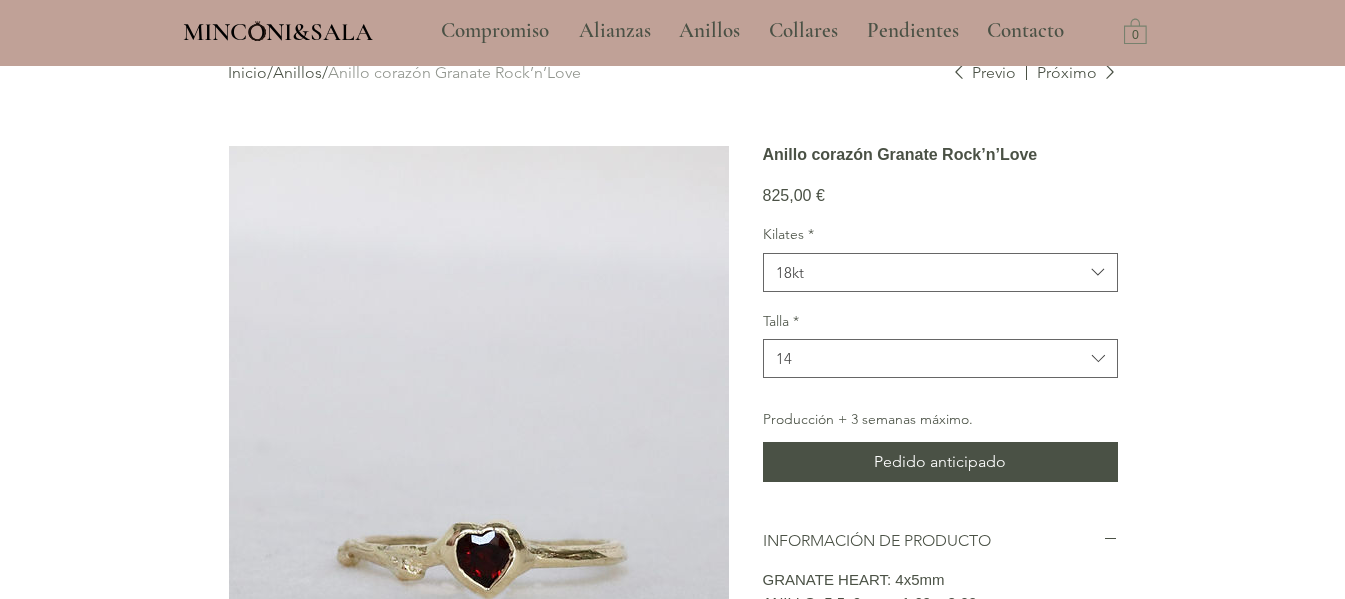 click on "825,00 € Precio" at bounding box center (940, 184) 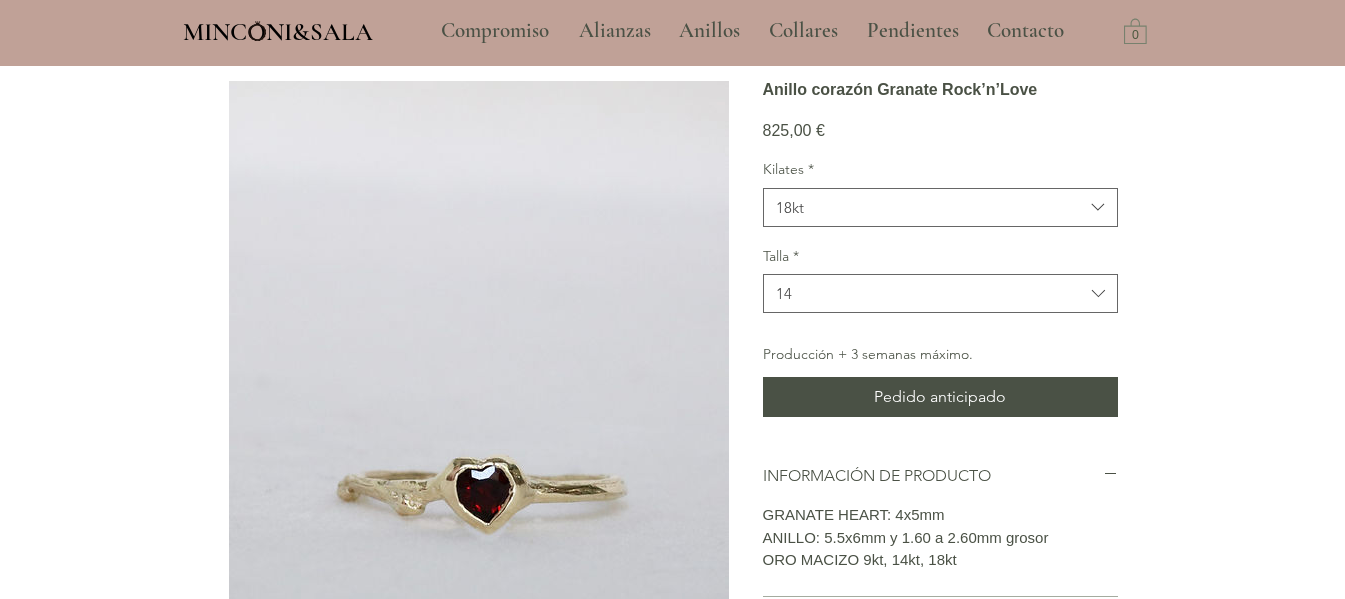 scroll, scrollTop: 166, scrollLeft: 0, axis: vertical 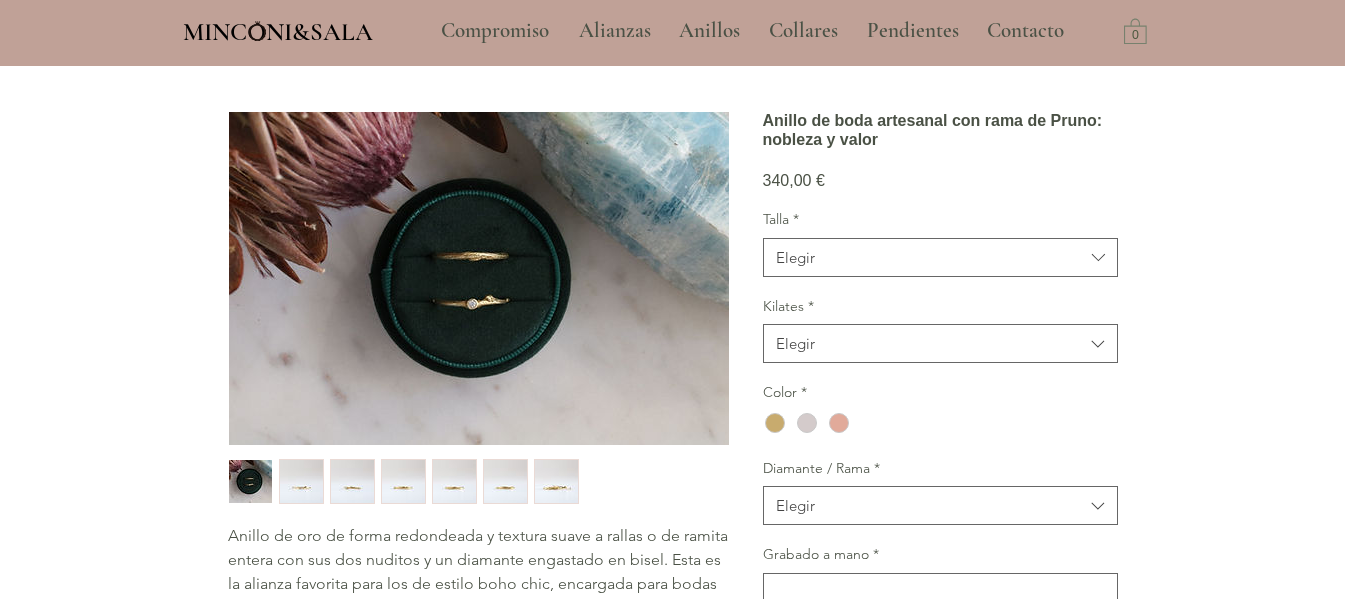 click at bounding box center (301, 481) 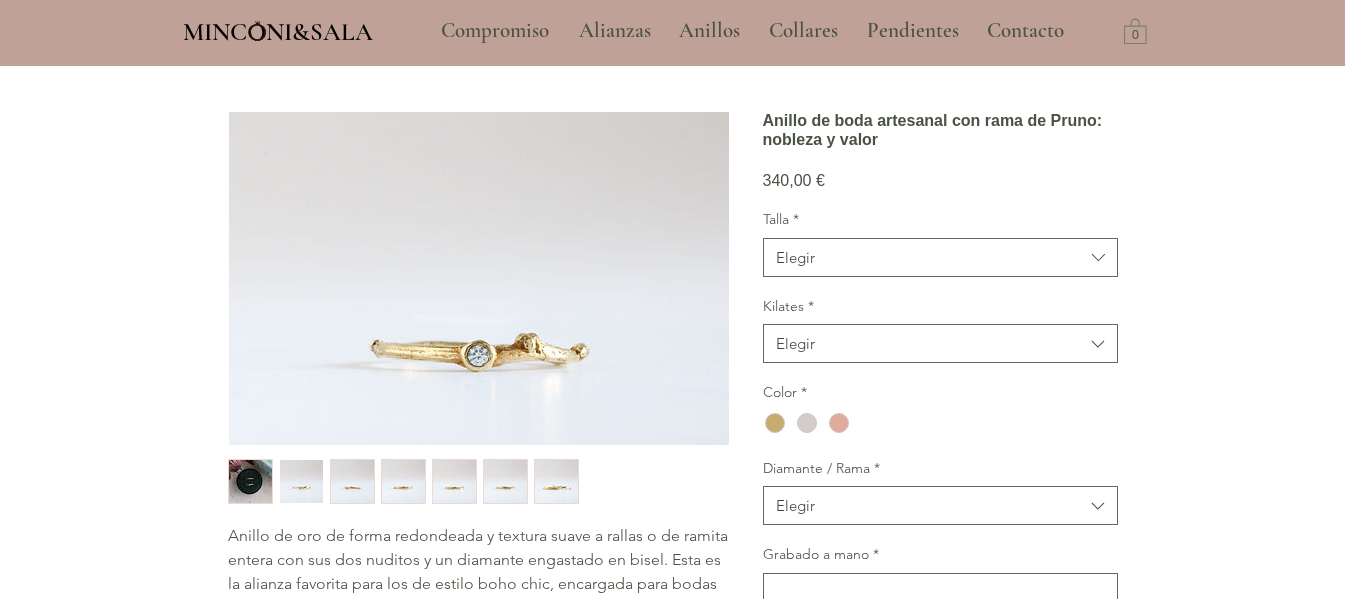 click at bounding box center [352, 481] 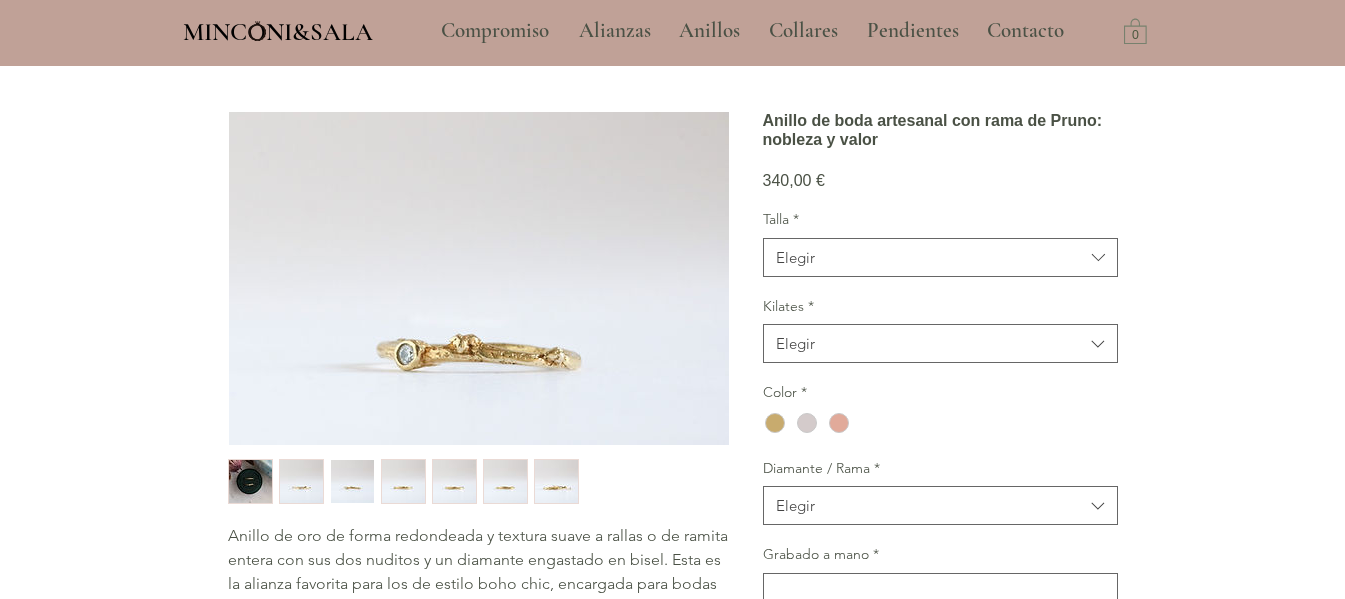 click at bounding box center [403, 481] 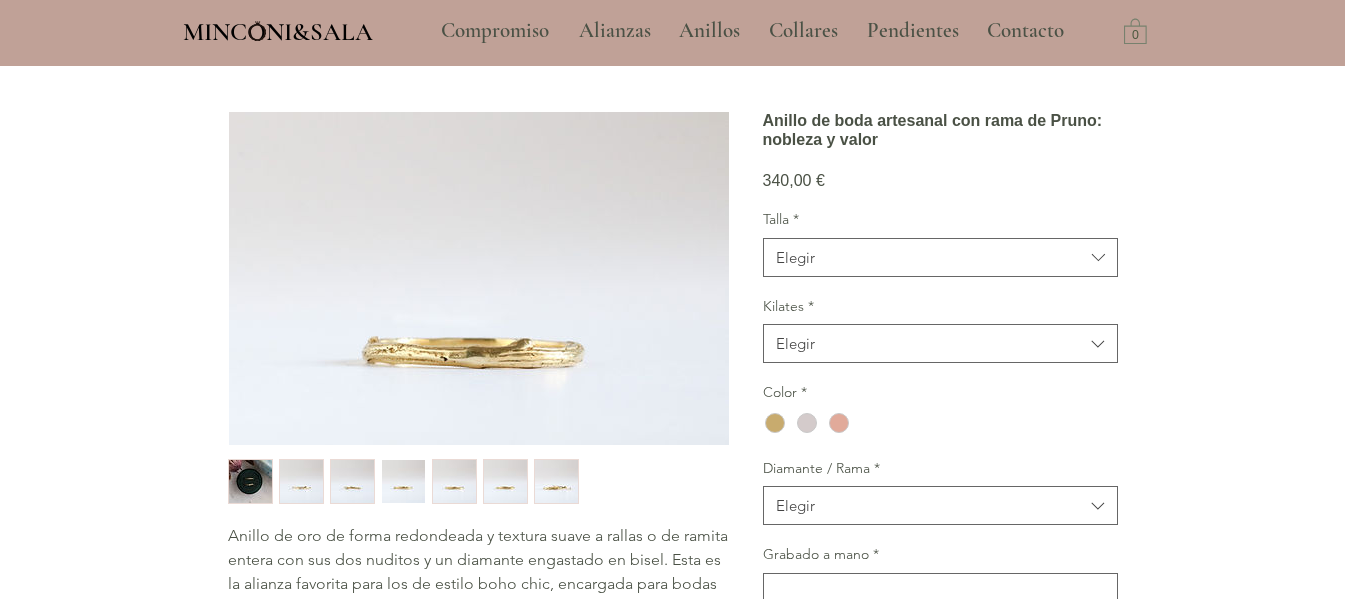 click at bounding box center [454, 481] 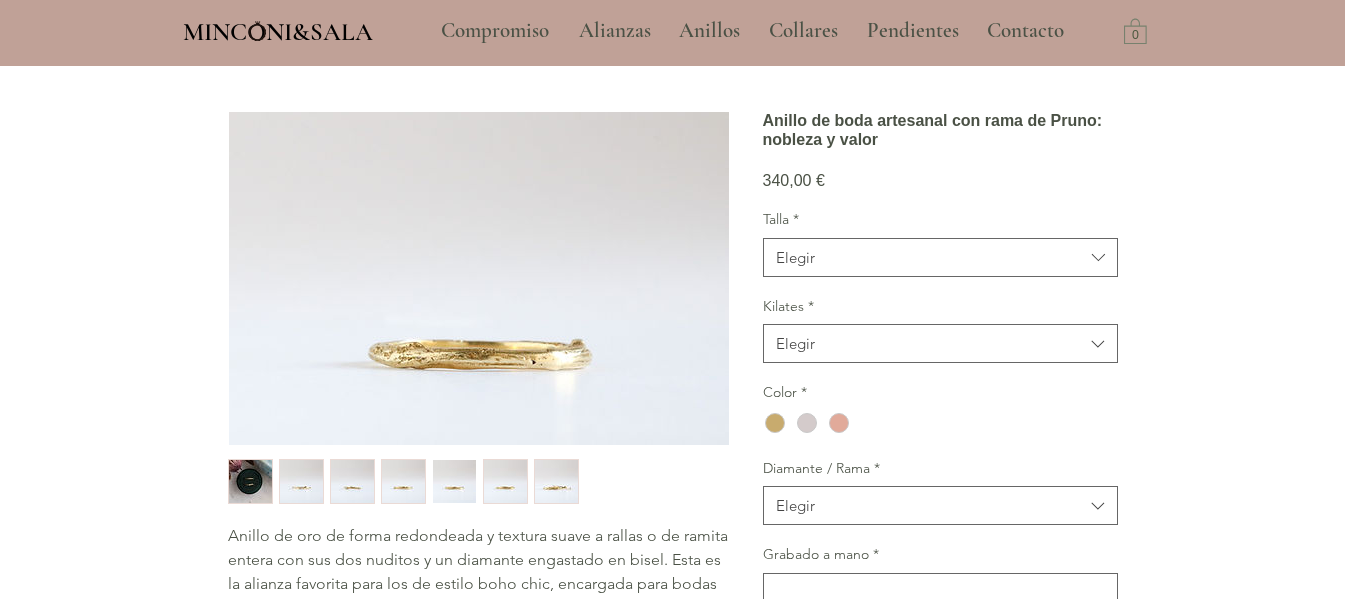 click at bounding box center (505, 481) 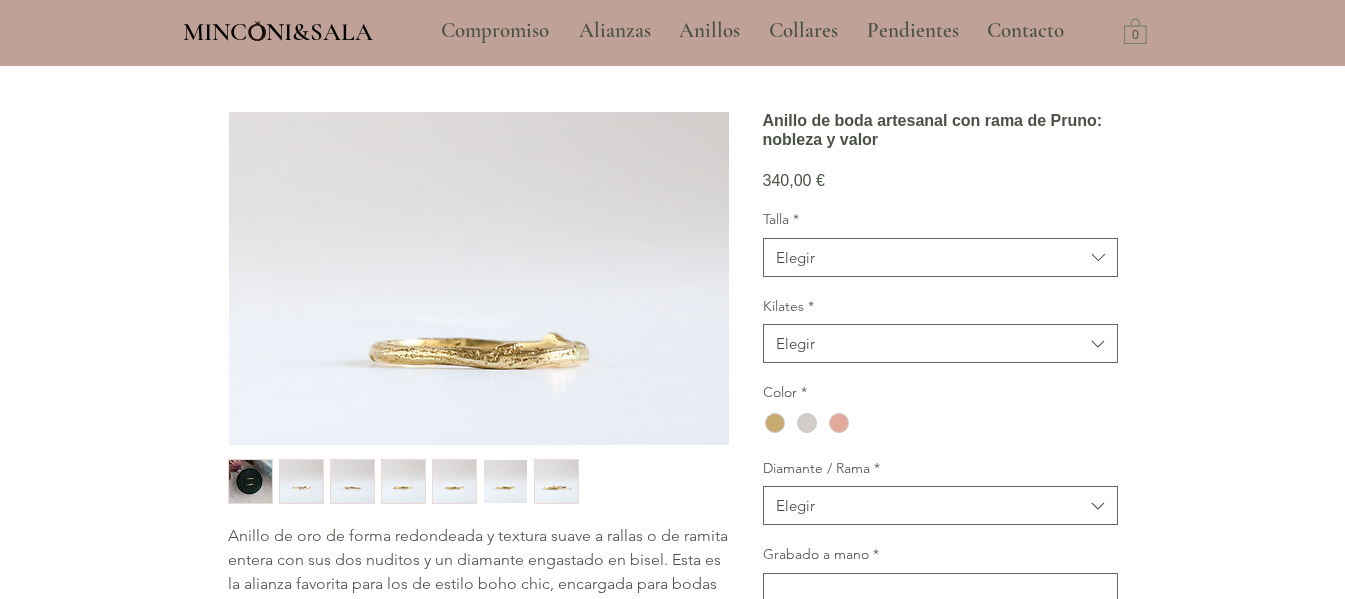 click at bounding box center [556, 481] 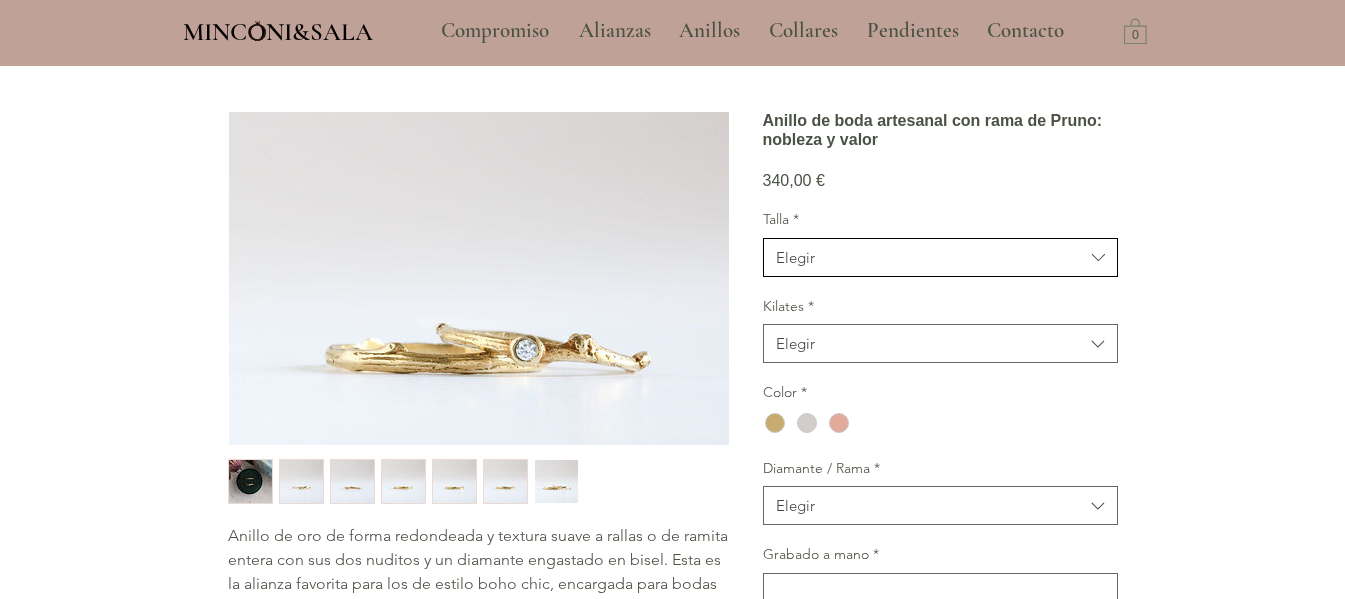 click on "Elegir" at bounding box center (940, 257) 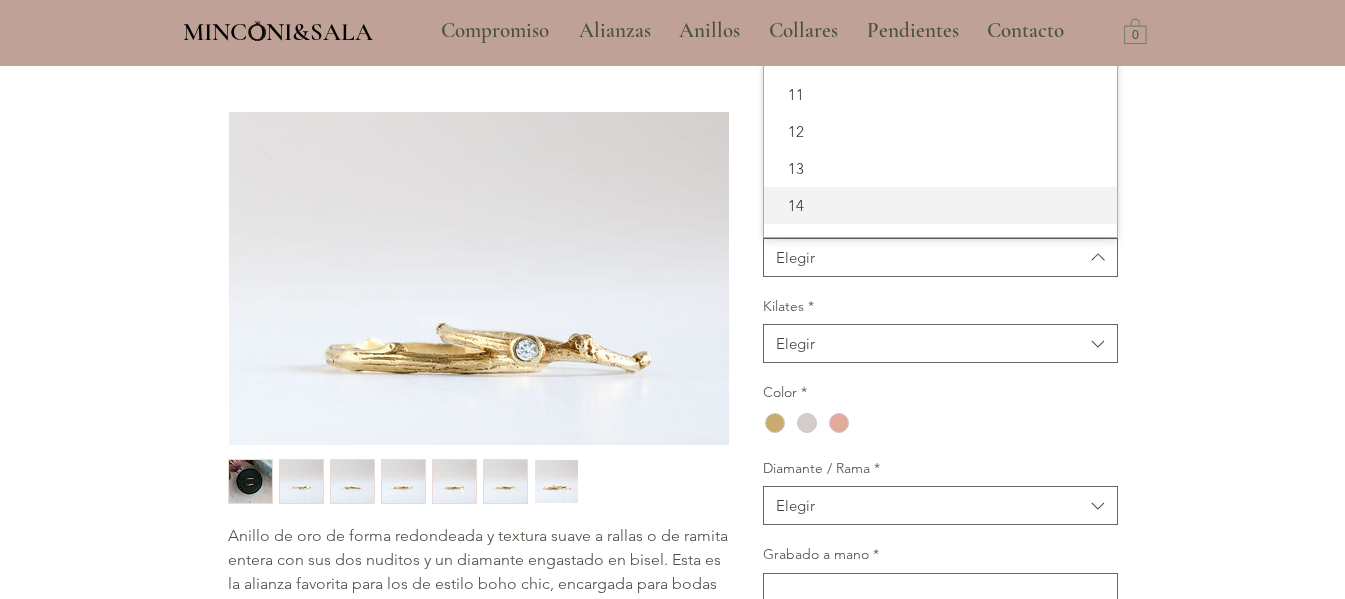 click on "14" at bounding box center [940, 205] 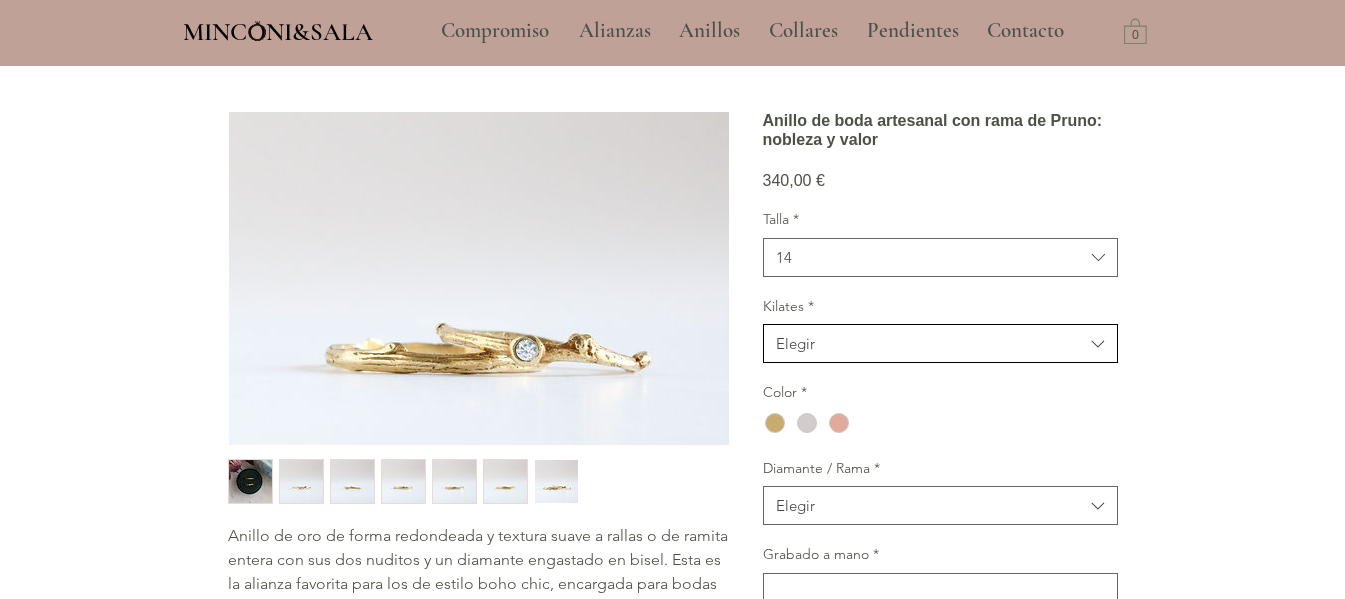 click on "Elegir" at bounding box center [795, 343] 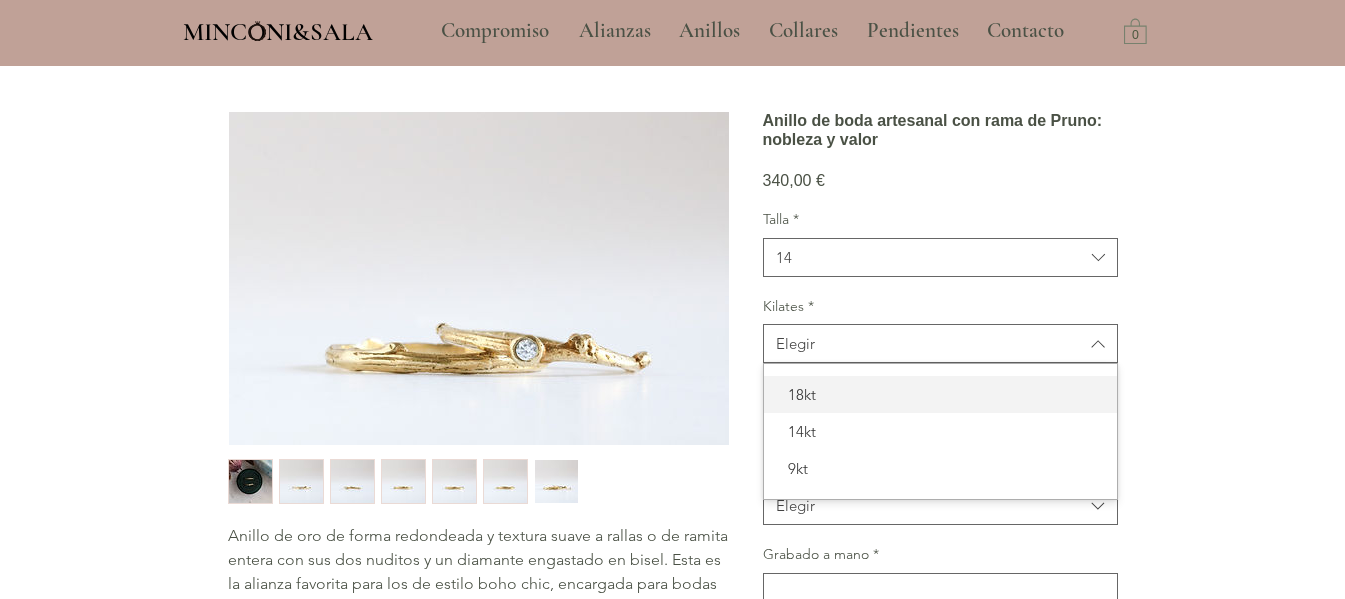 click on "18kt" at bounding box center (940, 394) 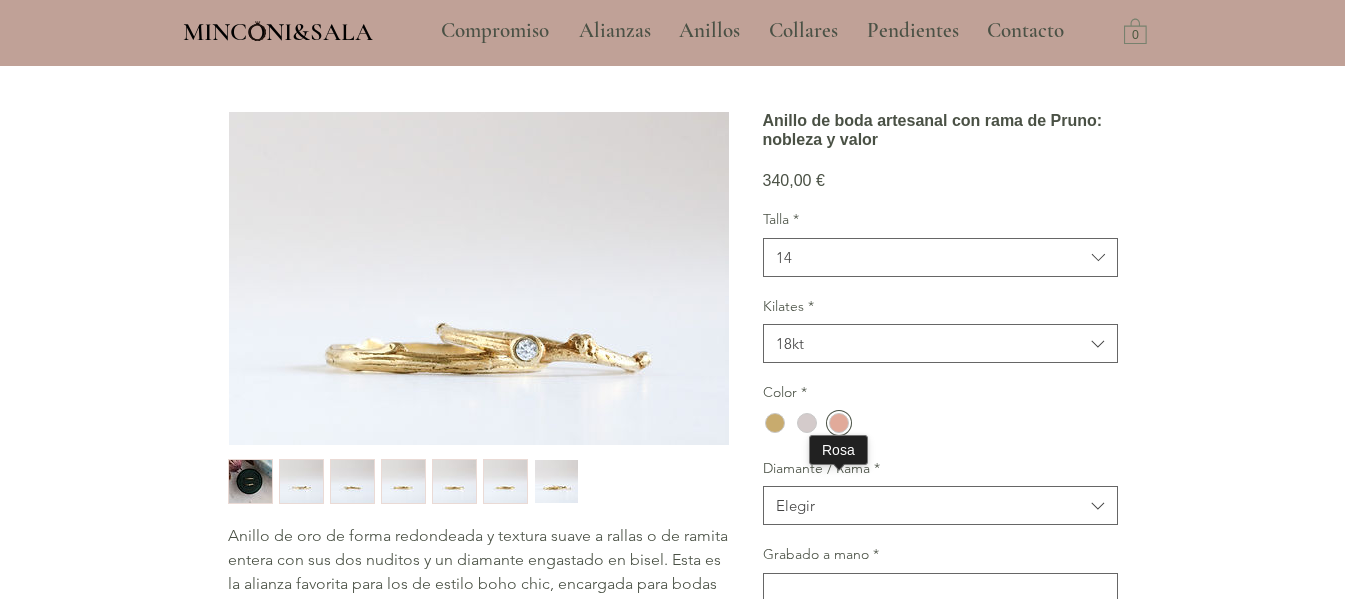 click at bounding box center (839, 423) 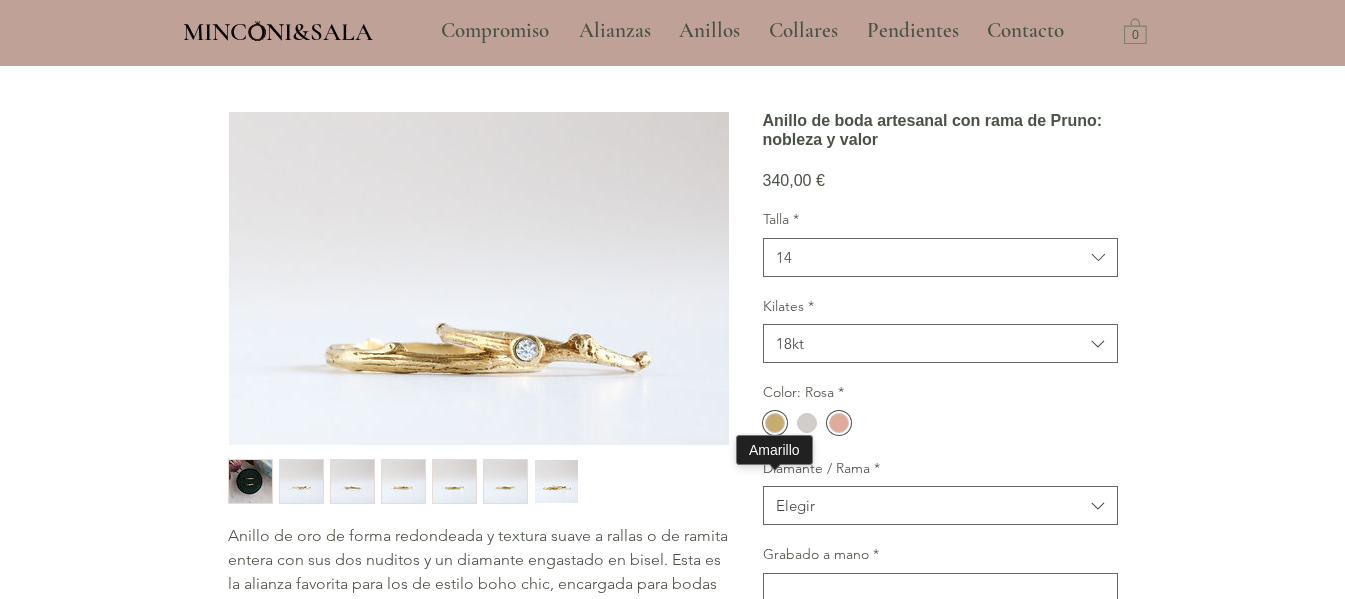 click at bounding box center (775, 423) 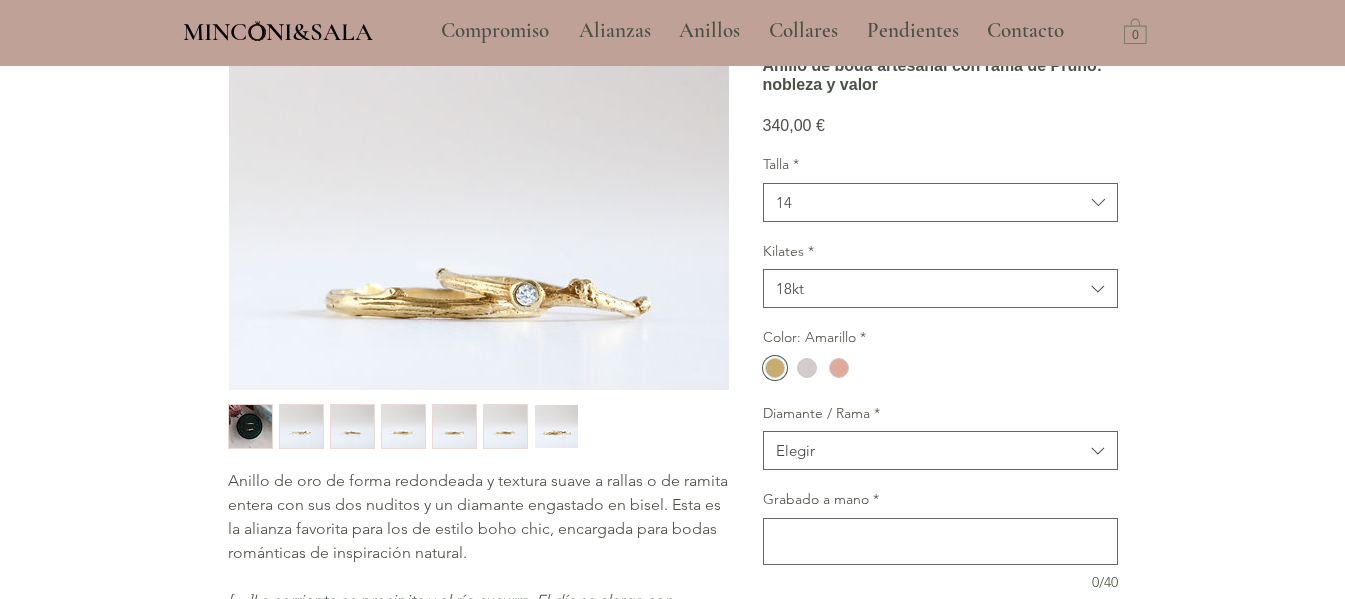 scroll, scrollTop: 200, scrollLeft: 0, axis: vertical 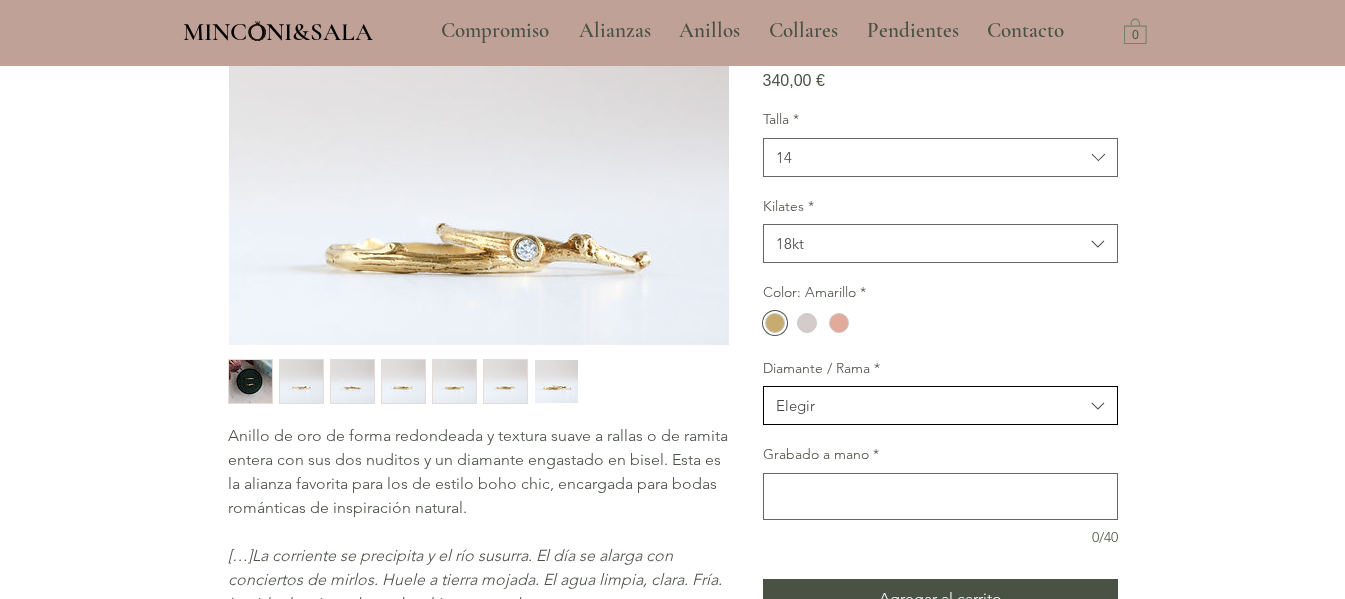 click on "Elegir" at bounding box center (940, 405) 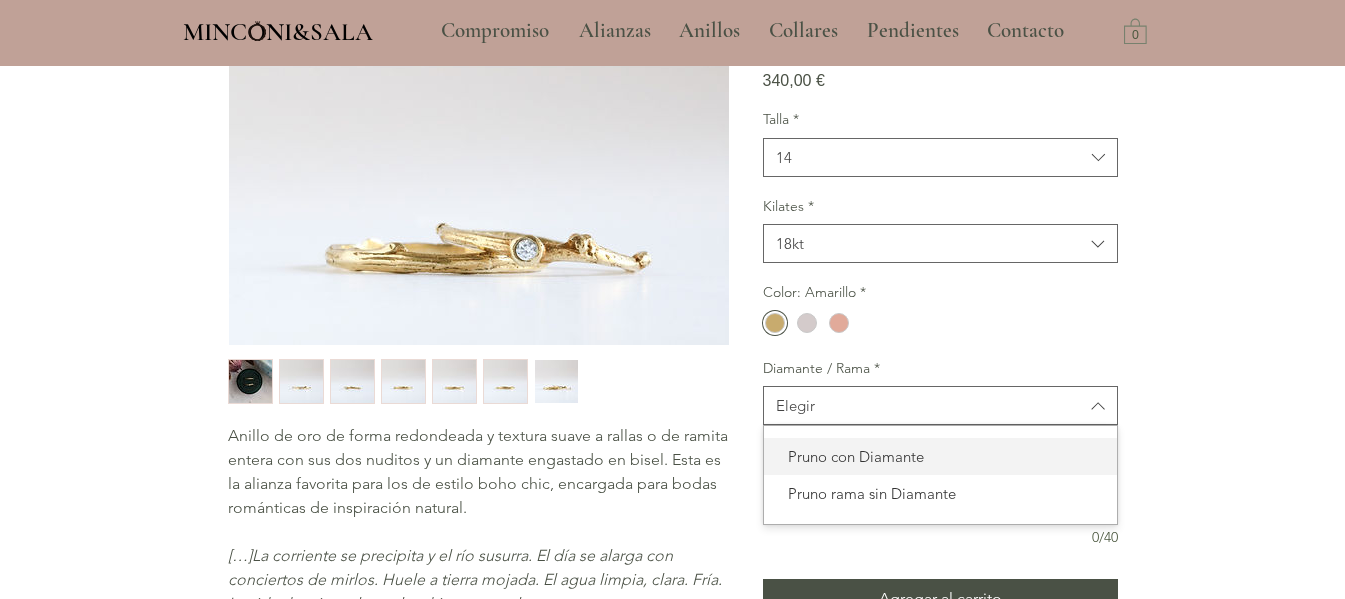 click on "Pruno con Diamante" at bounding box center (940, 456) 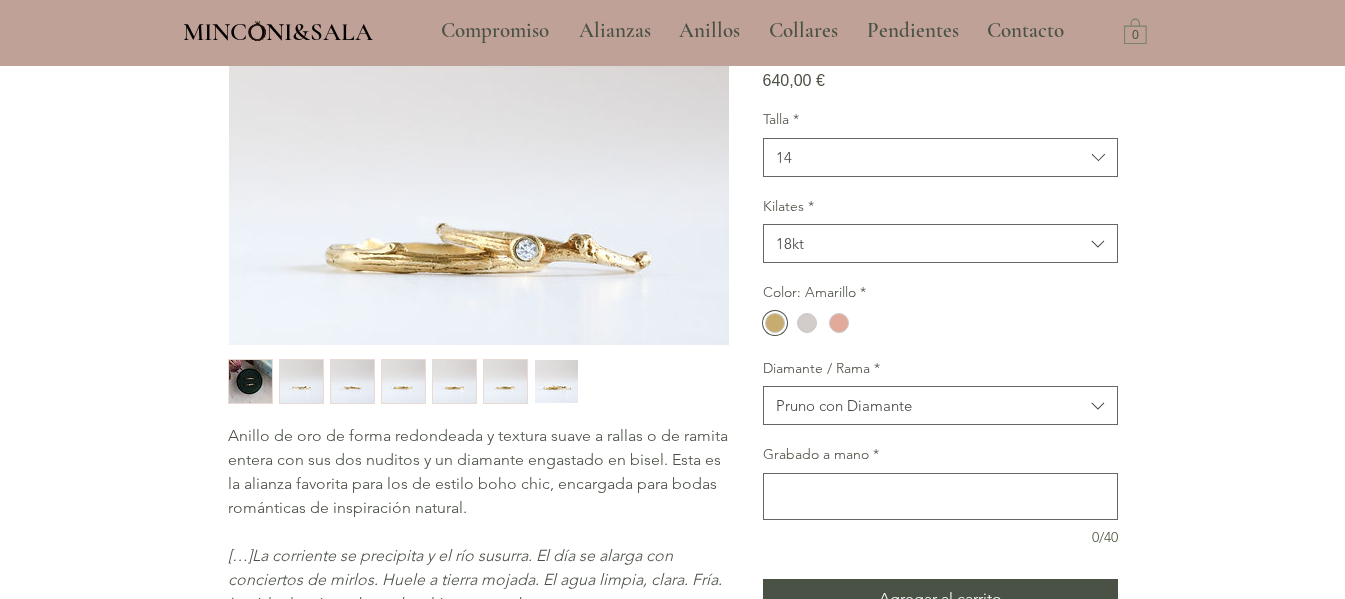 click at bounding box center [672, 460] 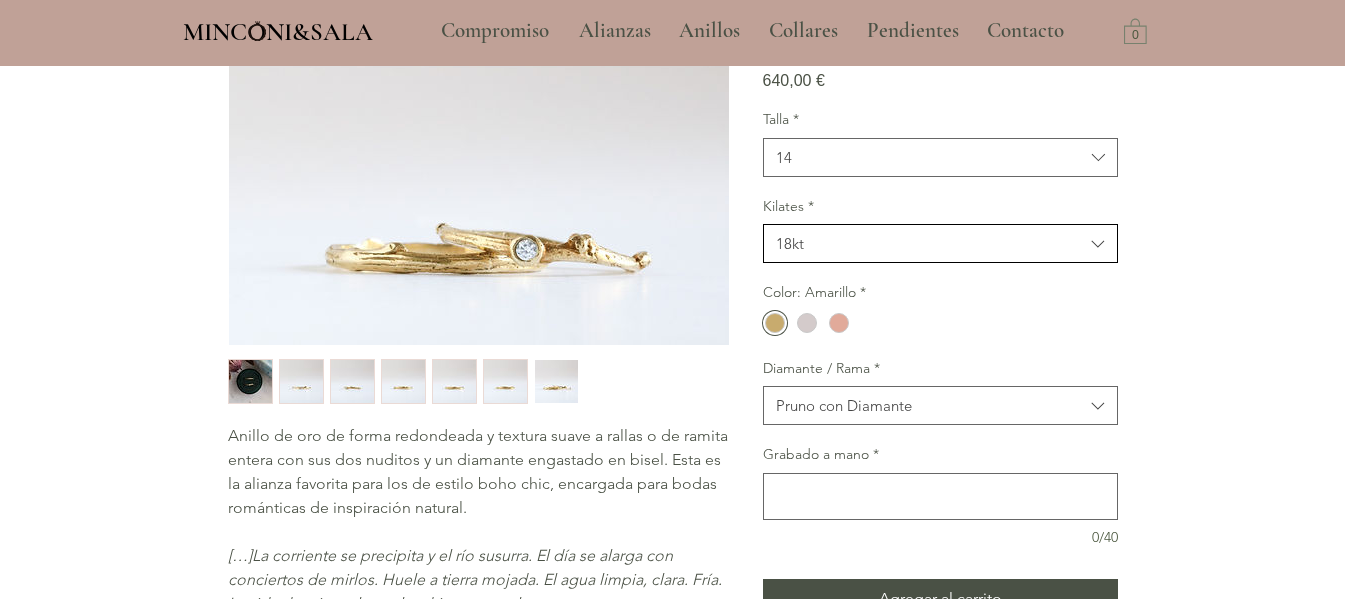 click on "18kt" at bounding box center (930, 243) 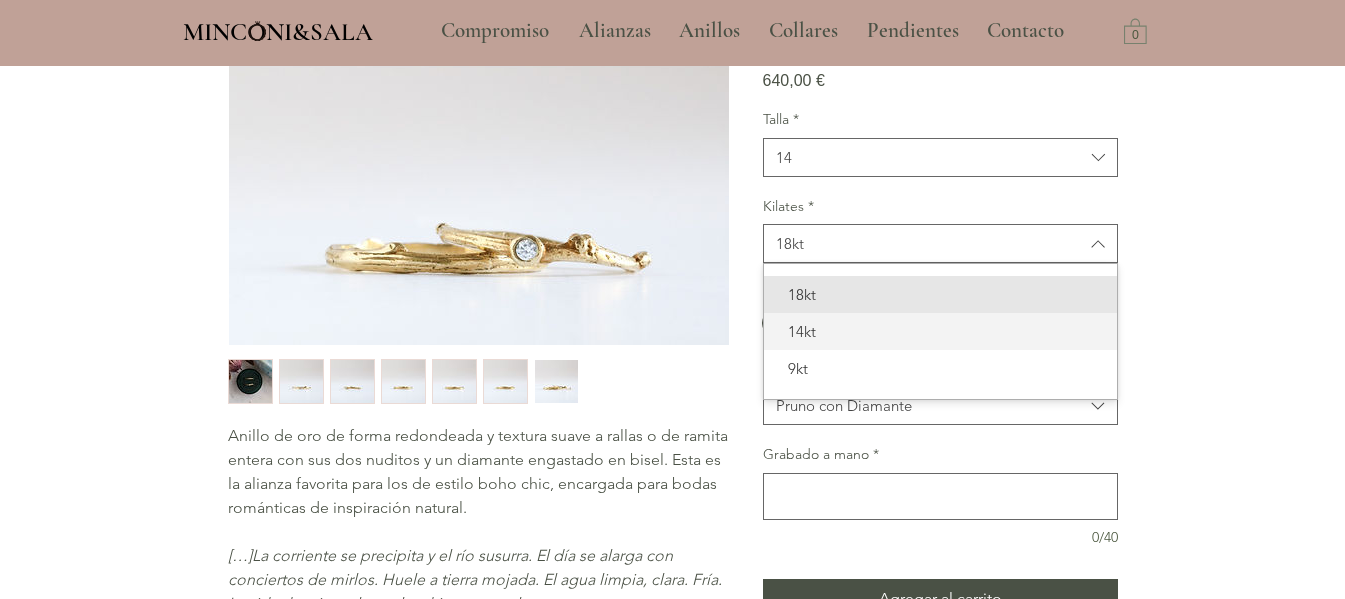 click on "14kt" at bounding box center (940, 331) 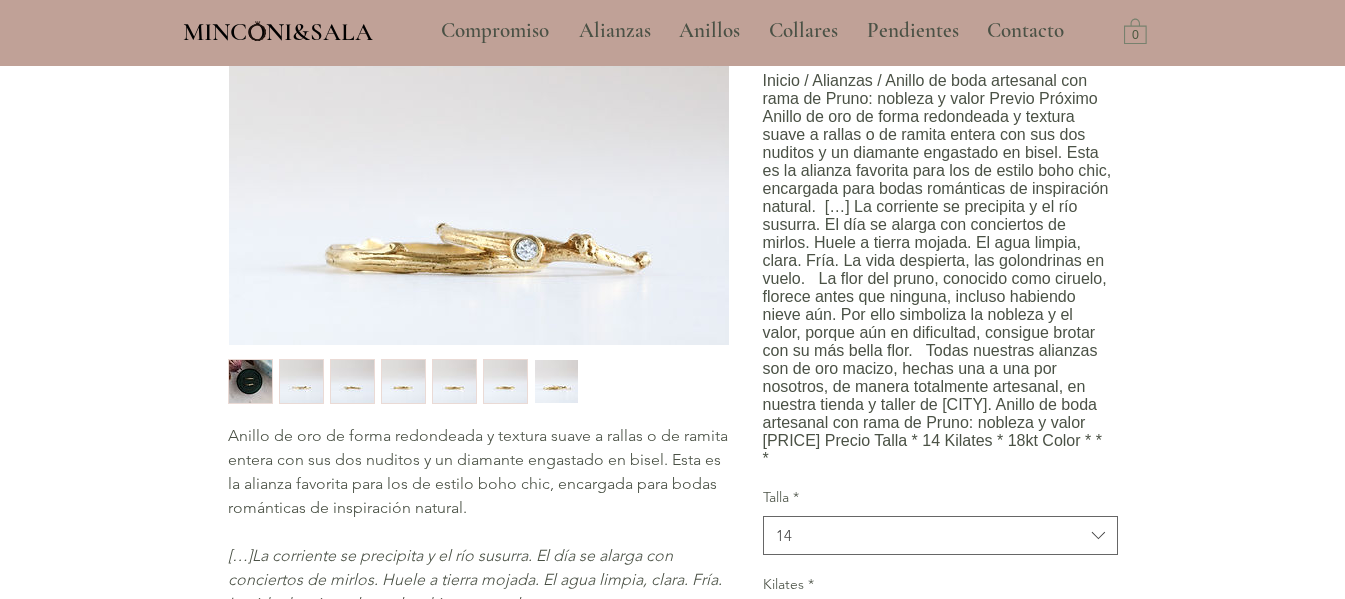 click on "Pruno con Diamante" at bounding box center [844, 783] 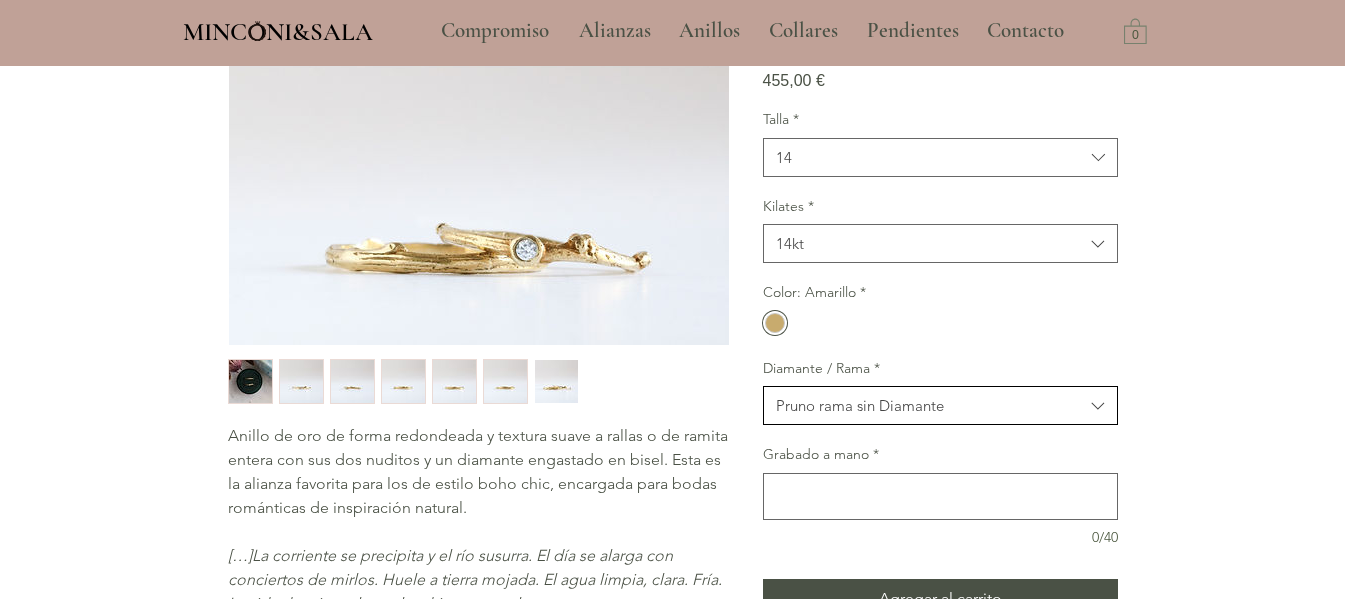 click on "Pruno rama sin Diamante" at bounding box center (860, 405) 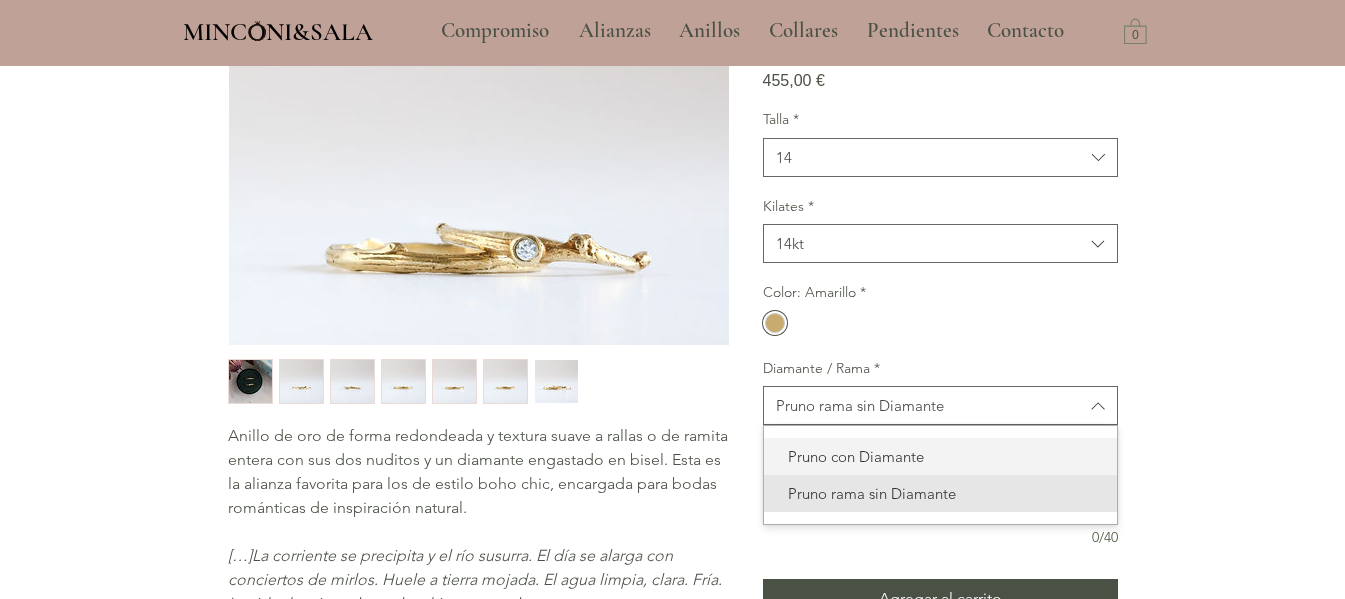 click on "Pruno con Diamante" at bounding box center [940, 456] 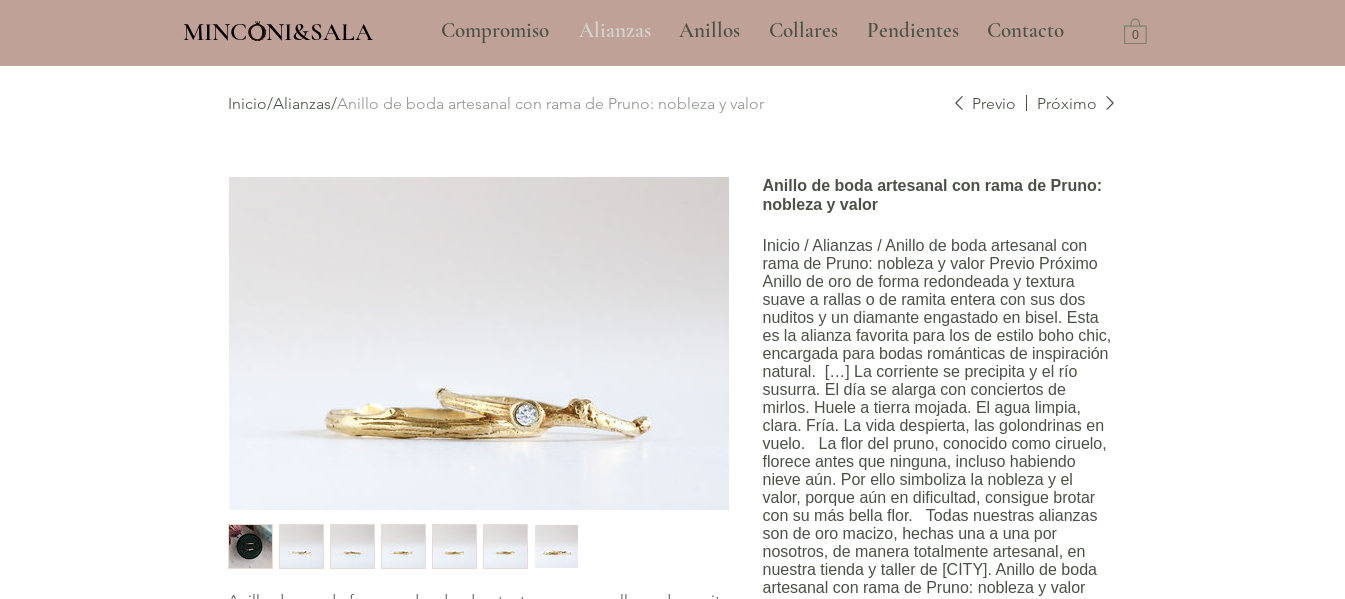 scroll, scrollTop: 0, scrollLeft: 0, axis: both 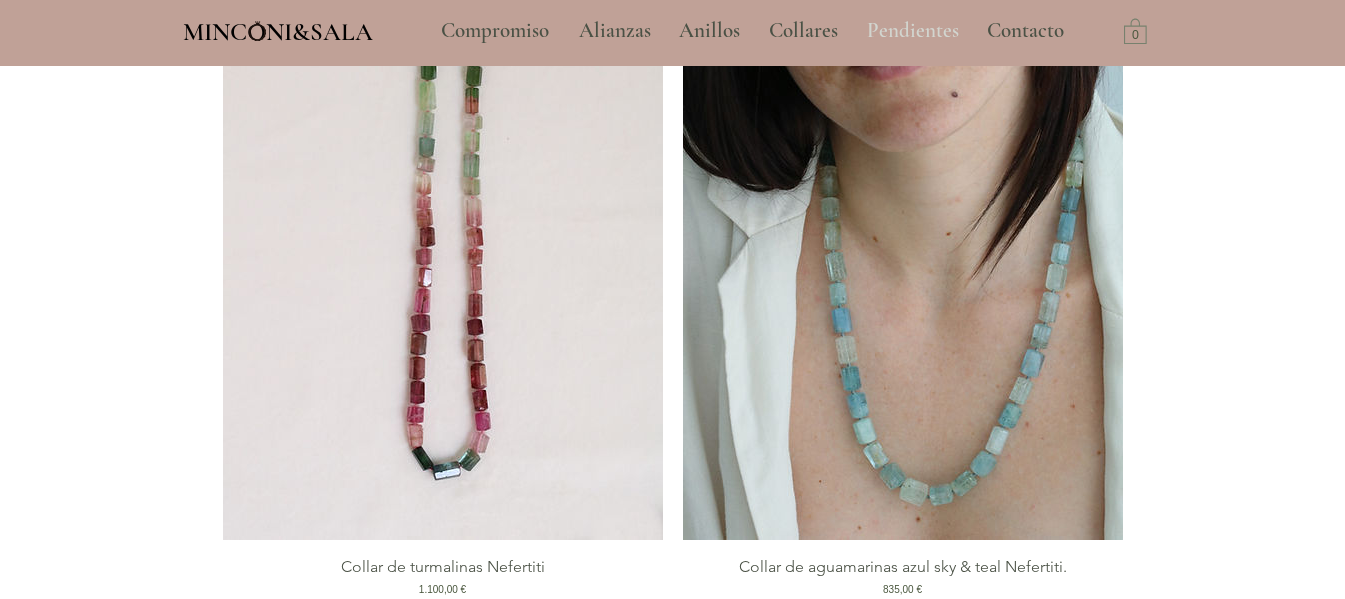 click on "Pendientes" at bounding box center (913, 31) 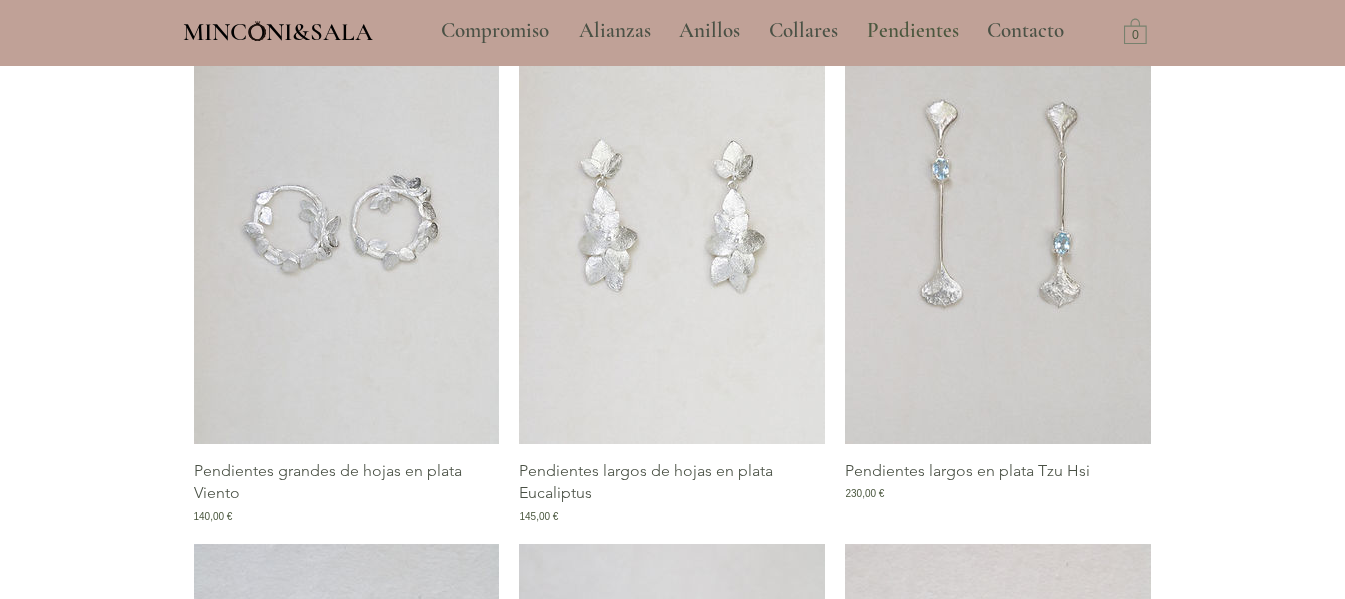scroll, scrollTop: 1100, scrollLeft: 0, axis: vertical 